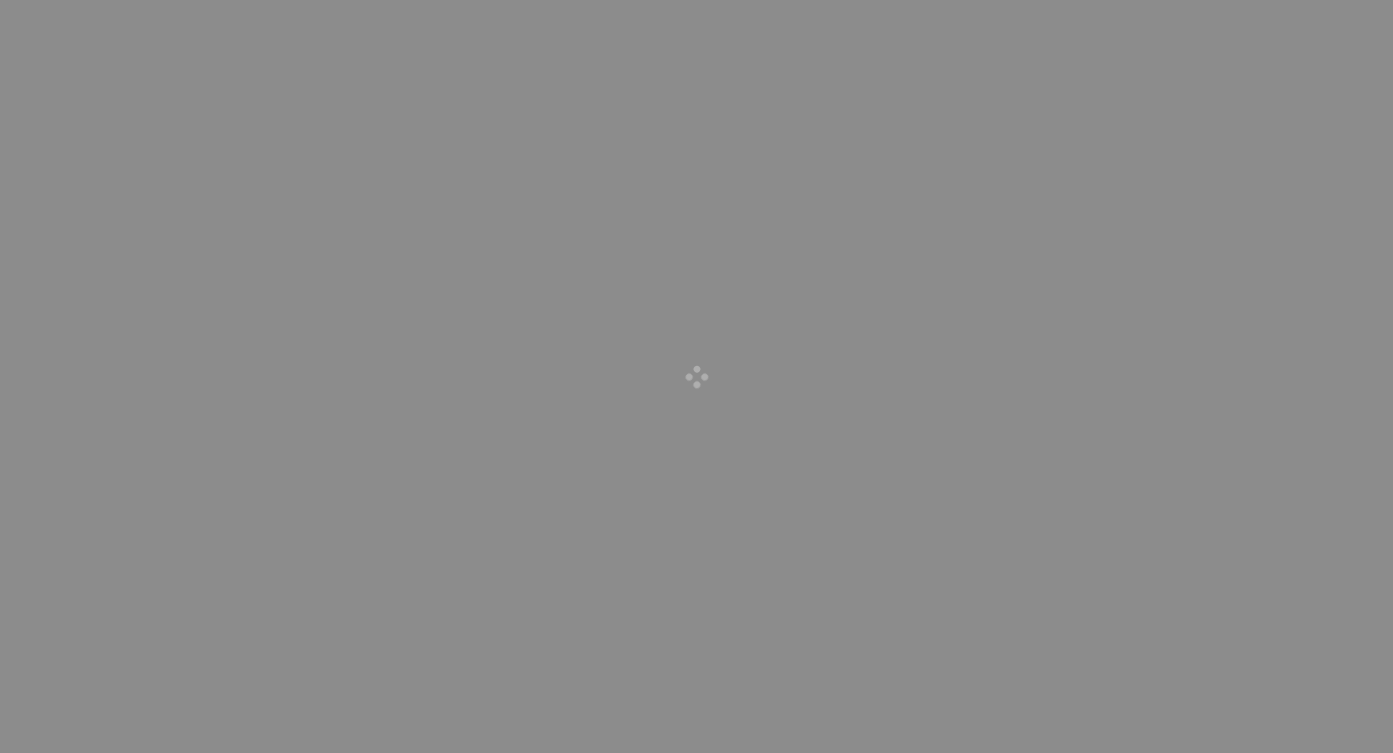 scroll, scrollTop: 0, scrollLeft: 0, axis: both 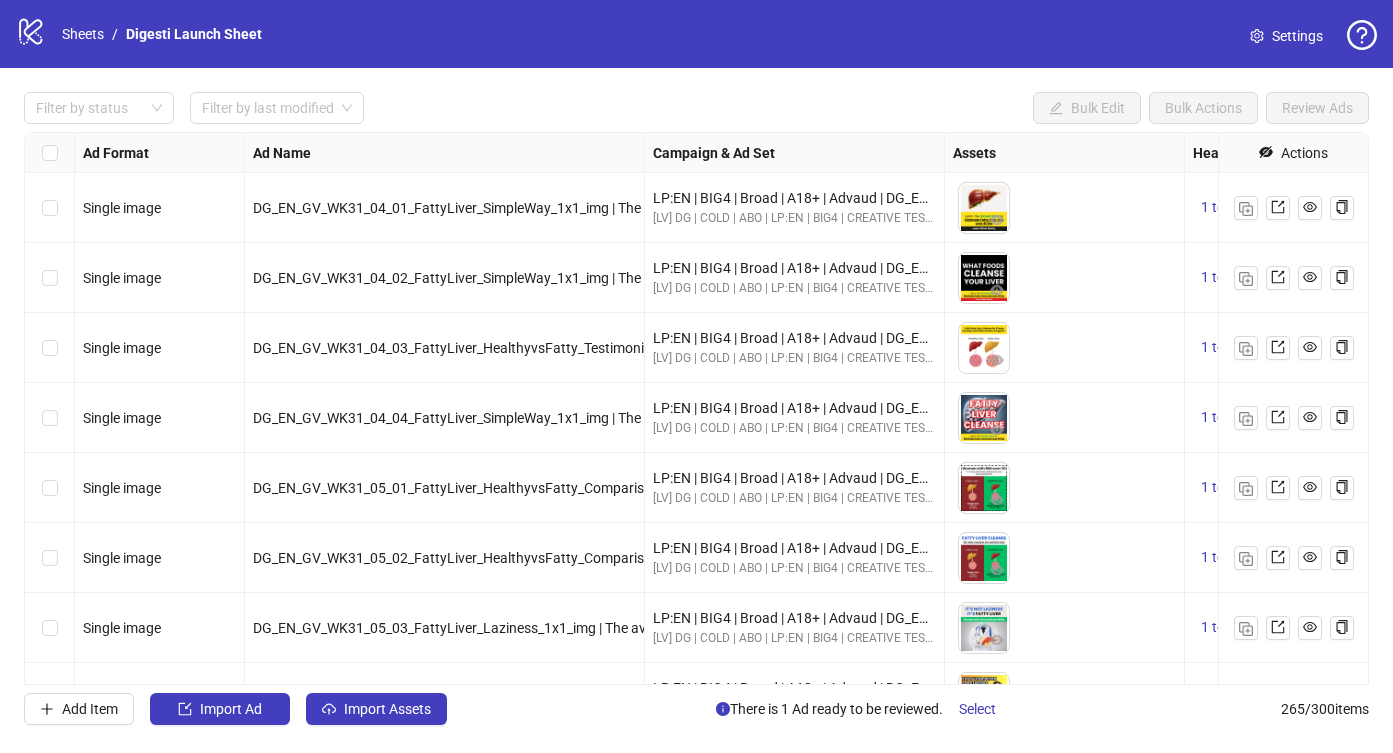 click on "logo/logo-mobile Sheets / Digesti Launch Sheet Settings" at bounding box center [696, 34] 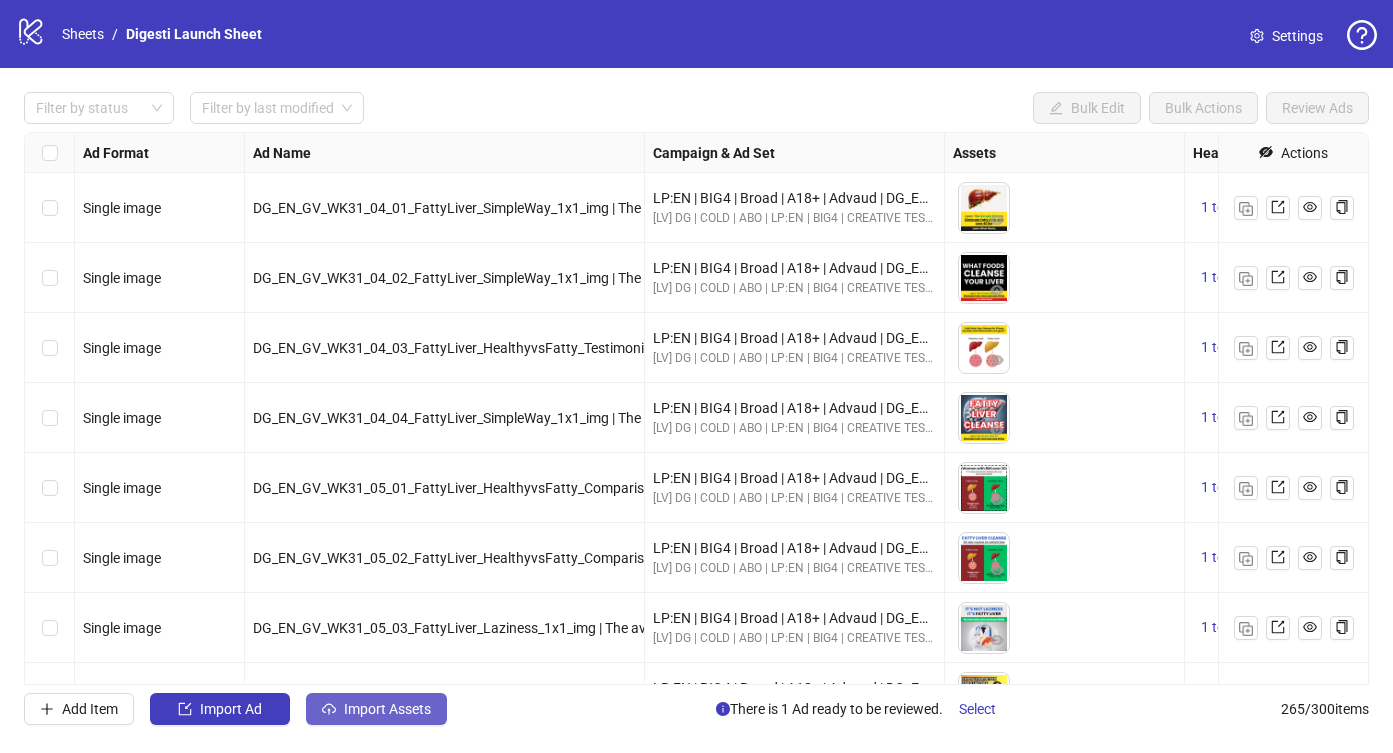 click on "Import Assets" at bounding box center (387, 709) 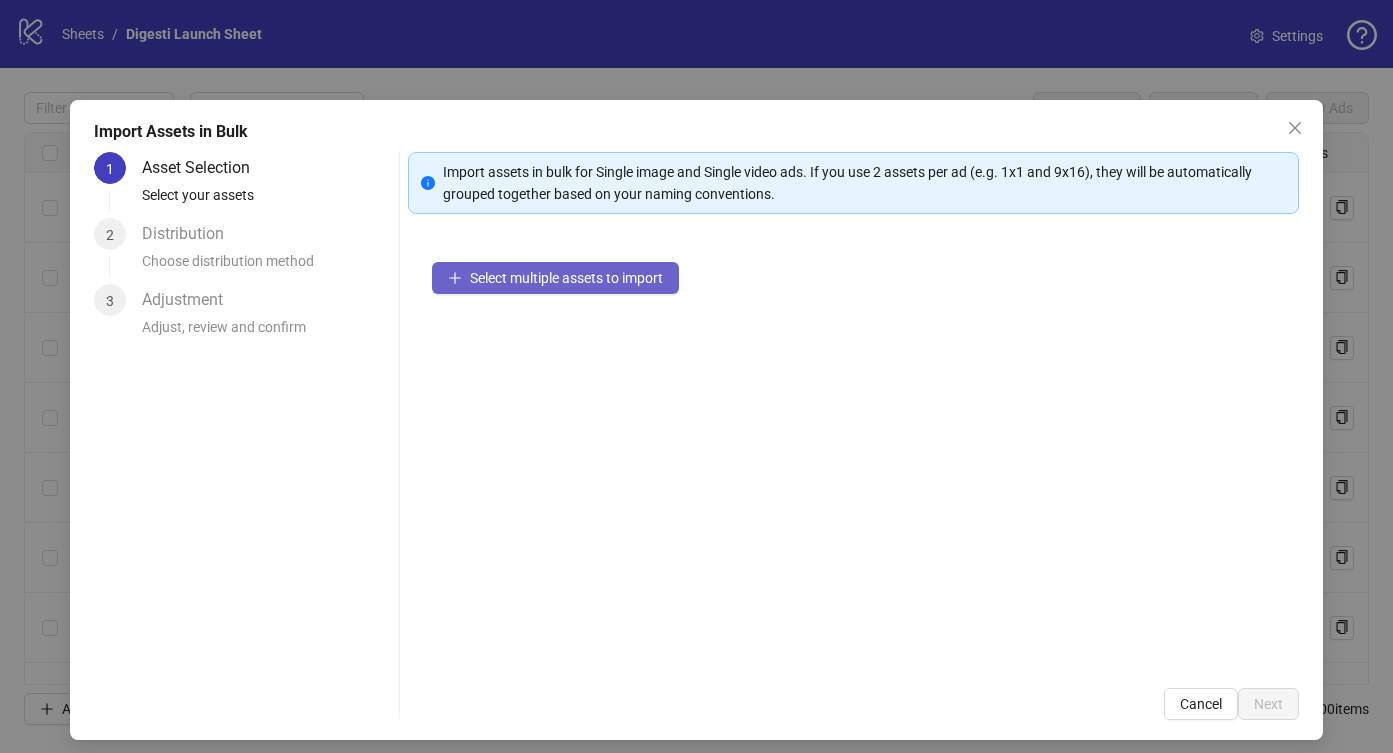 click on "Select multiple assets to import" at bounding box center [566, 278] 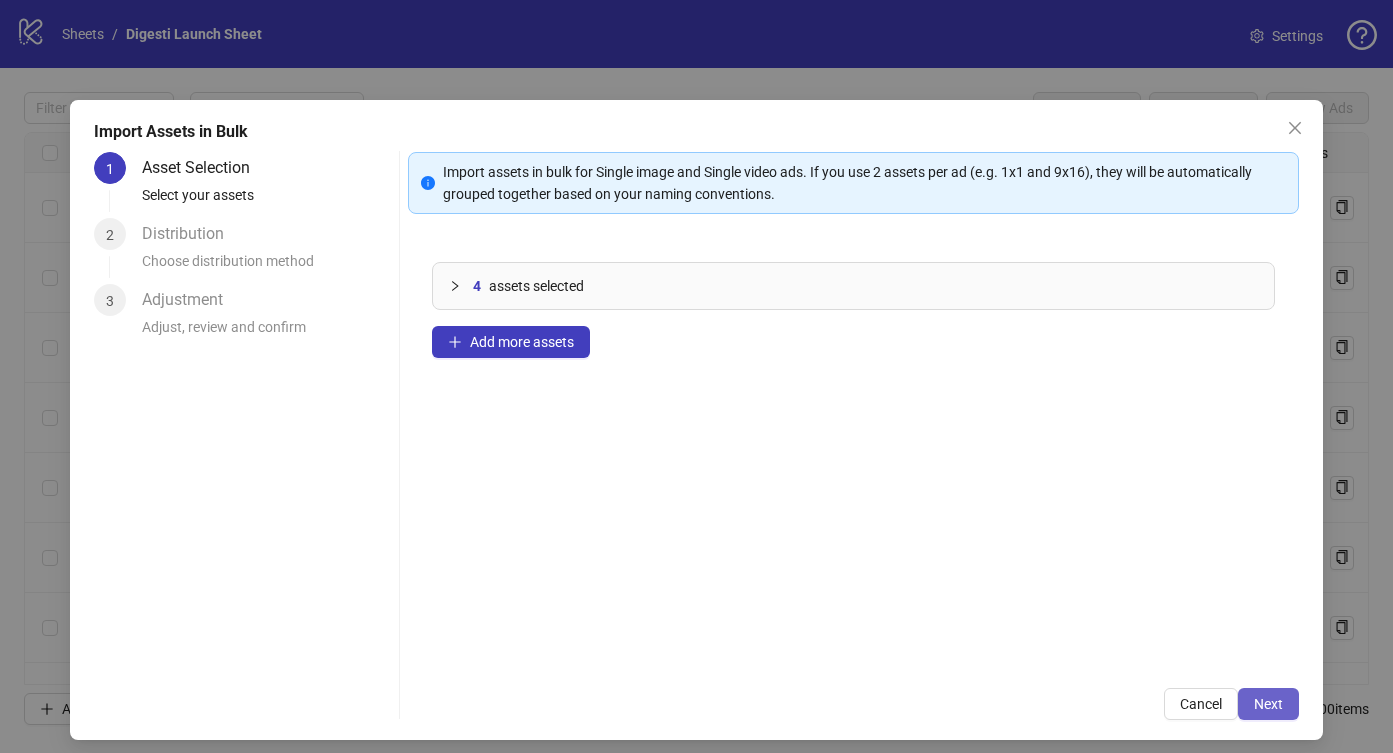 click on "Next" at bounding box center [1268, 704] 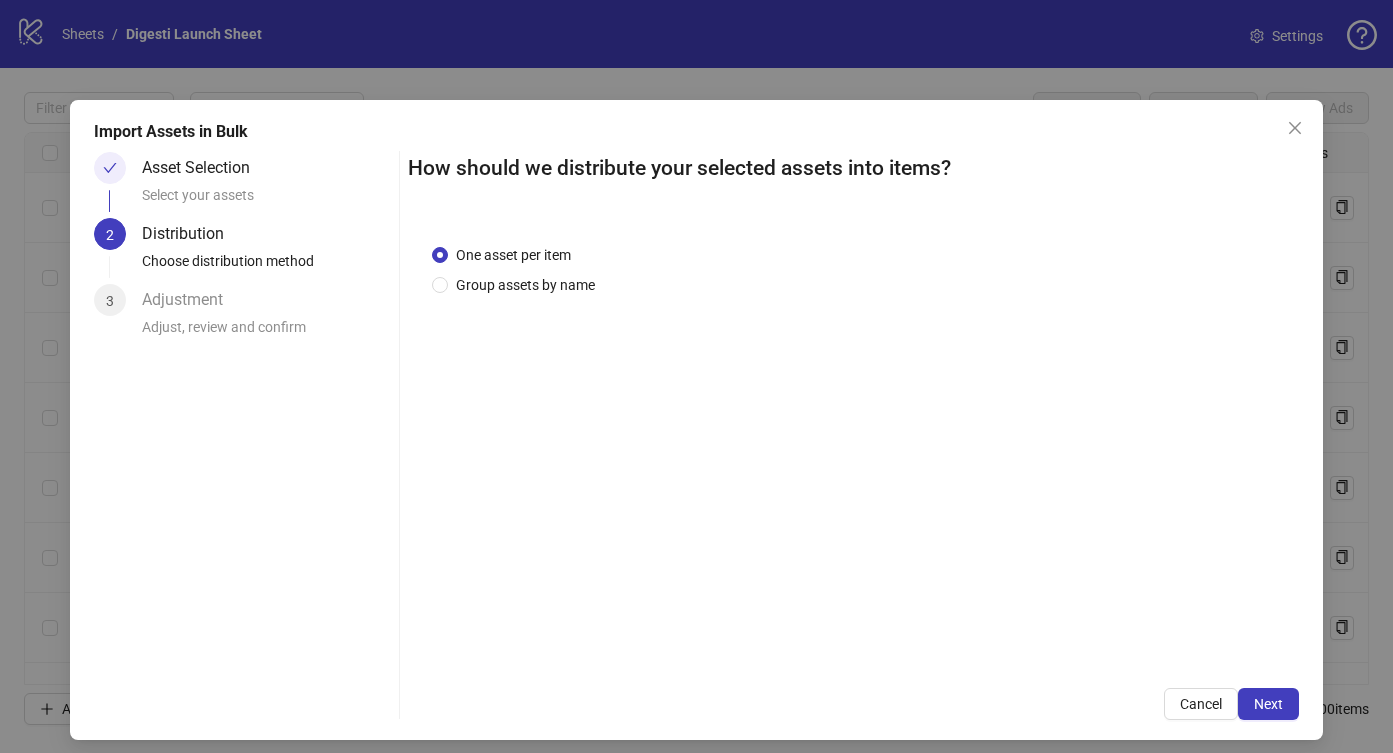 click on "Next" at bounding box center (1268, 704) 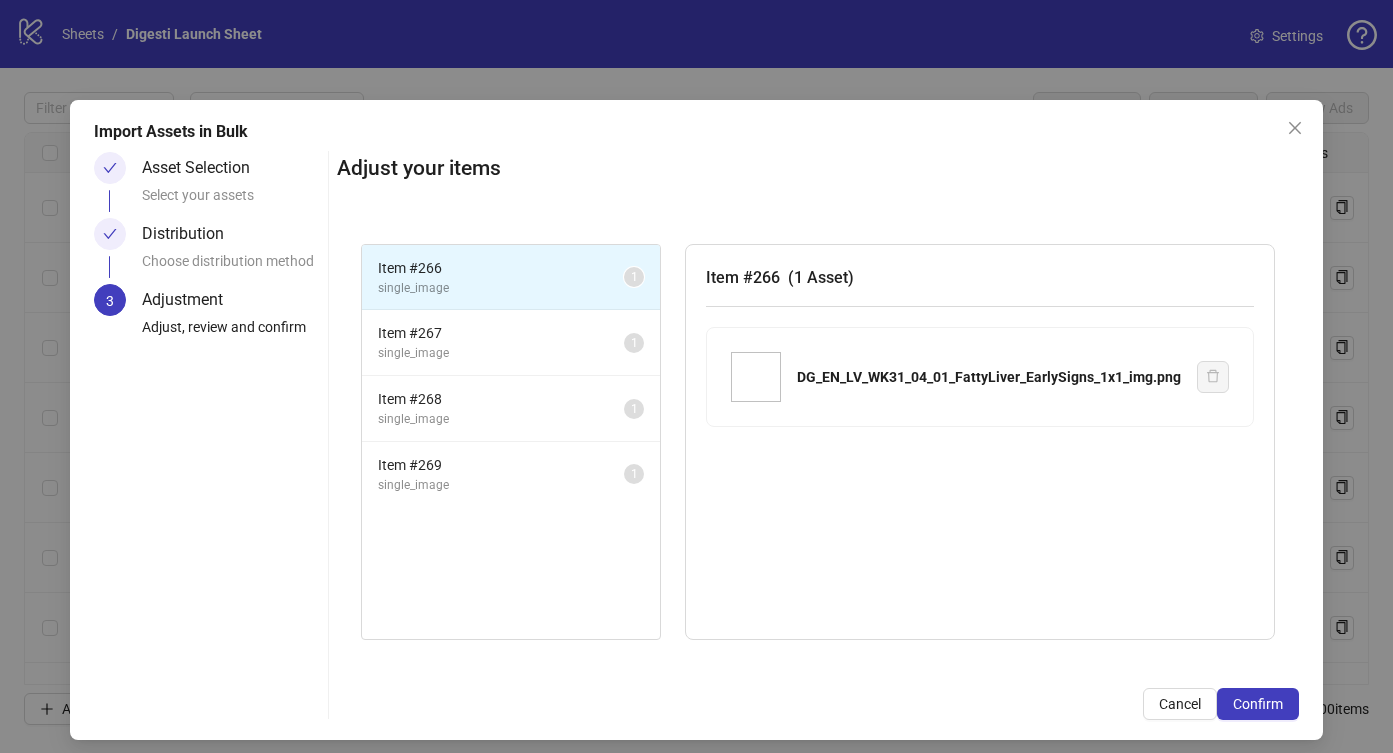 click on "Confirm" at bounding box center [1258, 704] 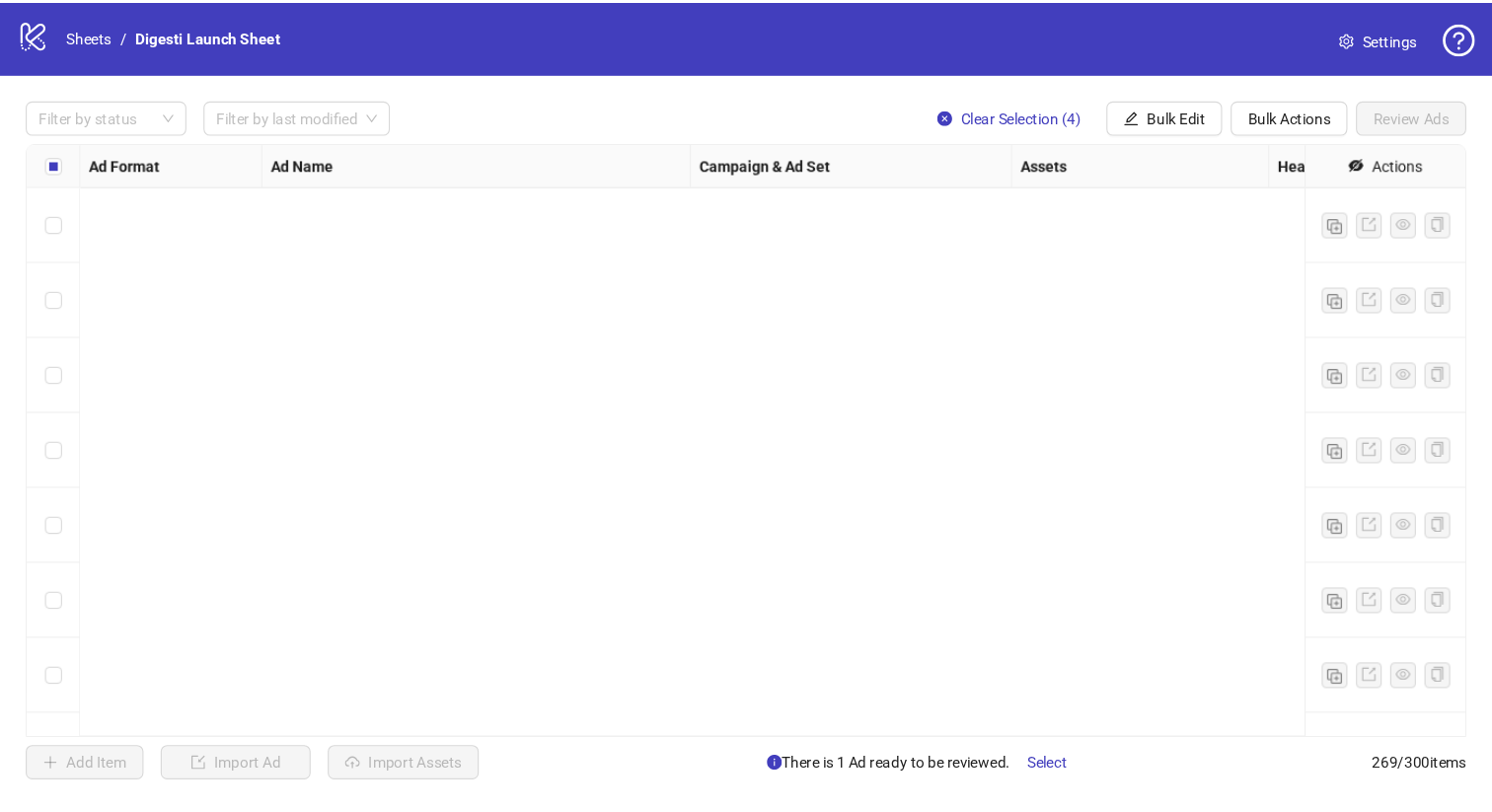 scroll, scrollTop: 18074, scrollLeft: 0, axis: vertical 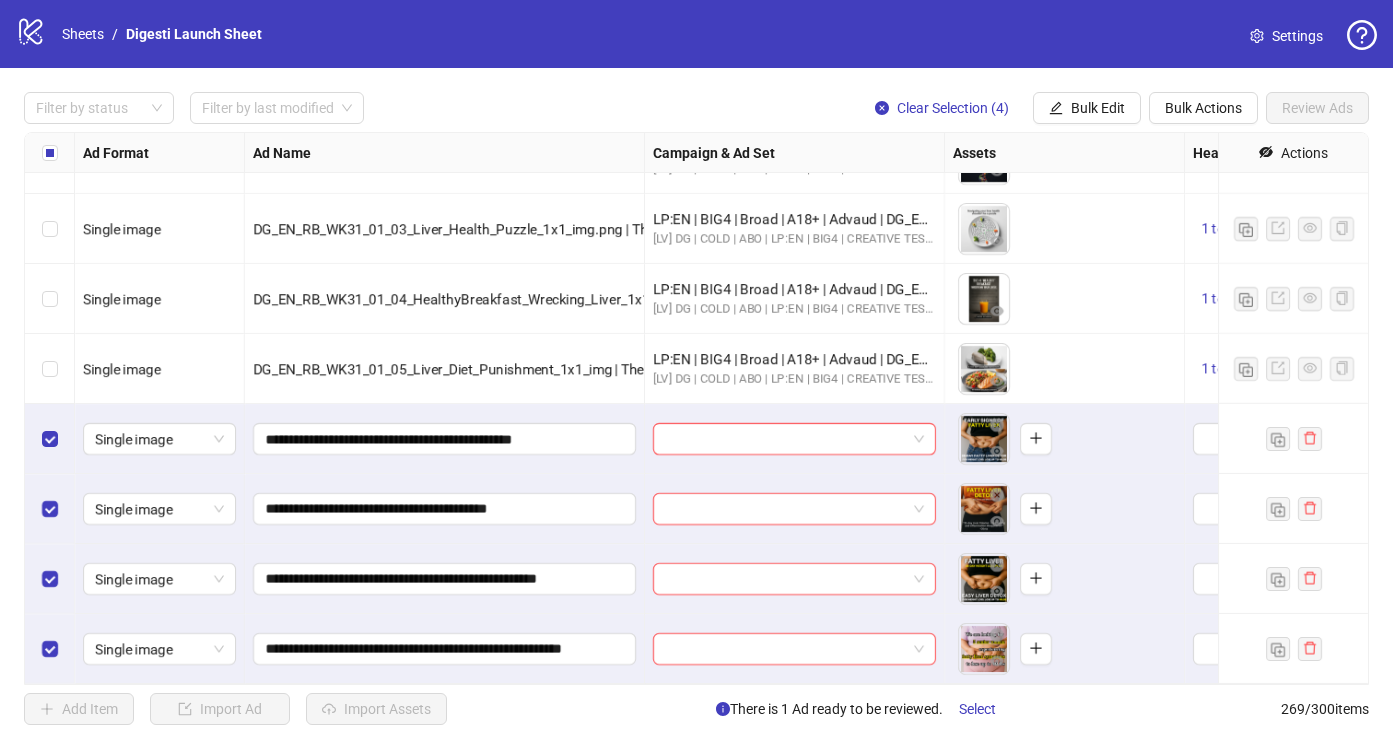 click on "**********" at bounding box center [445, 649] 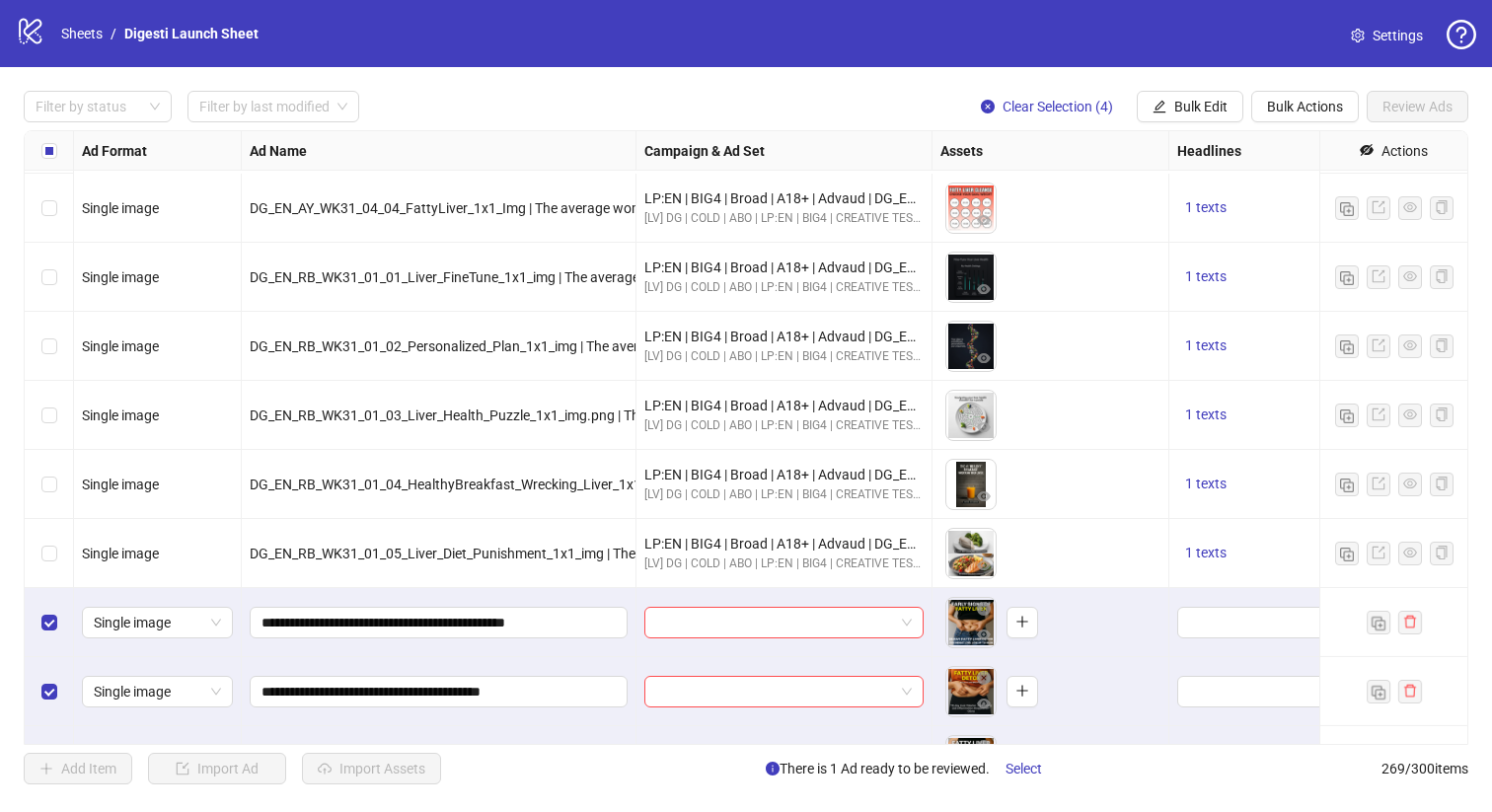 scroll, scrollTop: 18005, scrollLeft: 0, axis: vertical 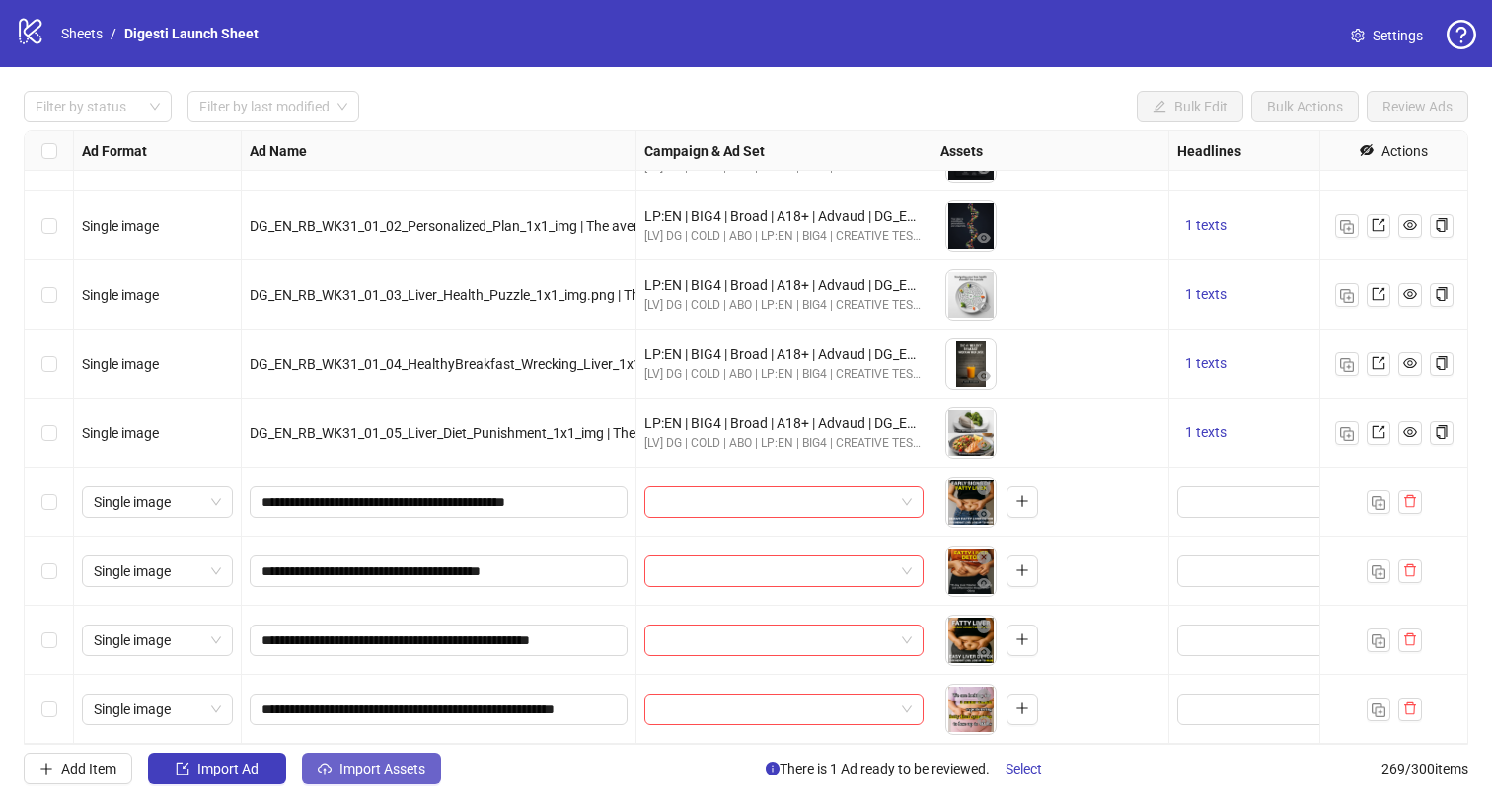 click on "Import Assets" at bounding box center [371, 769] 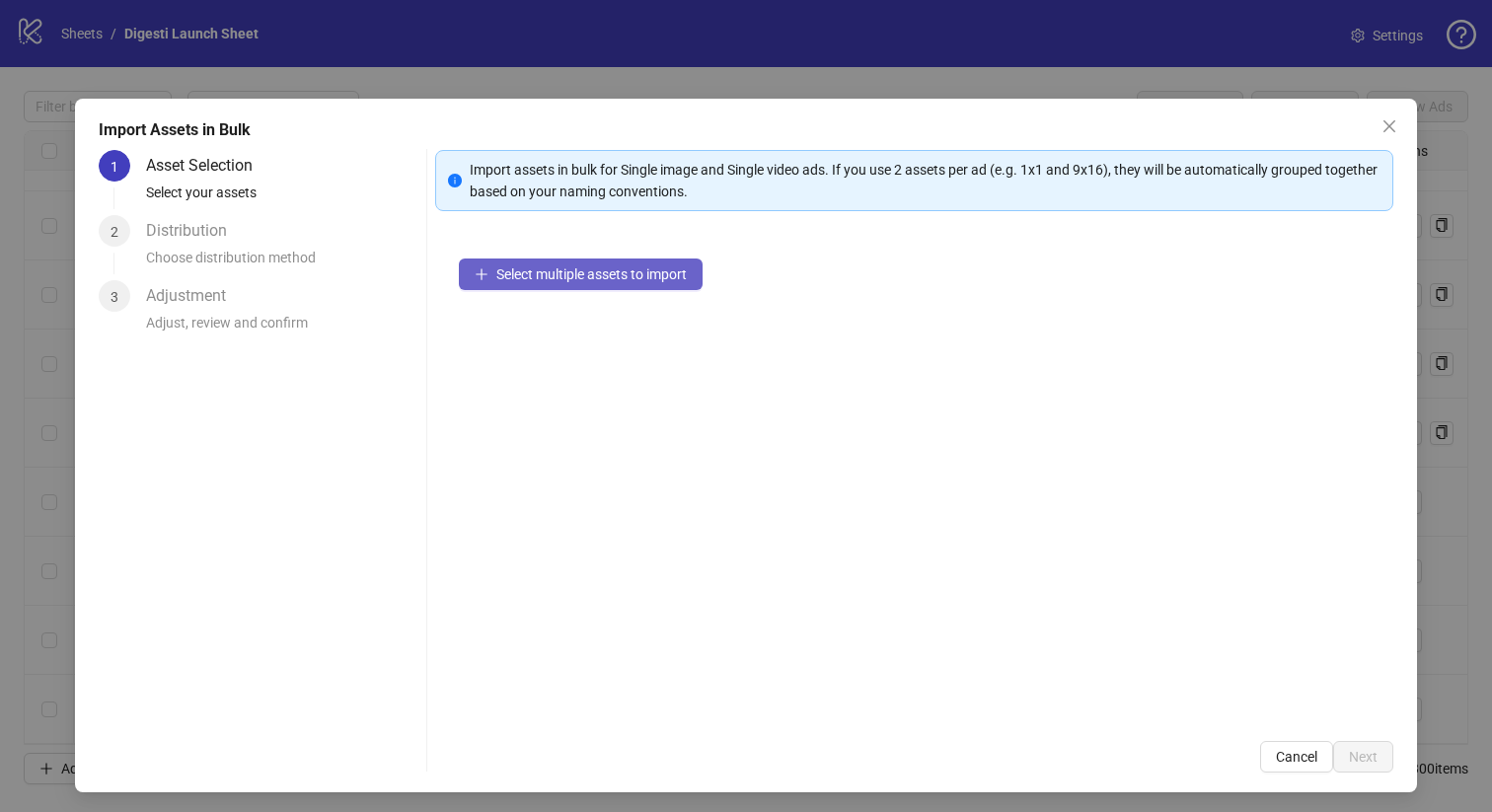 click on "Select multiple assets to import" at bounding box center [591, 274] 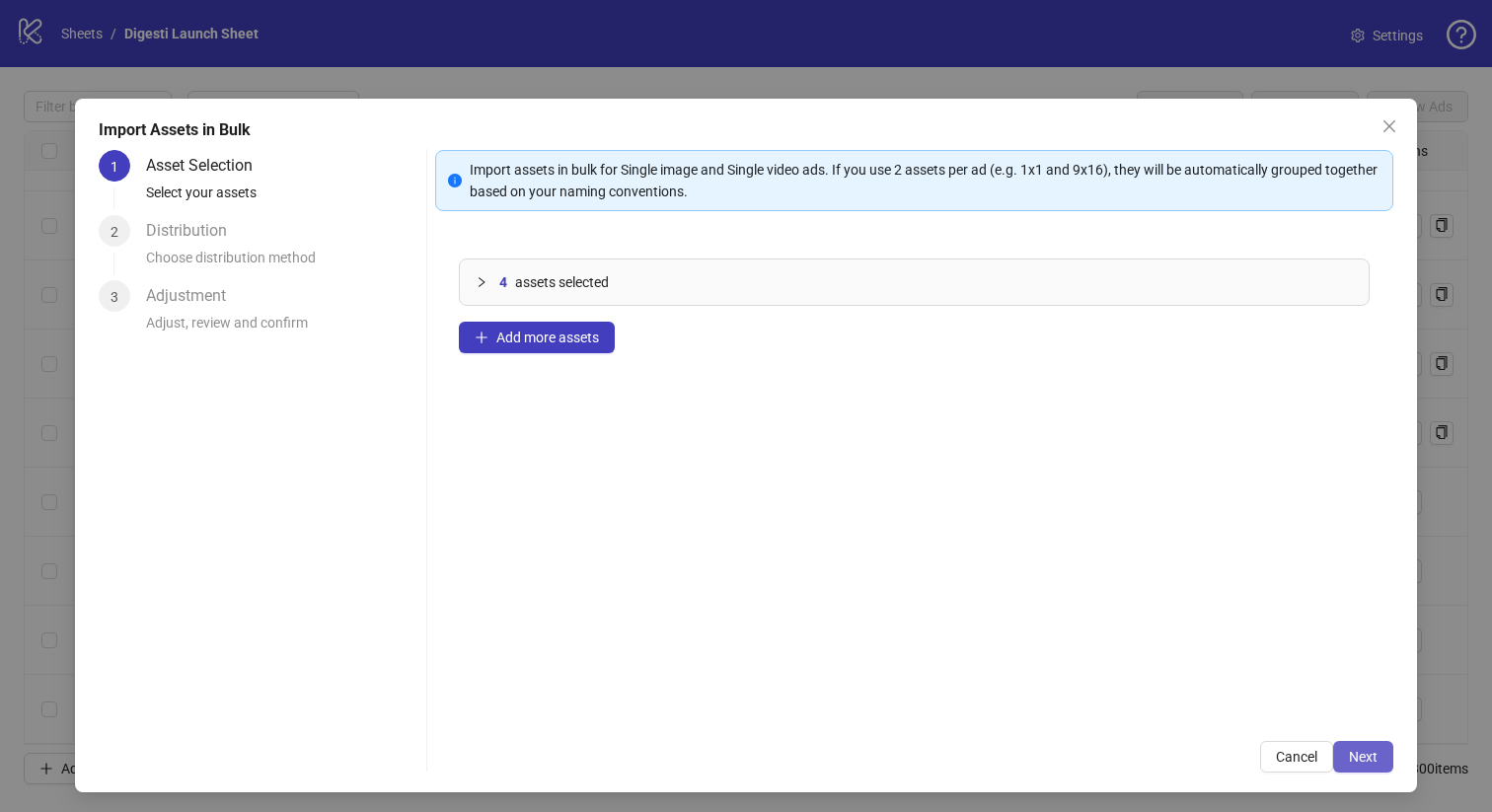 click on "Next" at bounding box center [1363, 757] 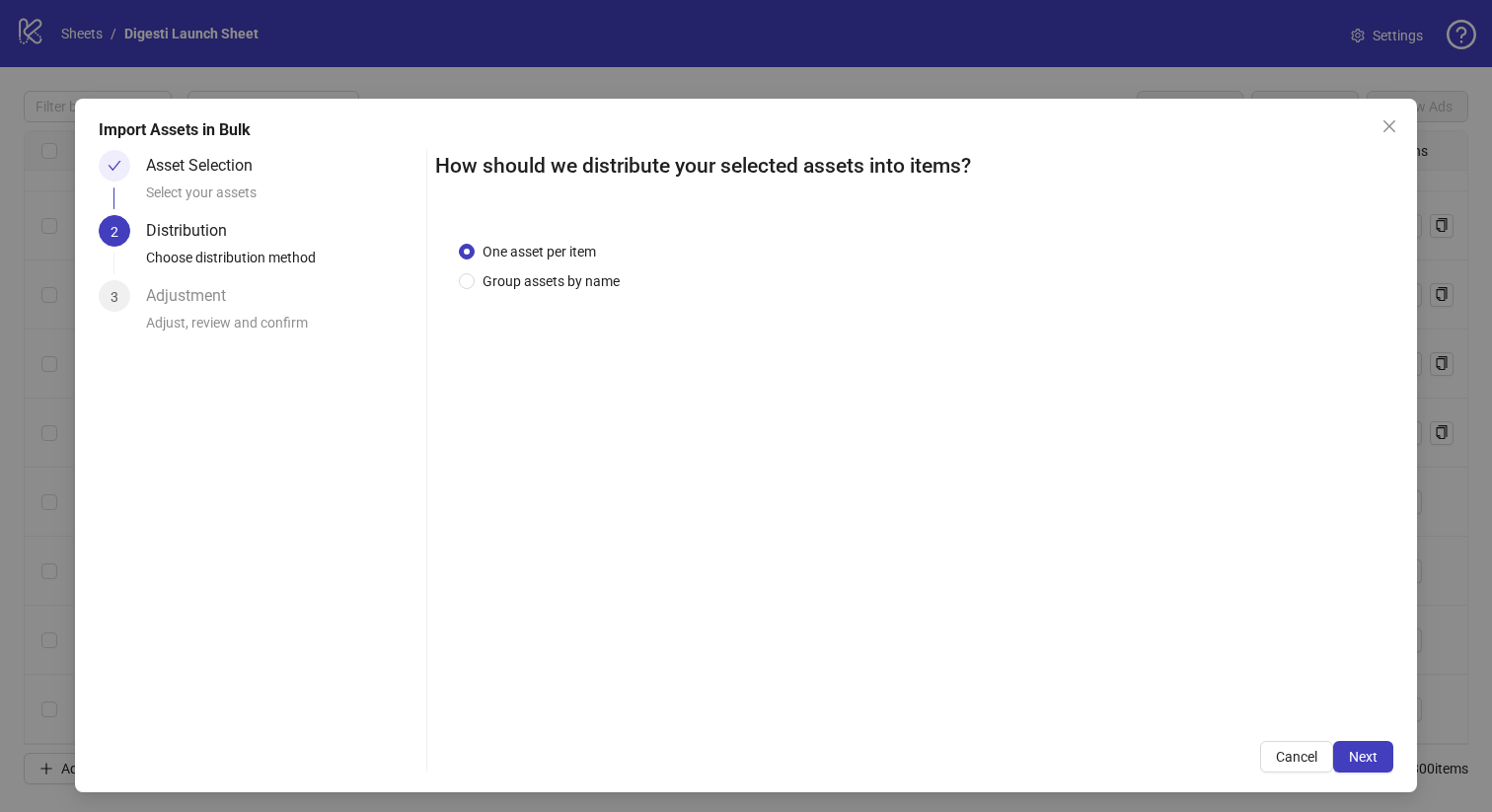 click on "Next" at bounding box center [1363, 757] 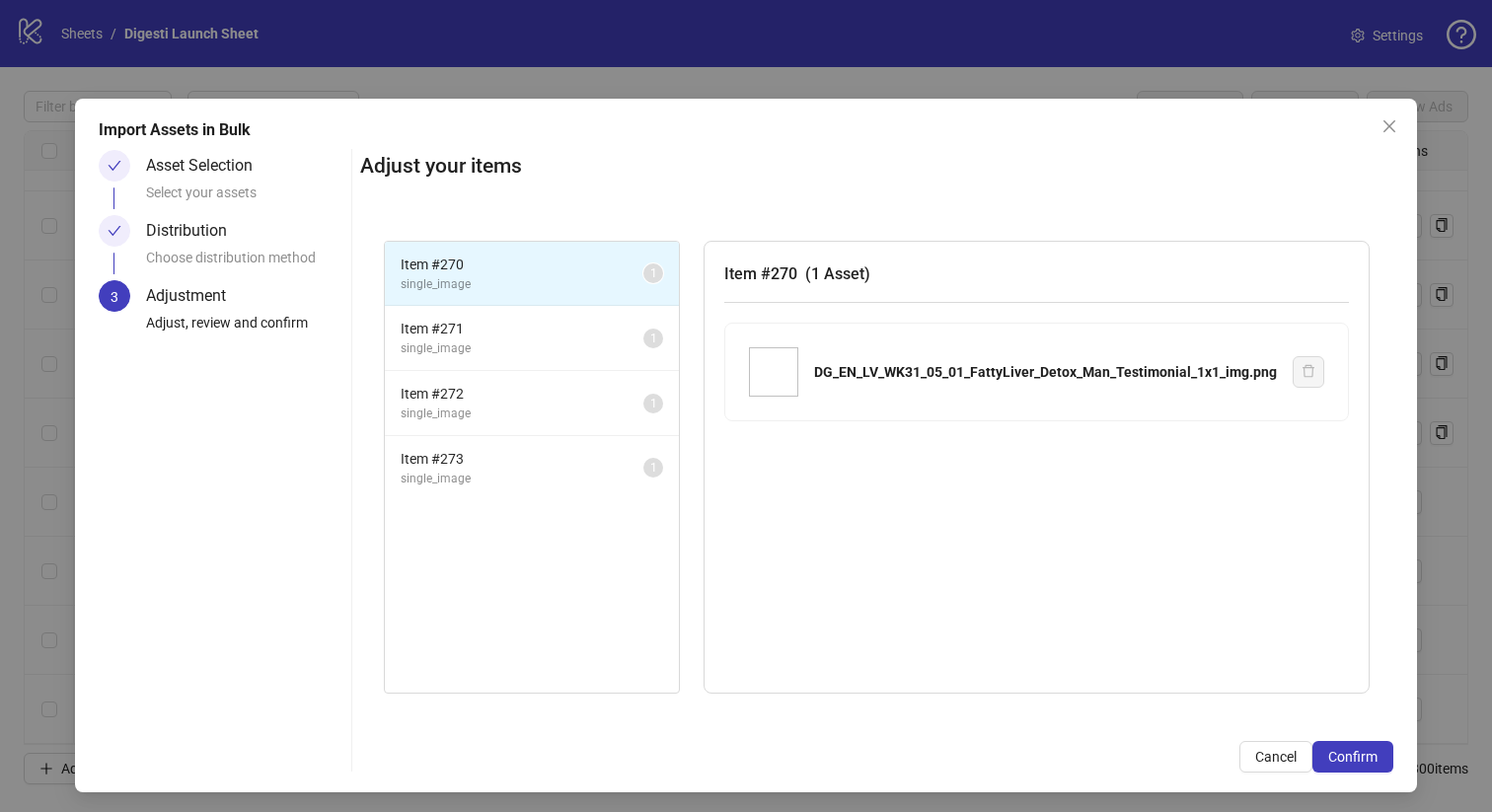 click on "Confirm" at bounding box center (1353, 757) 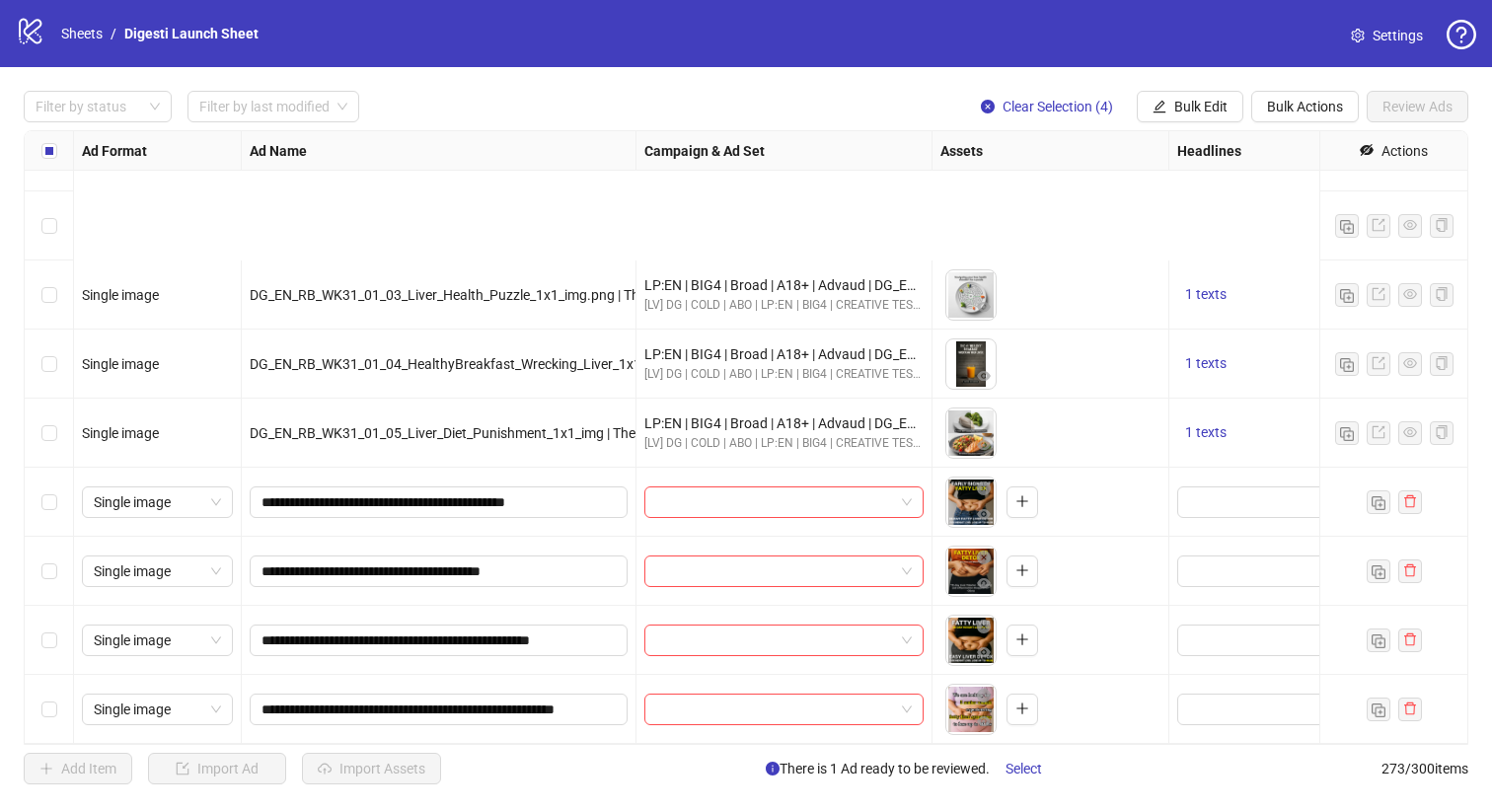 scroll, scrollTop: 18281, scrollLeft: 0, axis: vertical 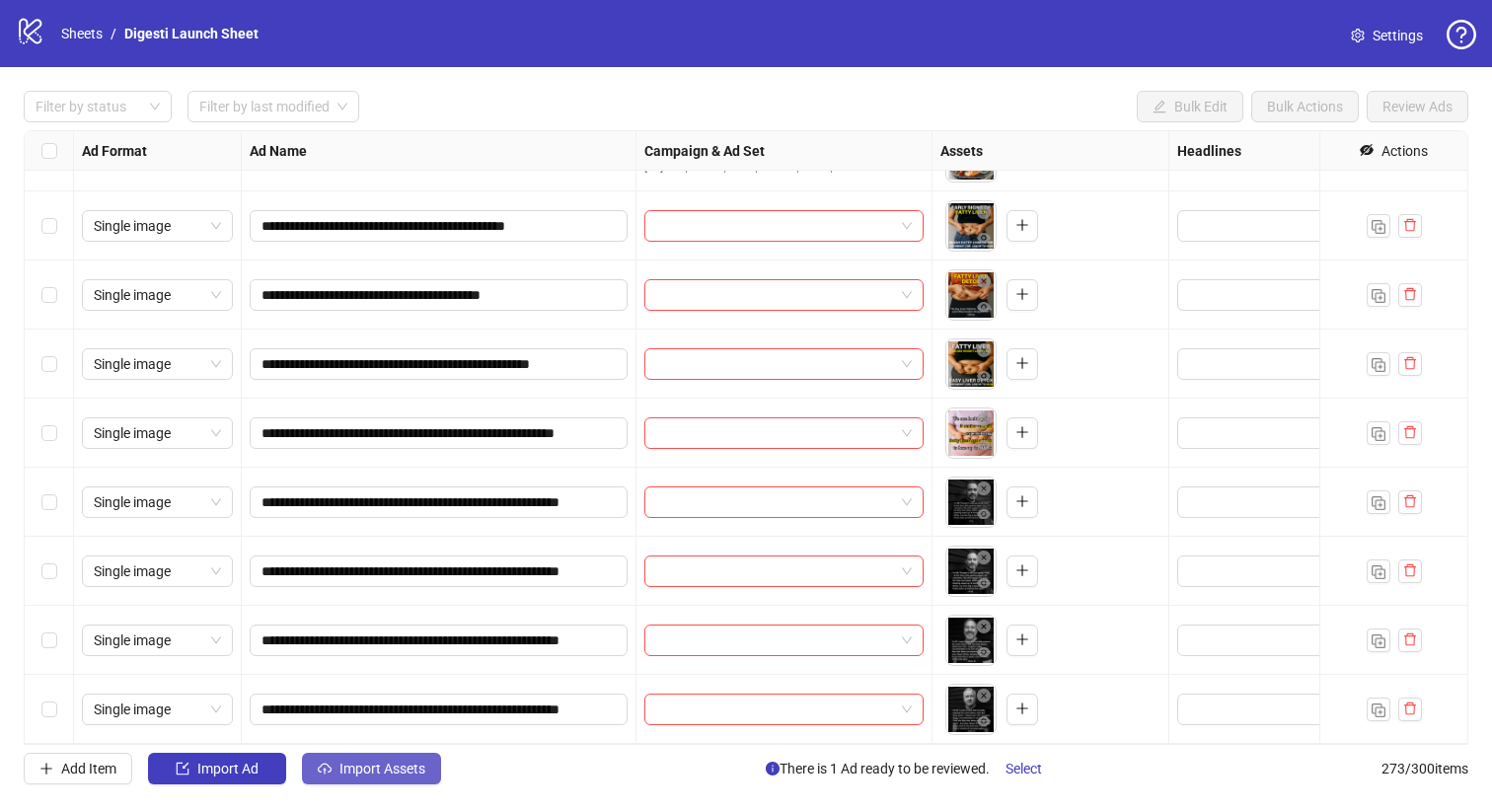 click on "Import Assets" at bounding box center [382, 769] 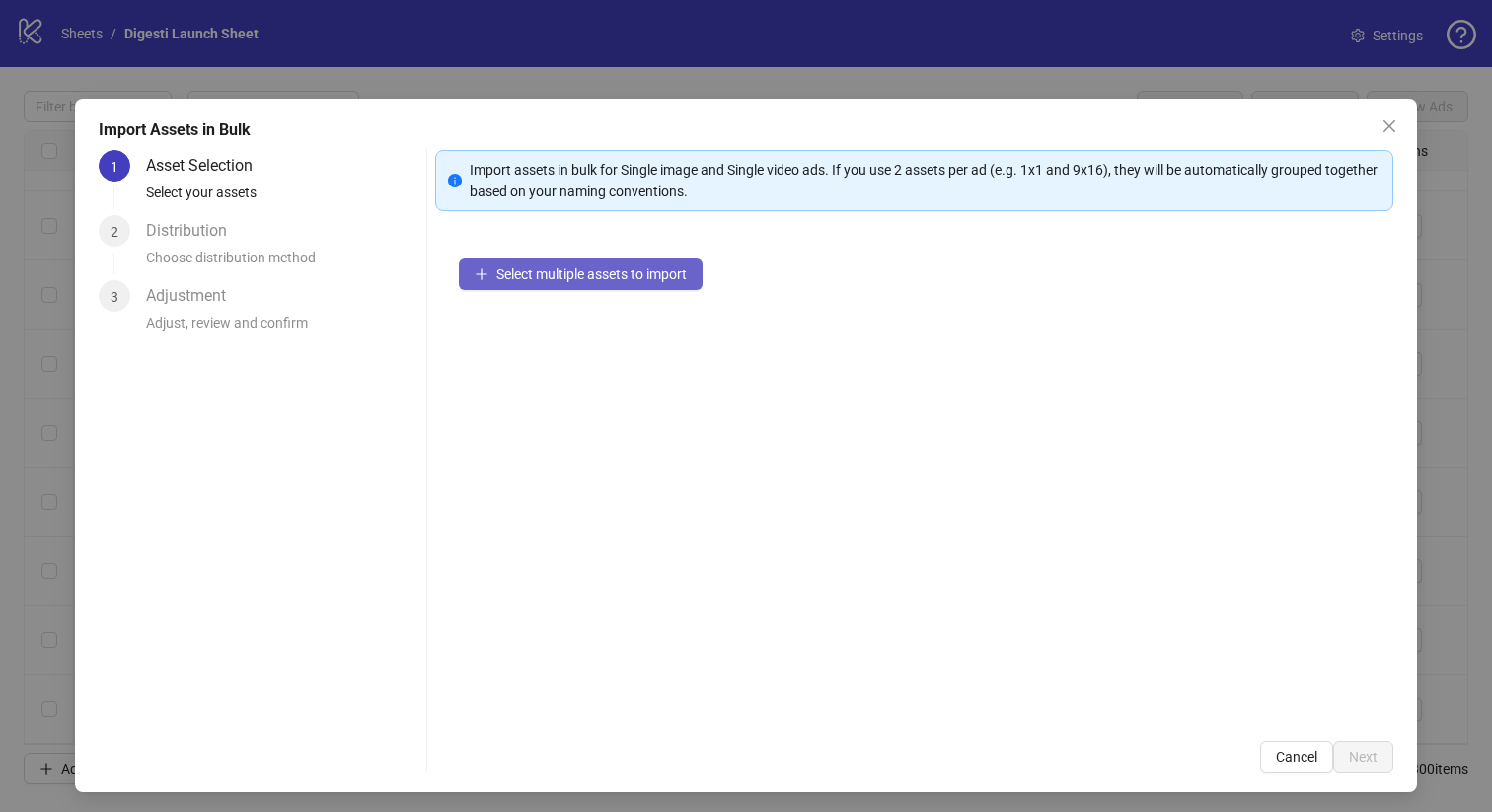 click on "Select multiple assets to import" at bounding box center [591, 274] 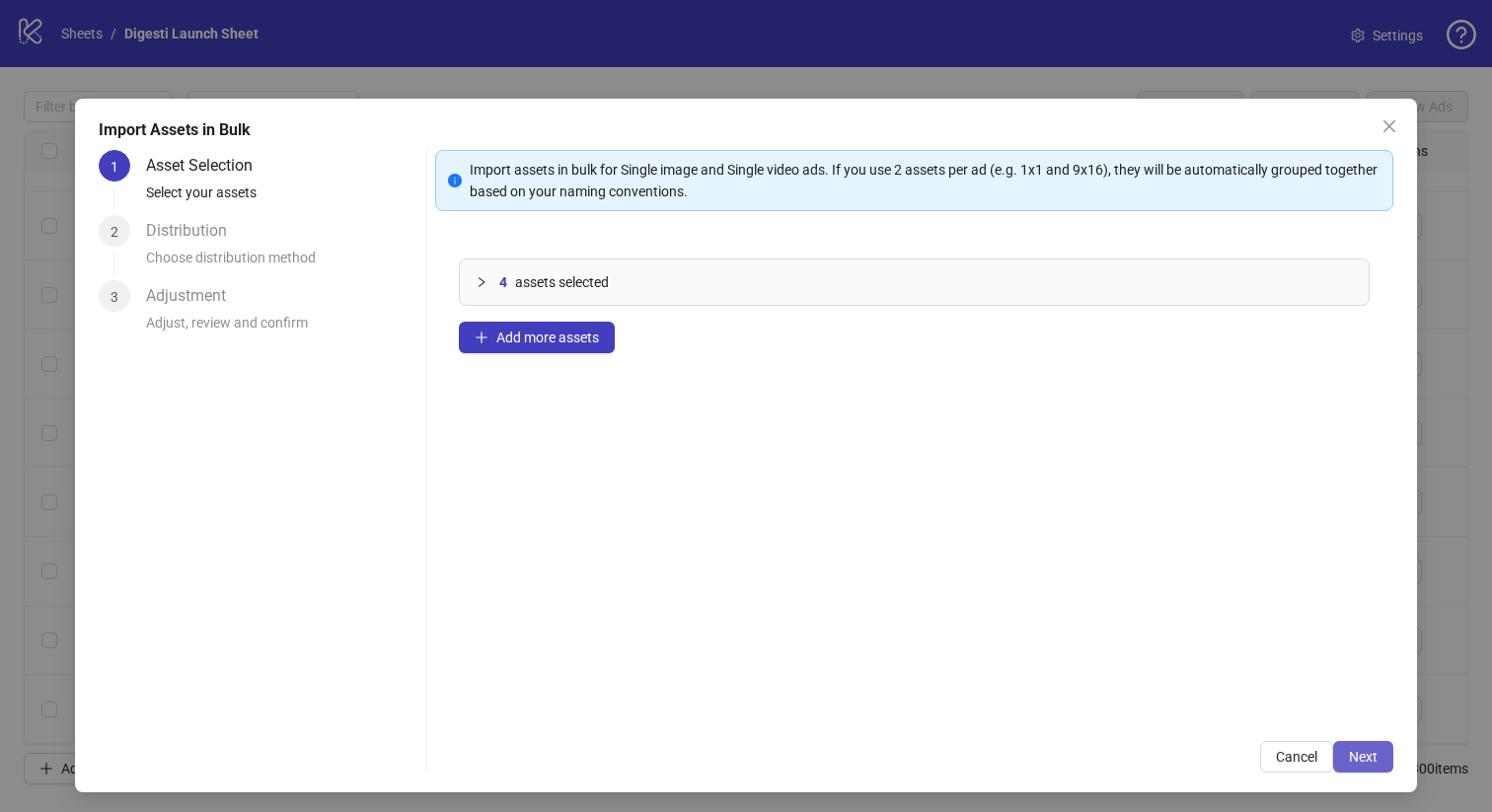 click on "Next" at bounding box center [1363, 757] 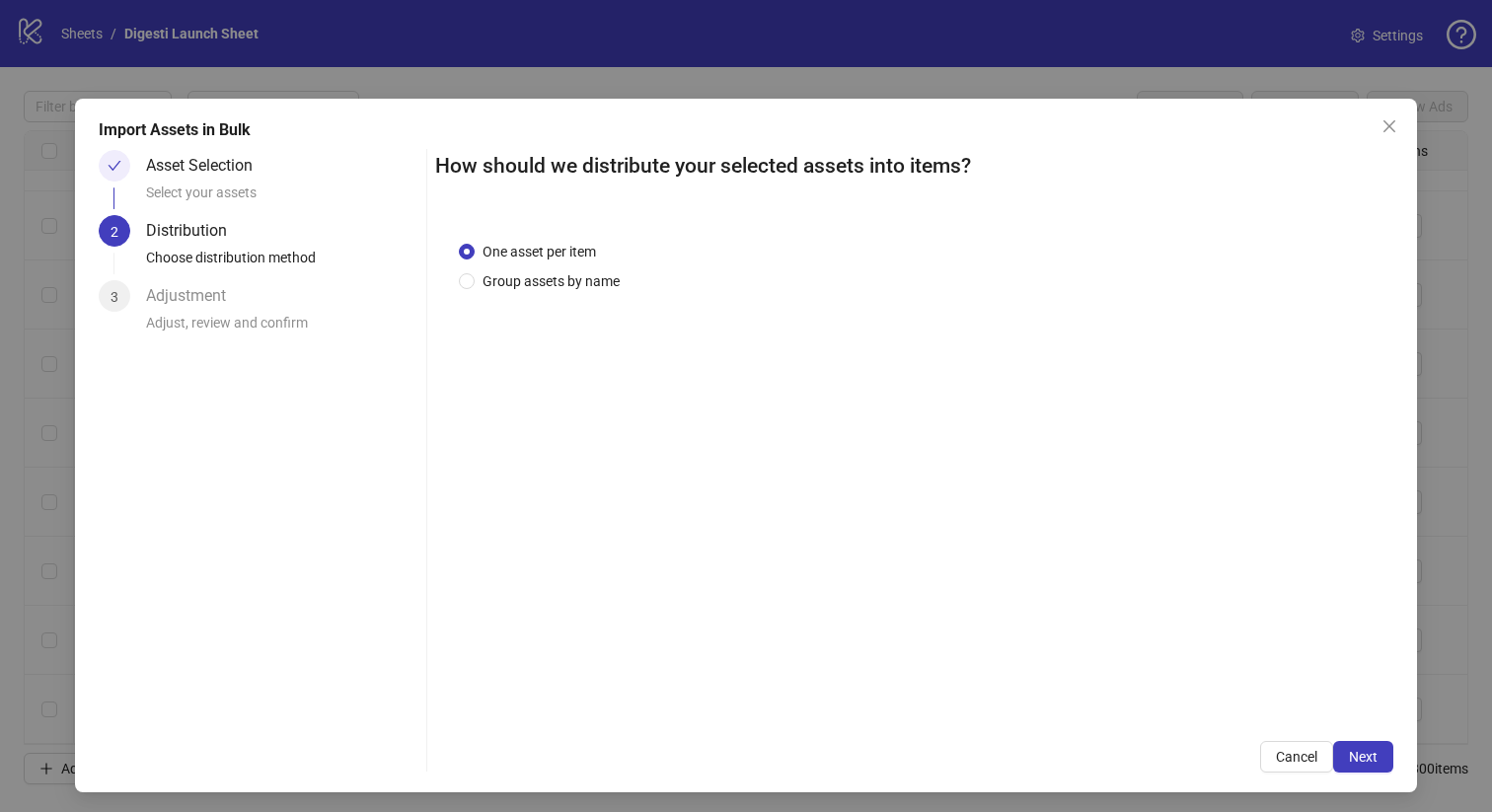 click on "Next" at bounding box center (1363, 757) 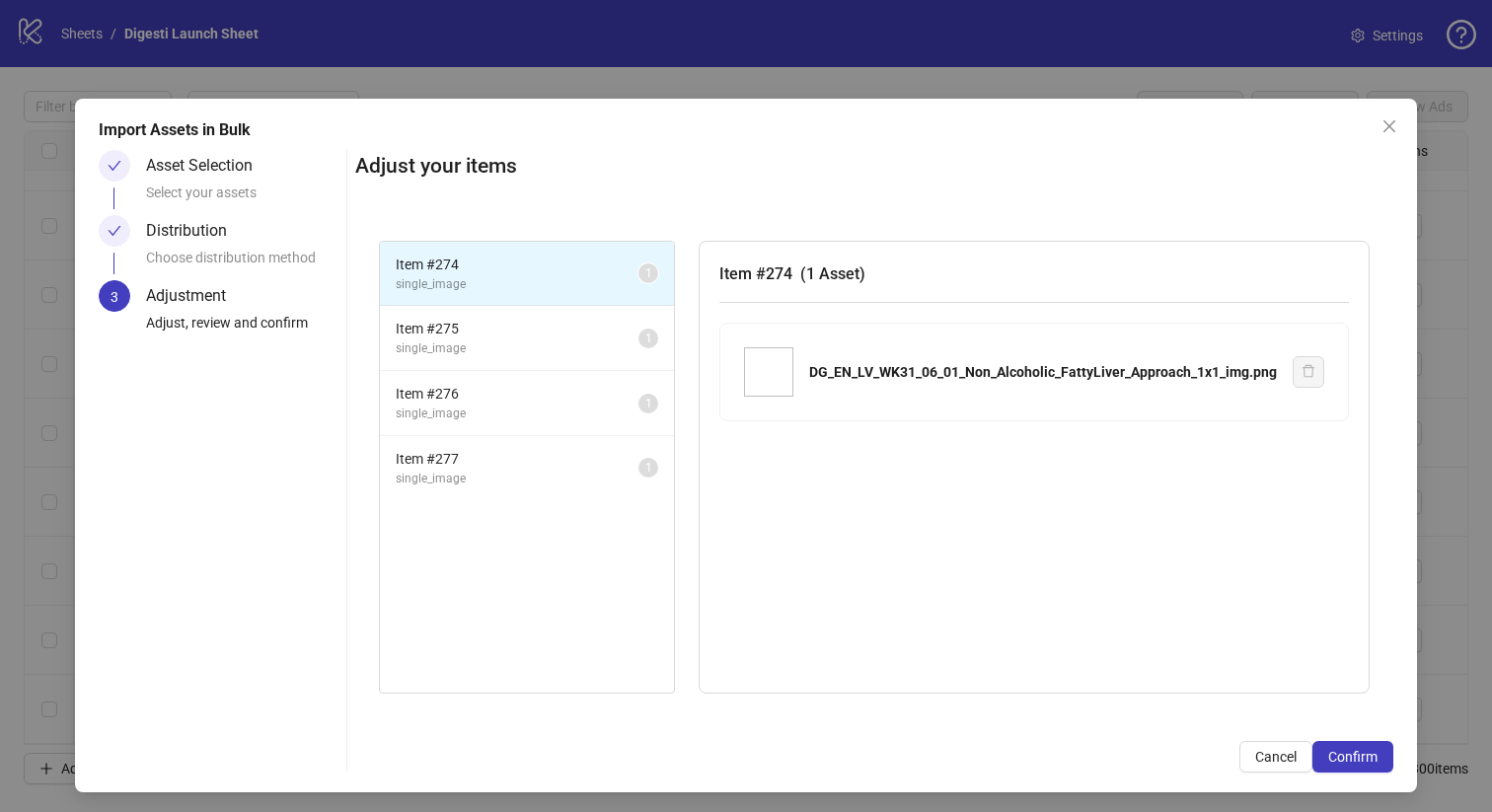 click on "Confirm" at bounding box center [1353, 757] 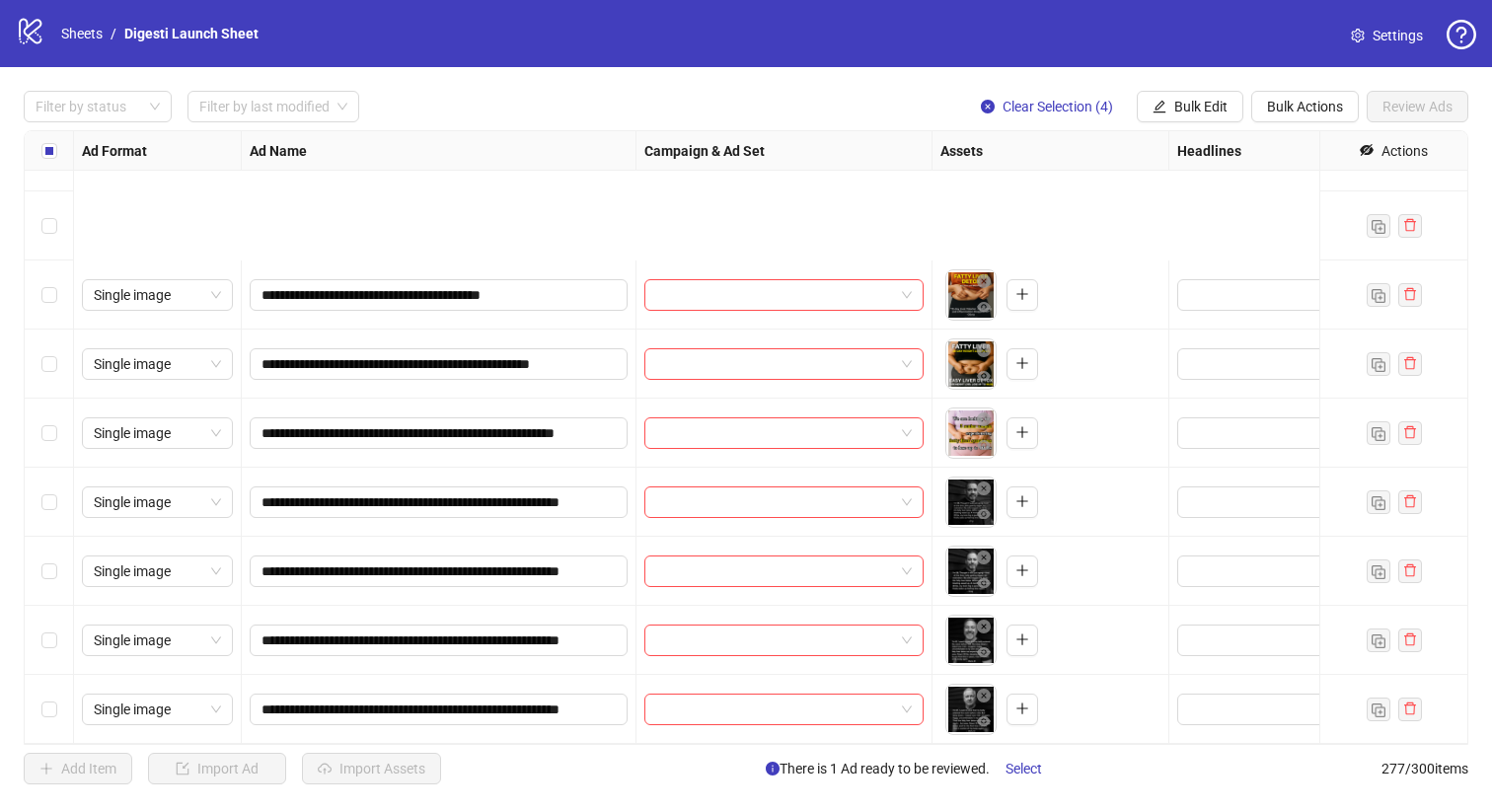 scroll, scrollTop: 18558, scrollLeft: 0, axis: vertical 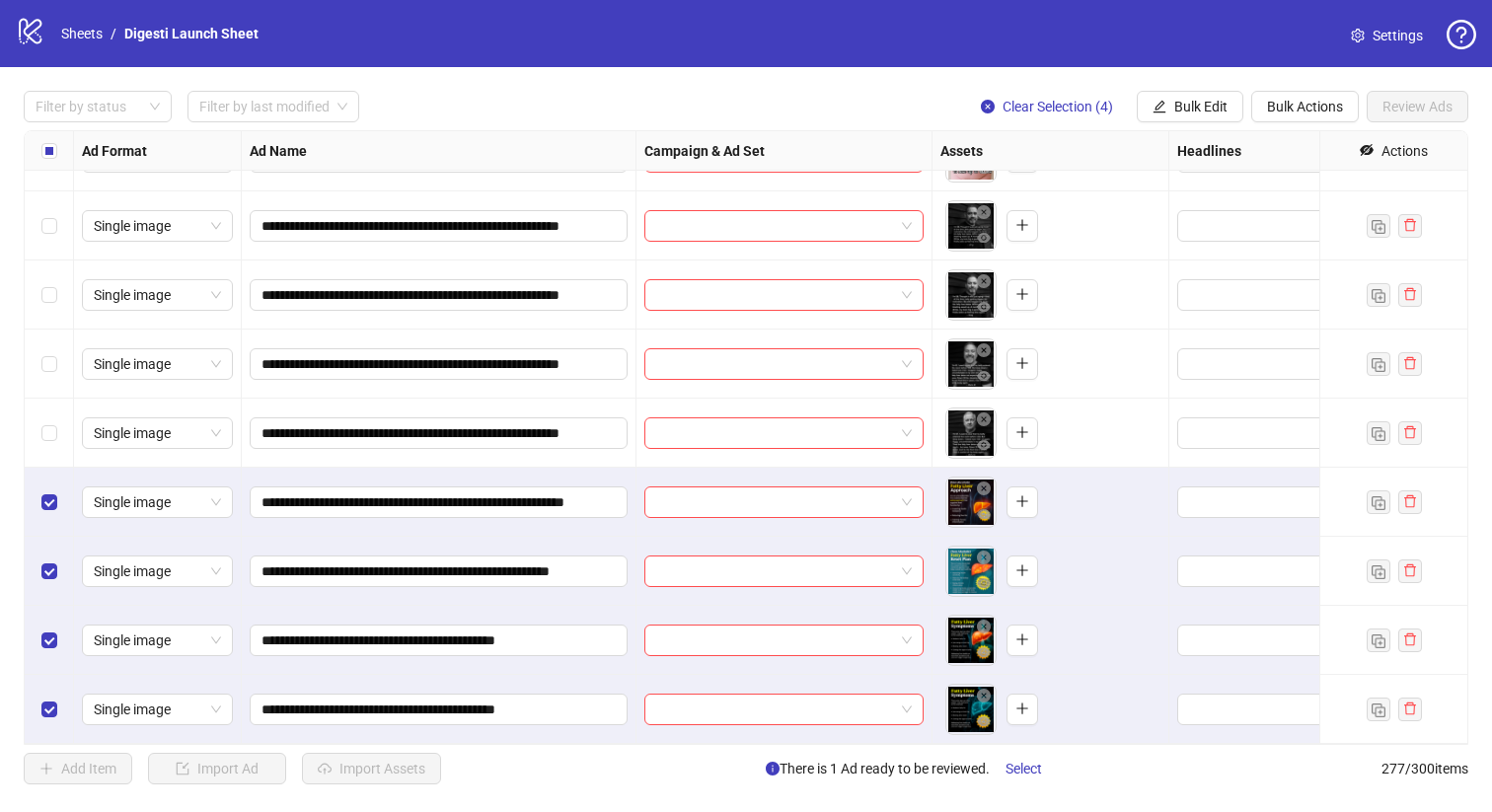 click at bounding box center (49, 151) 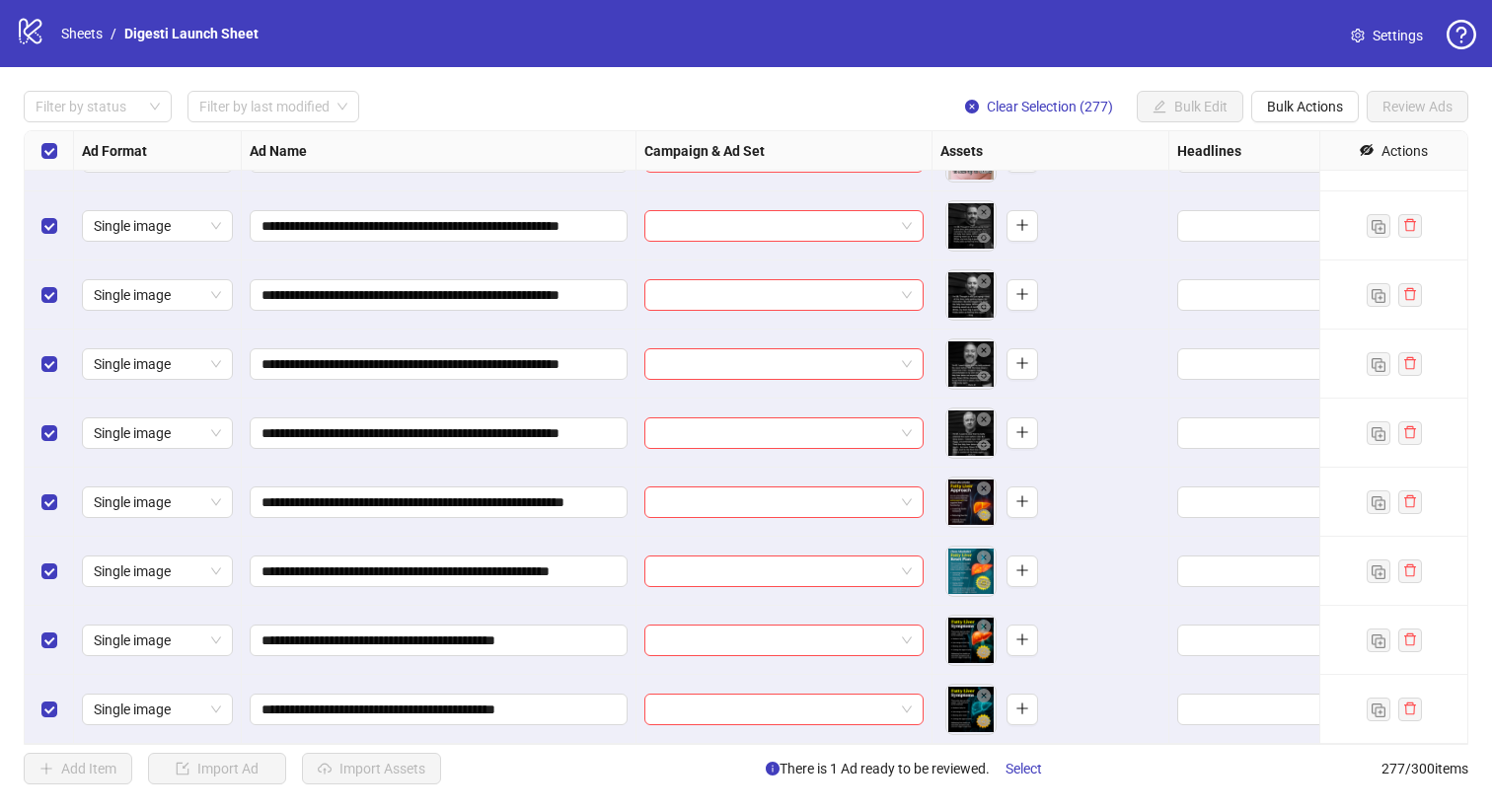 click at bounding box center [49, 151] 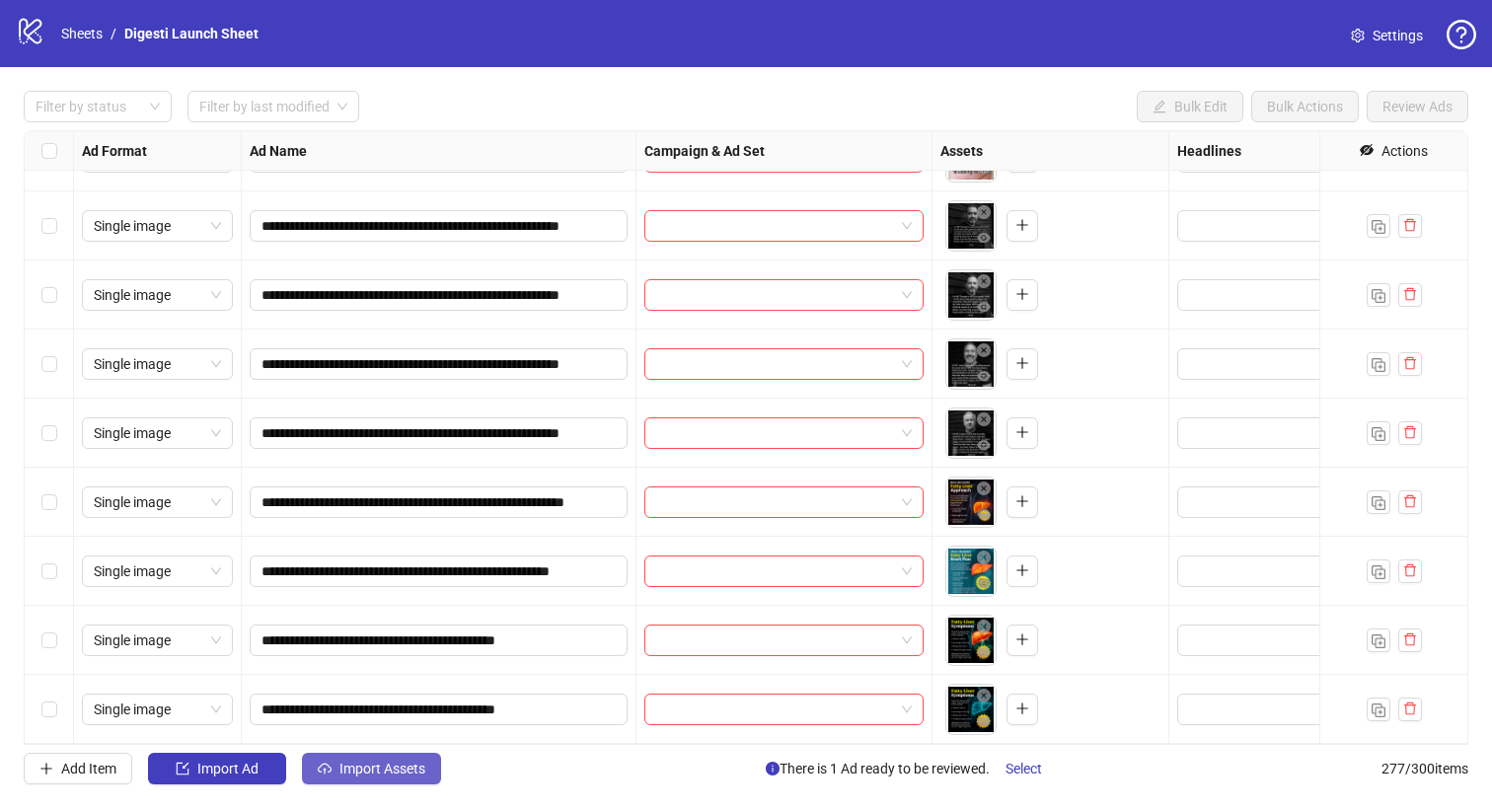 click on "Import Assets" at bounding box center (382, 769) 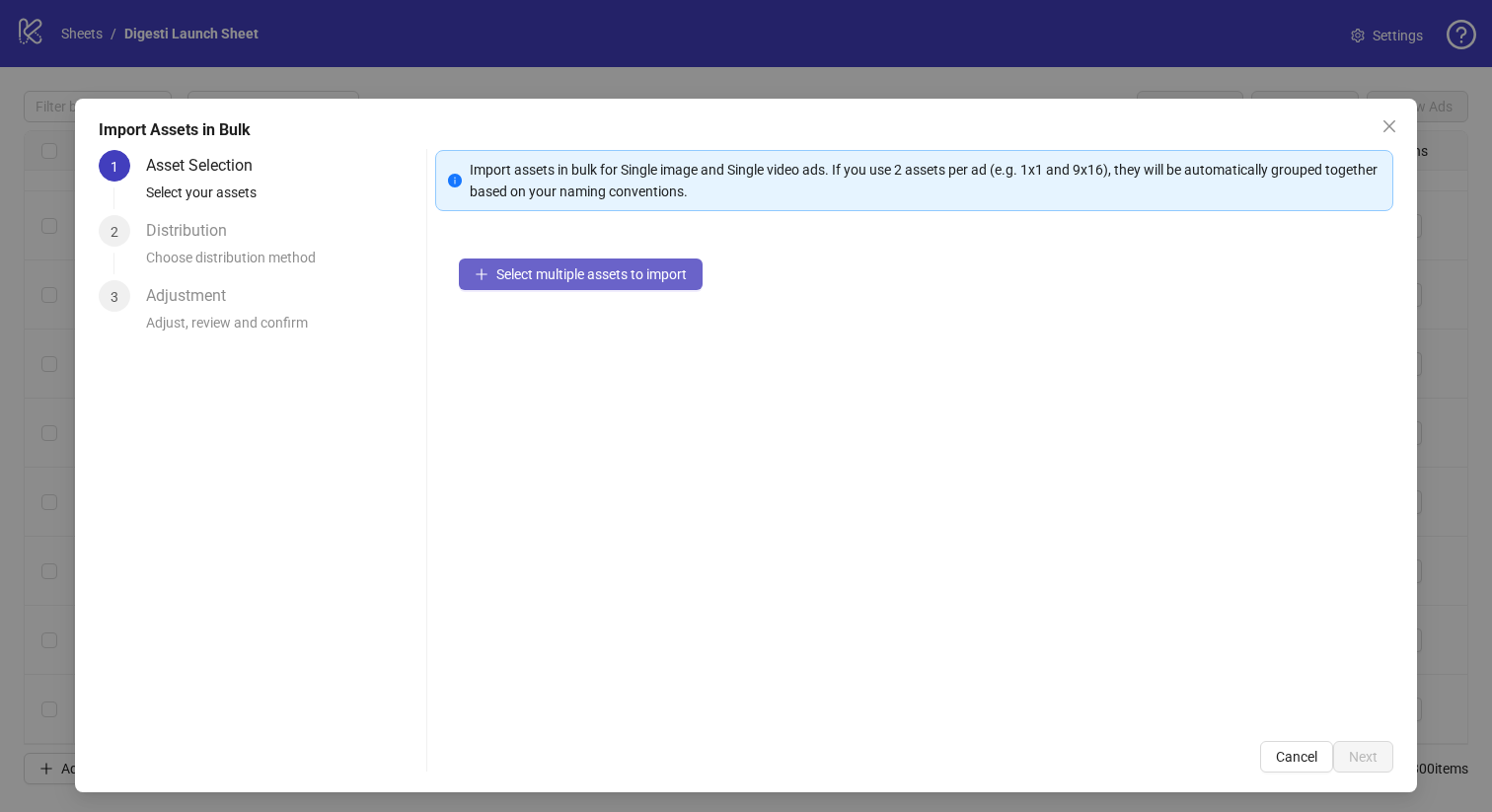 click on "Select multiple assets to import" at bounding box center (591, 274) 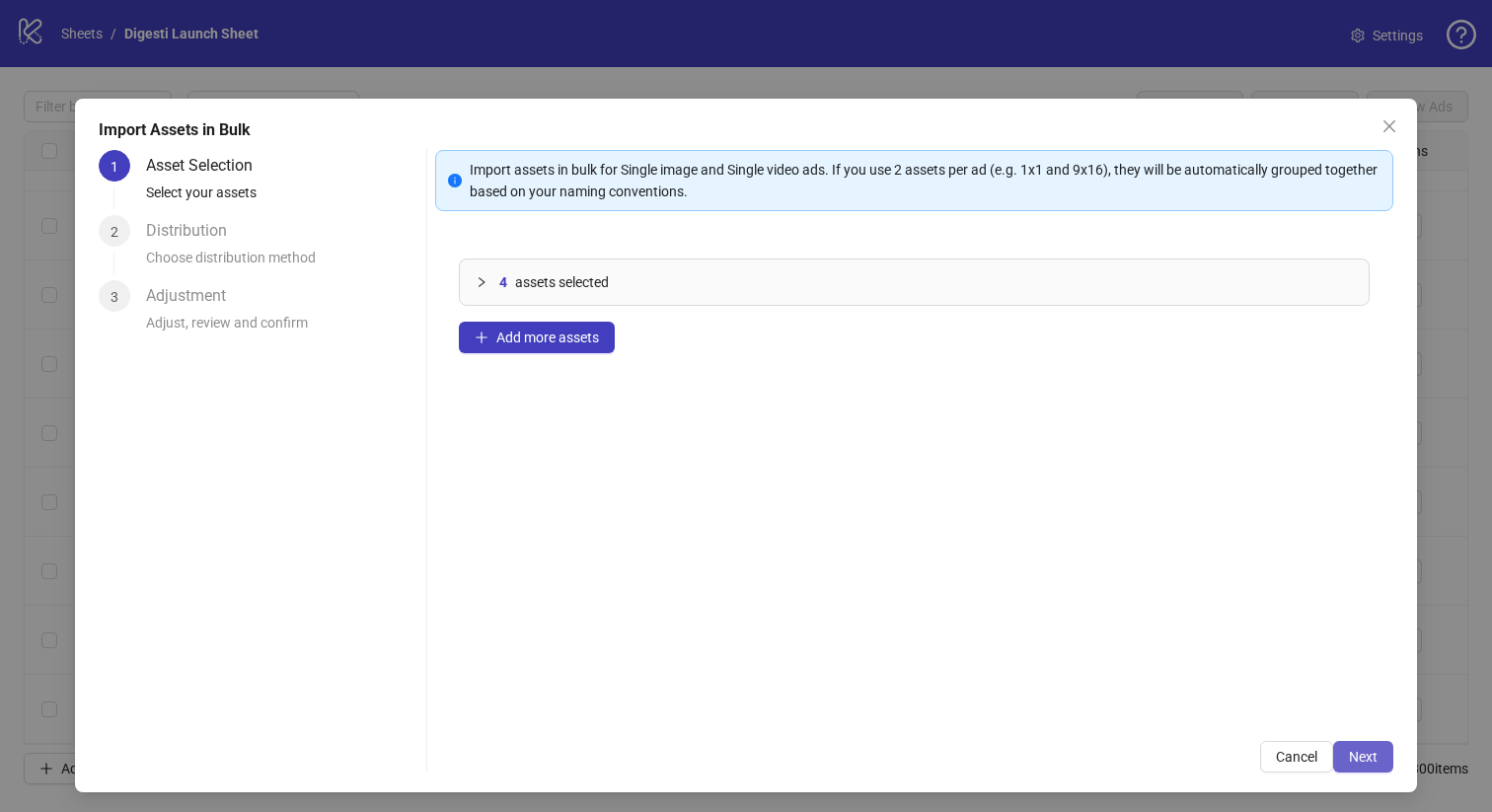 click on "Next" at bounding box center [1363, 757] 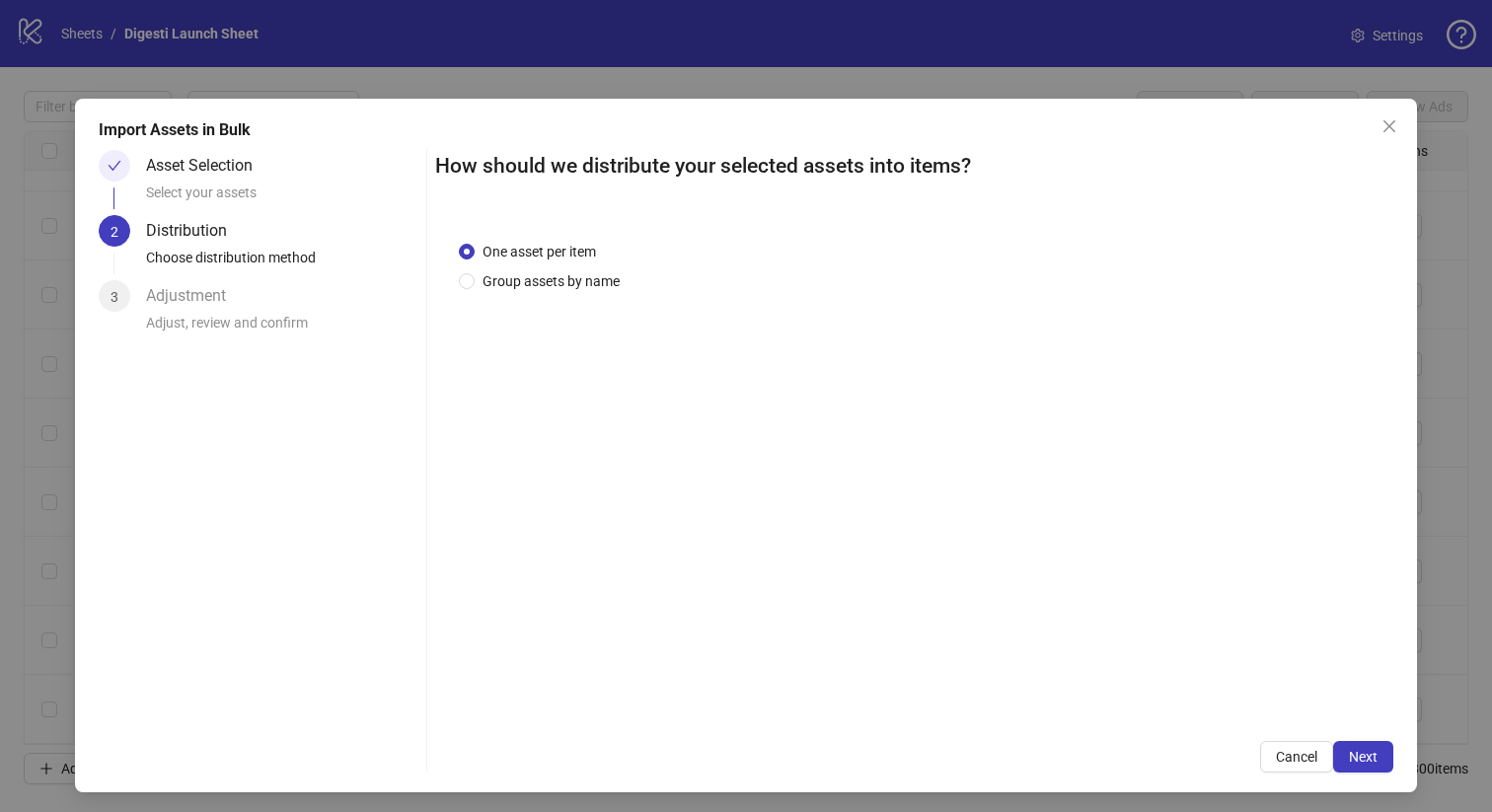 click on "Next" at bounding box center (1363, 757) 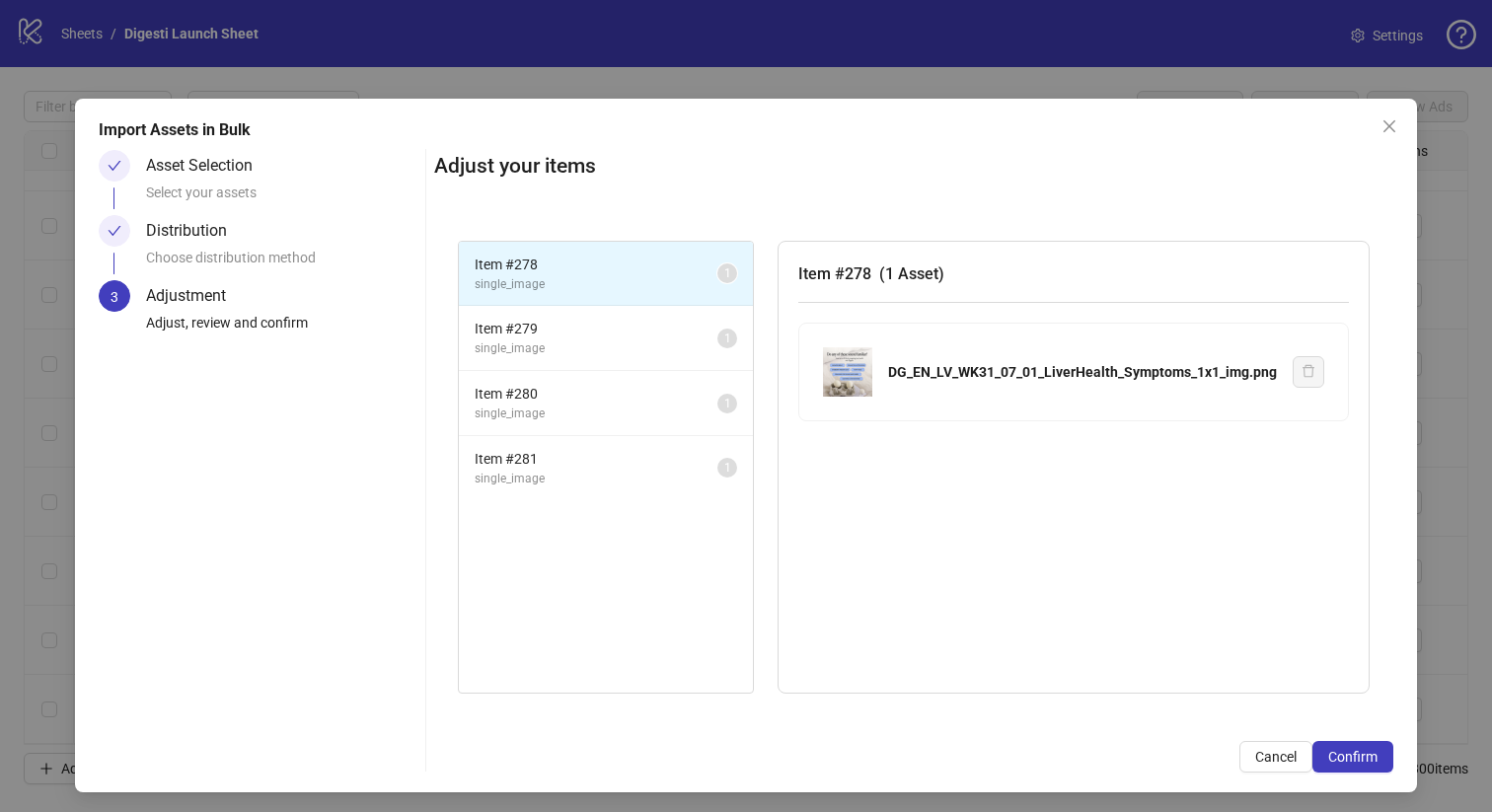 click on "Confirm" at bounding box center (1353, 757) 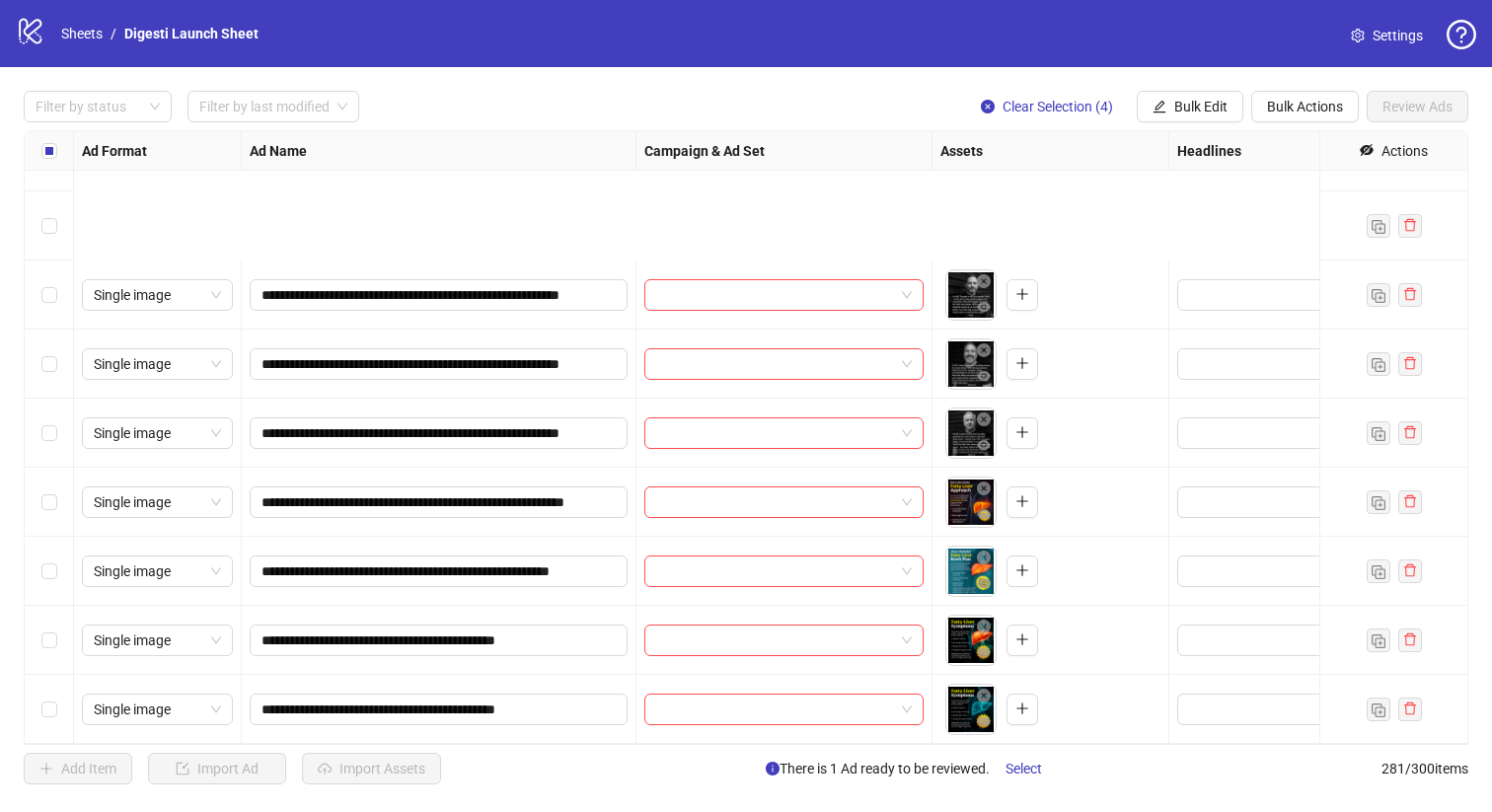 scroll, scrollTop: 18834, scrollLeft: 0, axis: vertical 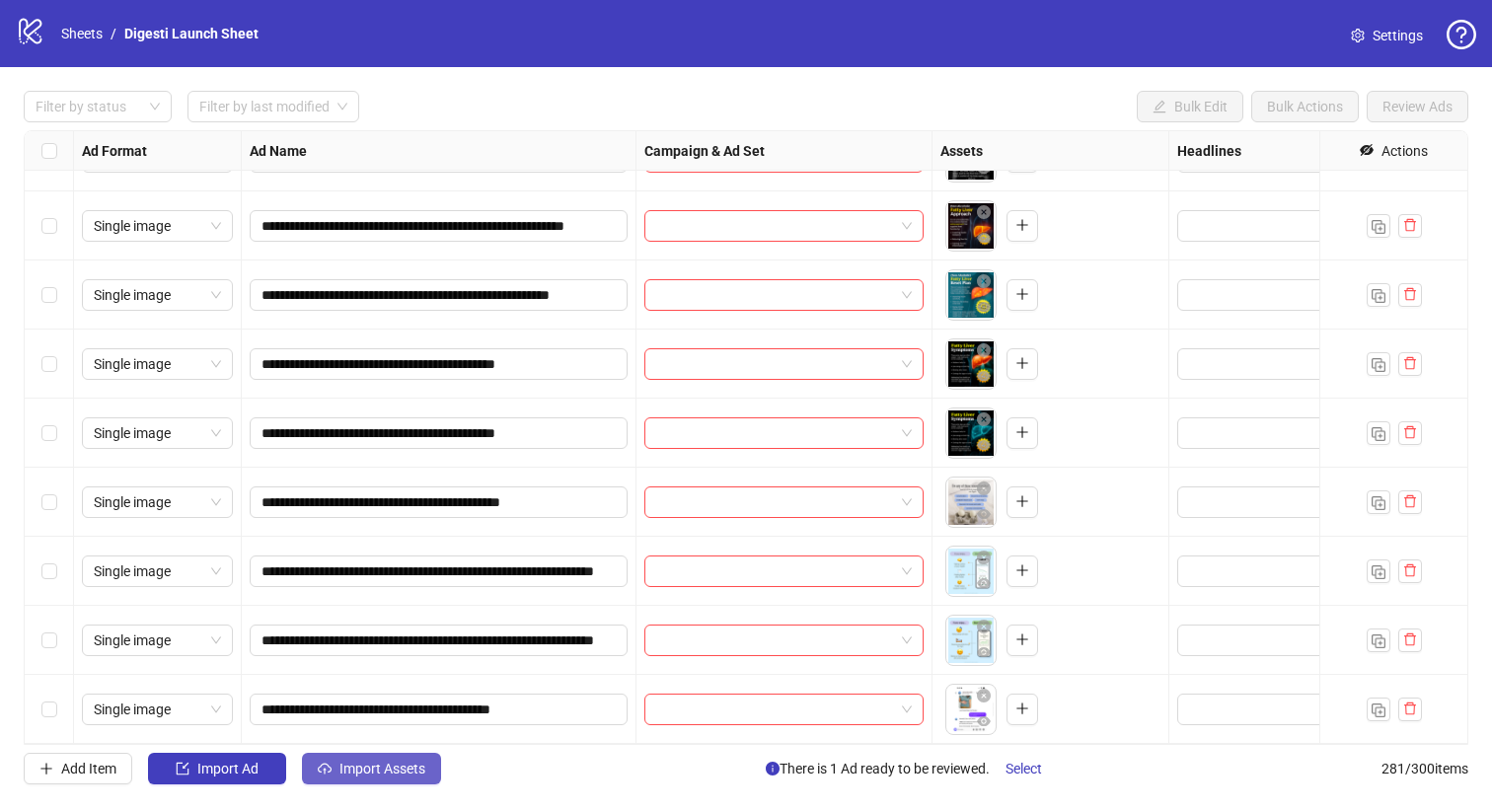 click on "Import Assets" at bounding box center [382, 769] 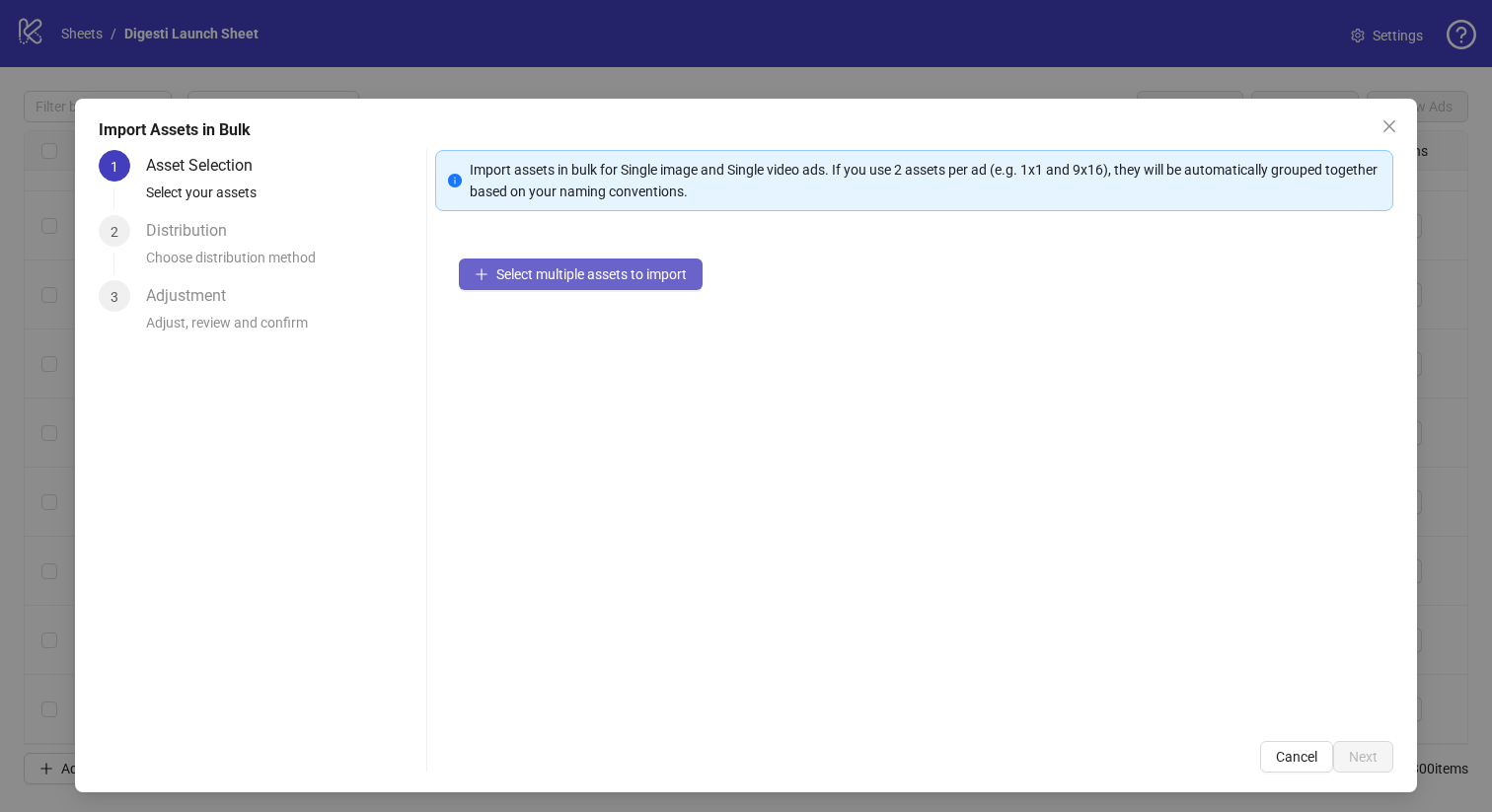 click on "Select multiple assets to import" at bounding box center [591, 274] 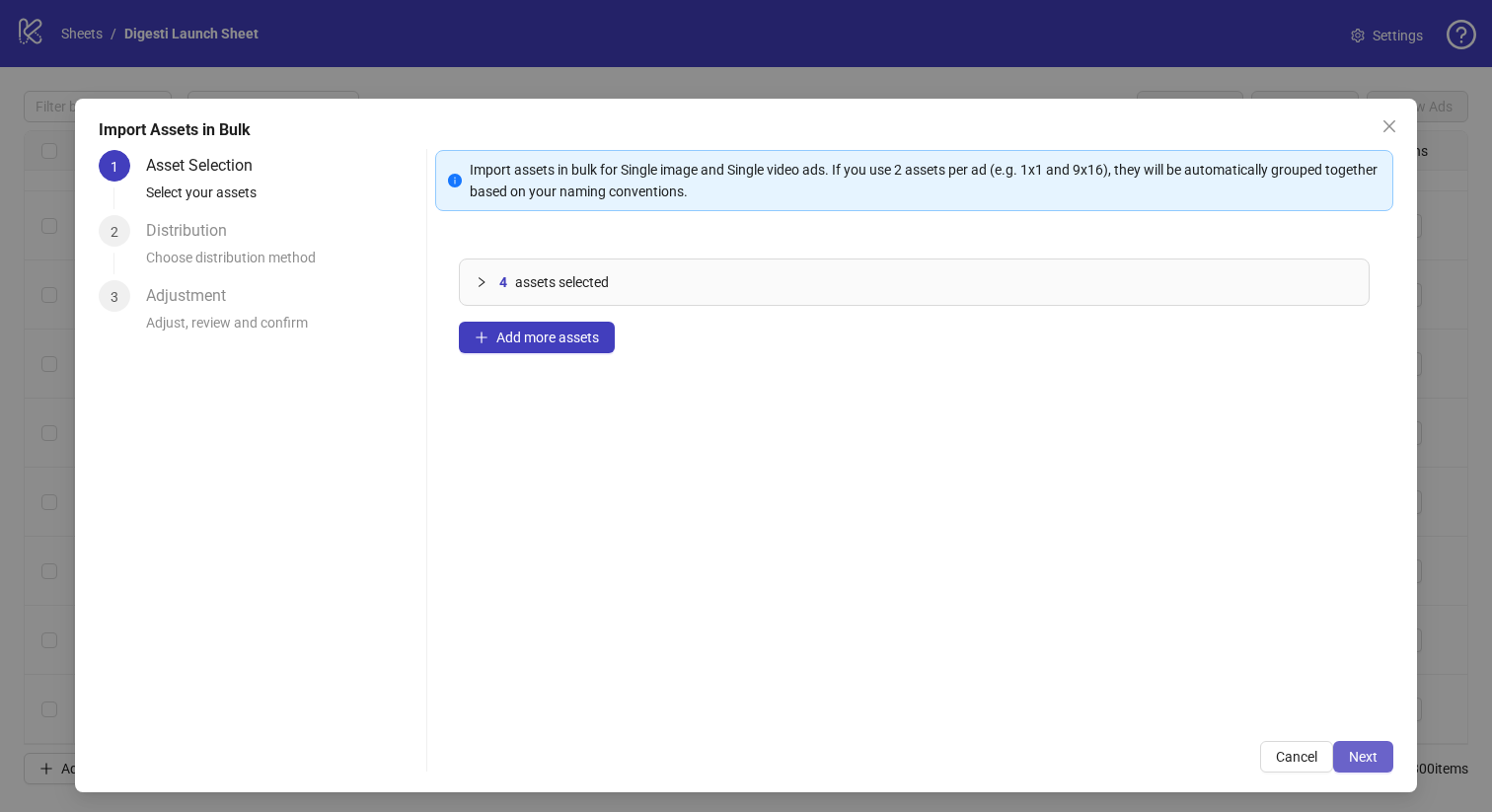 click on "Next" at bounding box center [1363, 757] 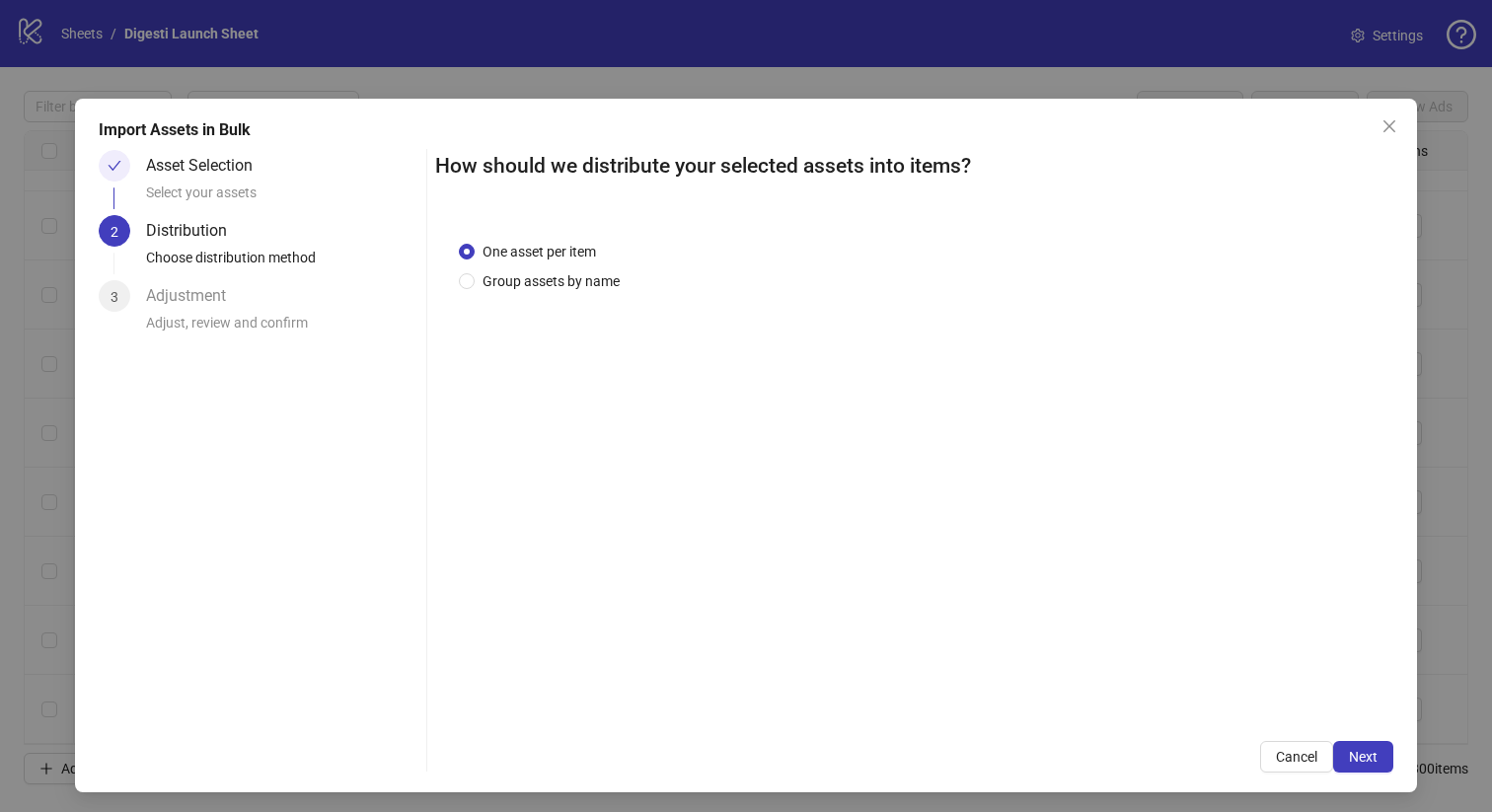 click on "Next" at bounding box center (1363, 757) 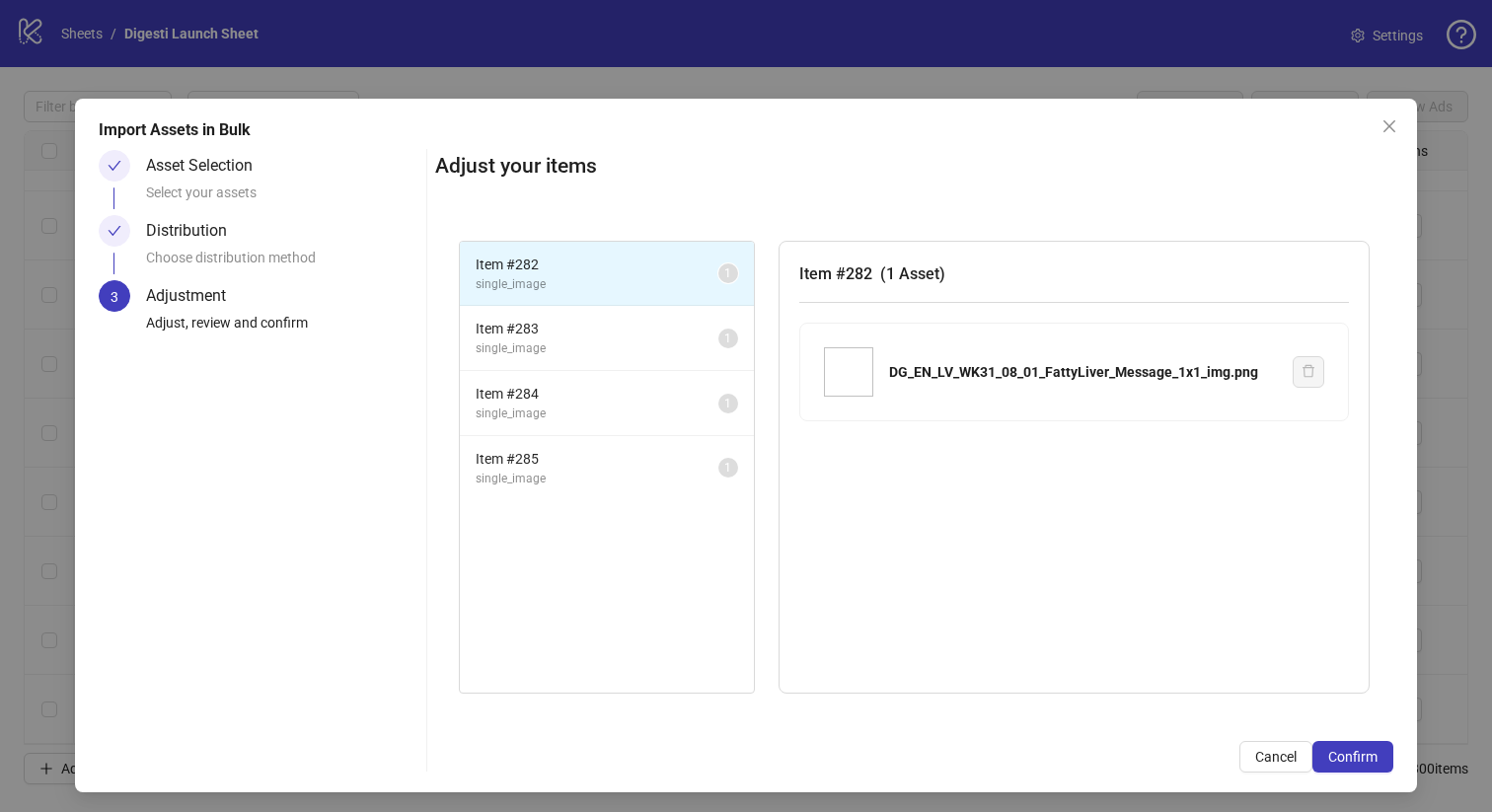 click on "Confirm" at bounding box center [1353, 757] 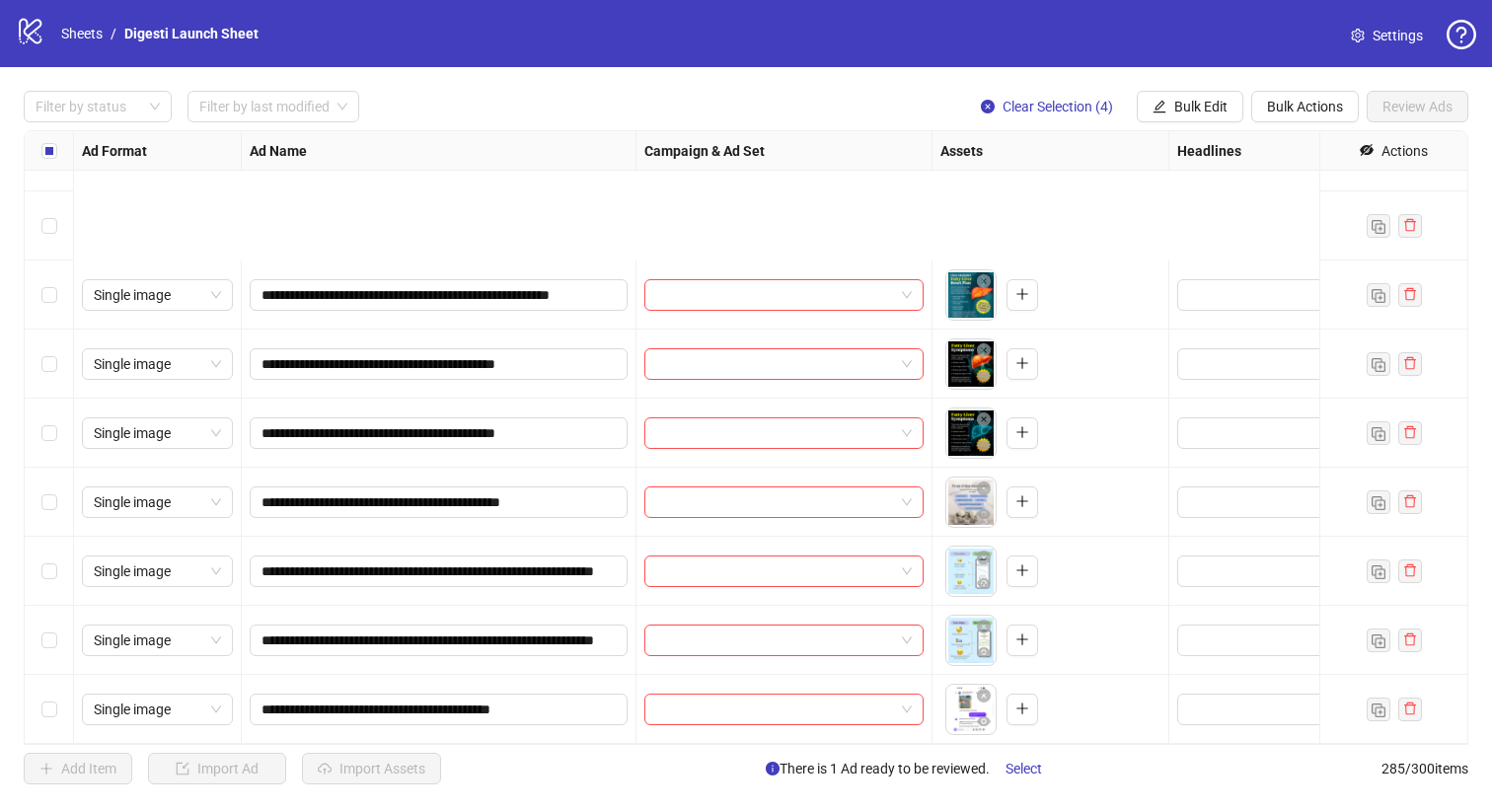 scroll, scrollTop: 19110, scrollLeft: 0, axis: vertical 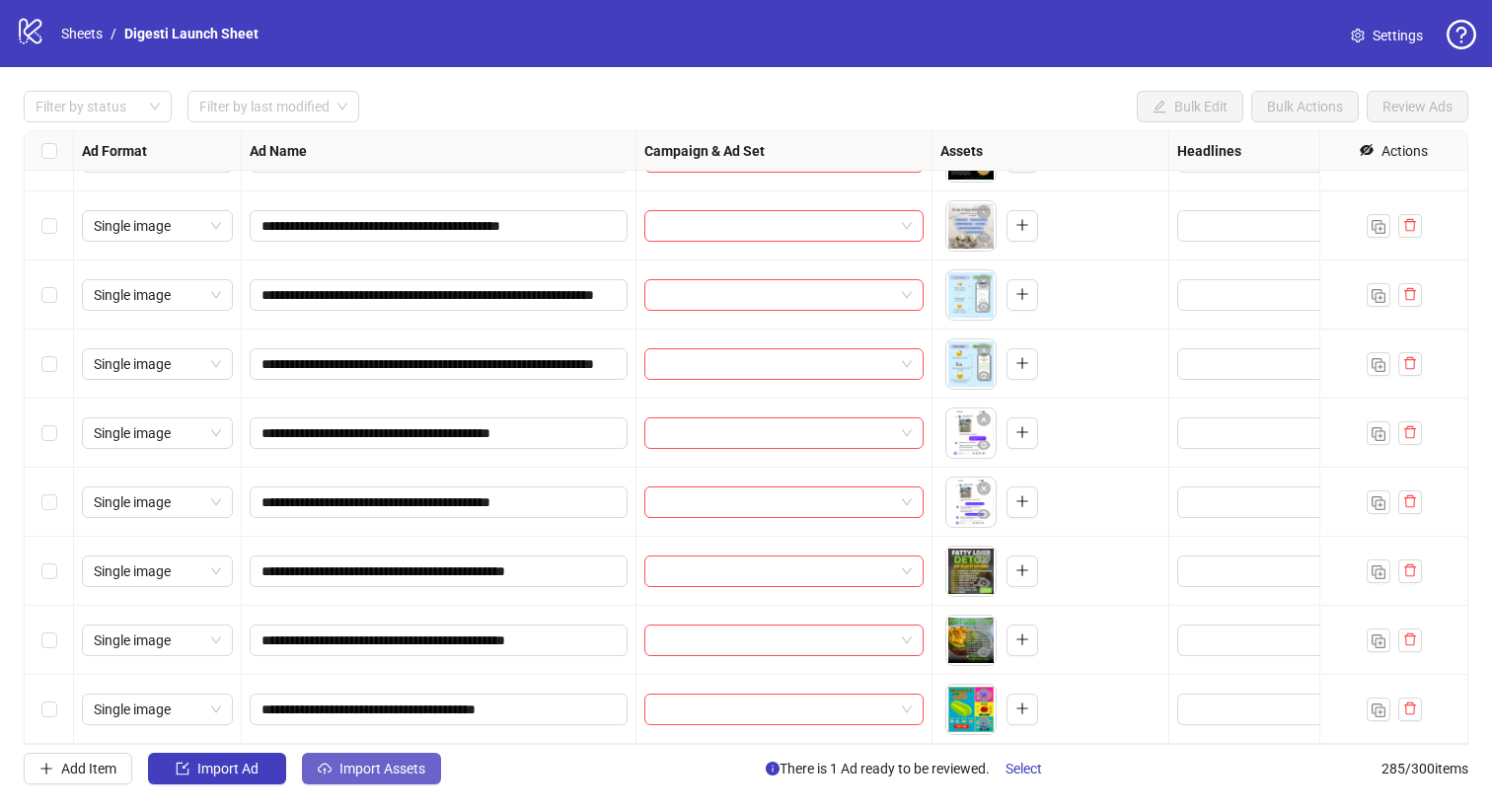 click on "Import Assets" at bounding box center (382, 769) 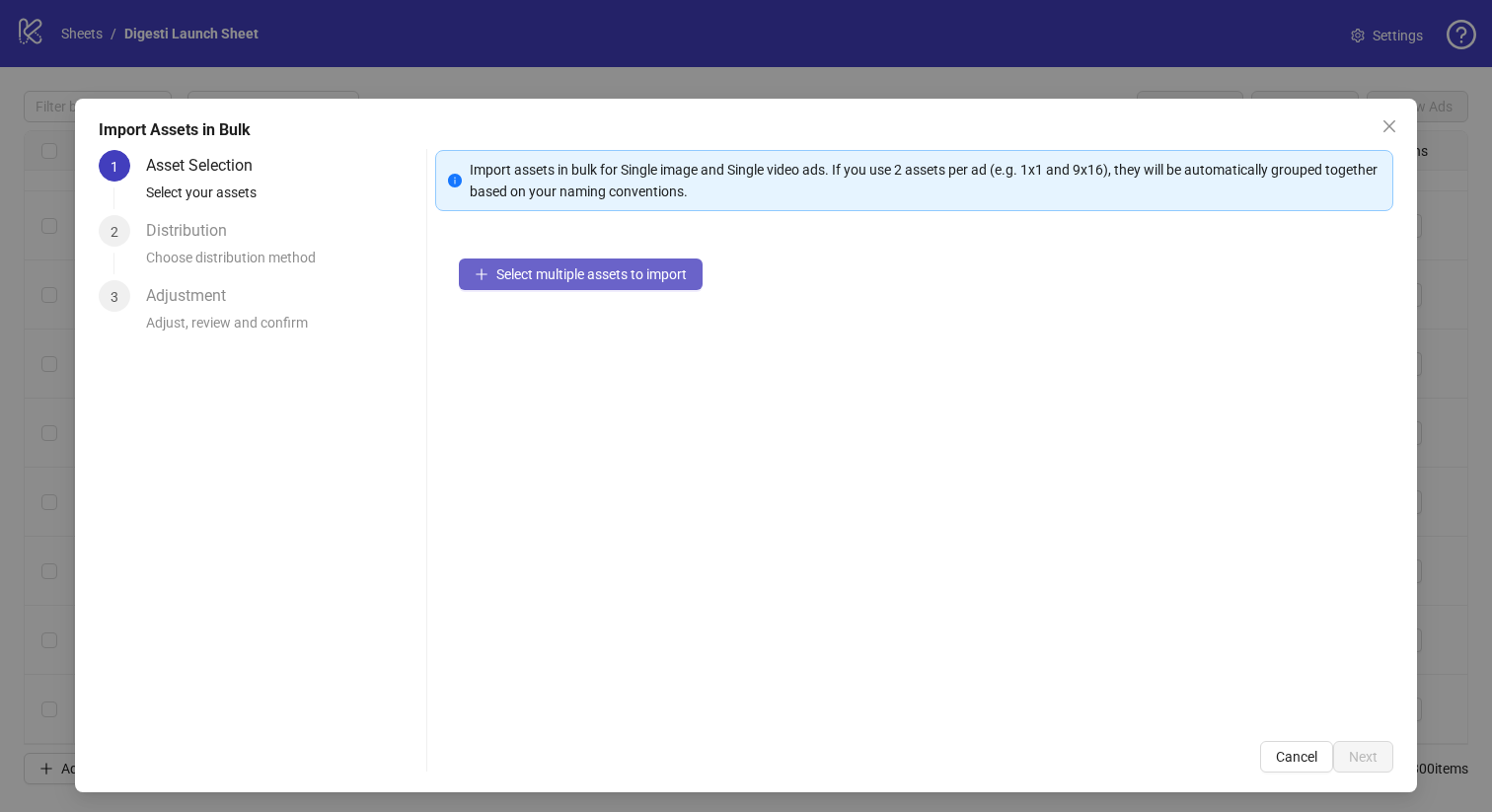 click on "Select multiple assets to import" at bounding box center (591, 274) 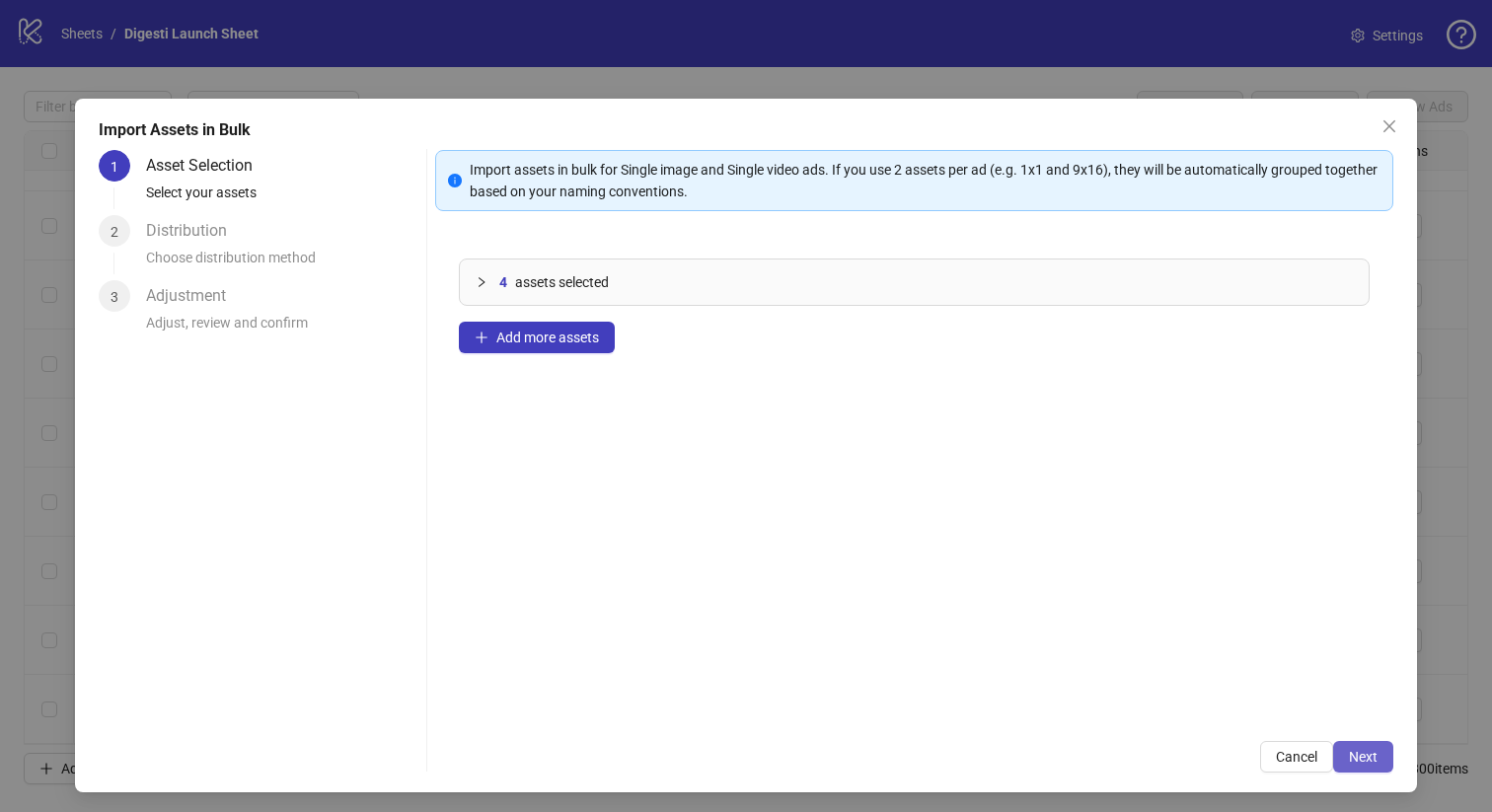 click on "Next" at bounding box center [1363, 757] 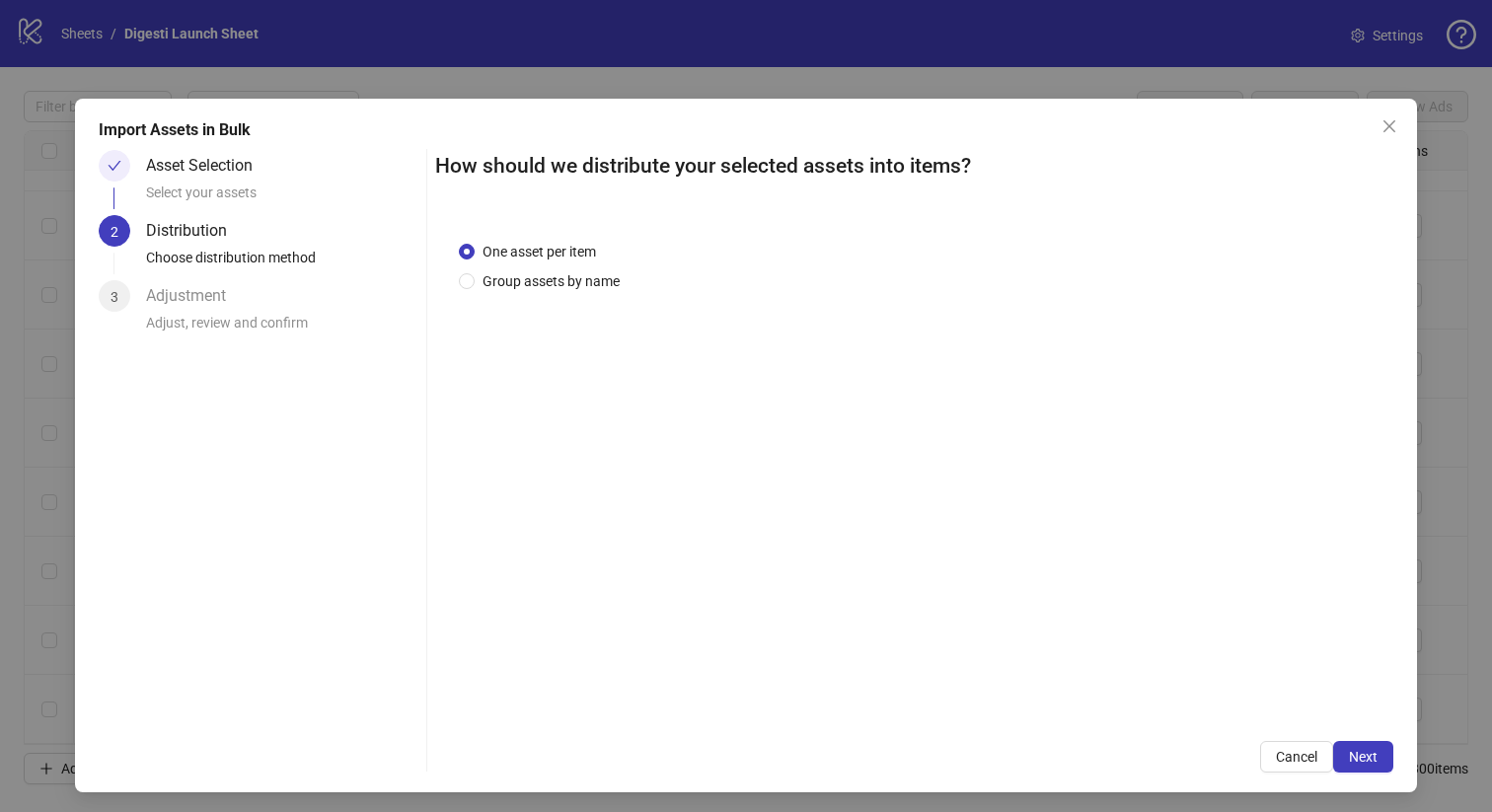 click on "Next" at bounding box center (1363, 757) 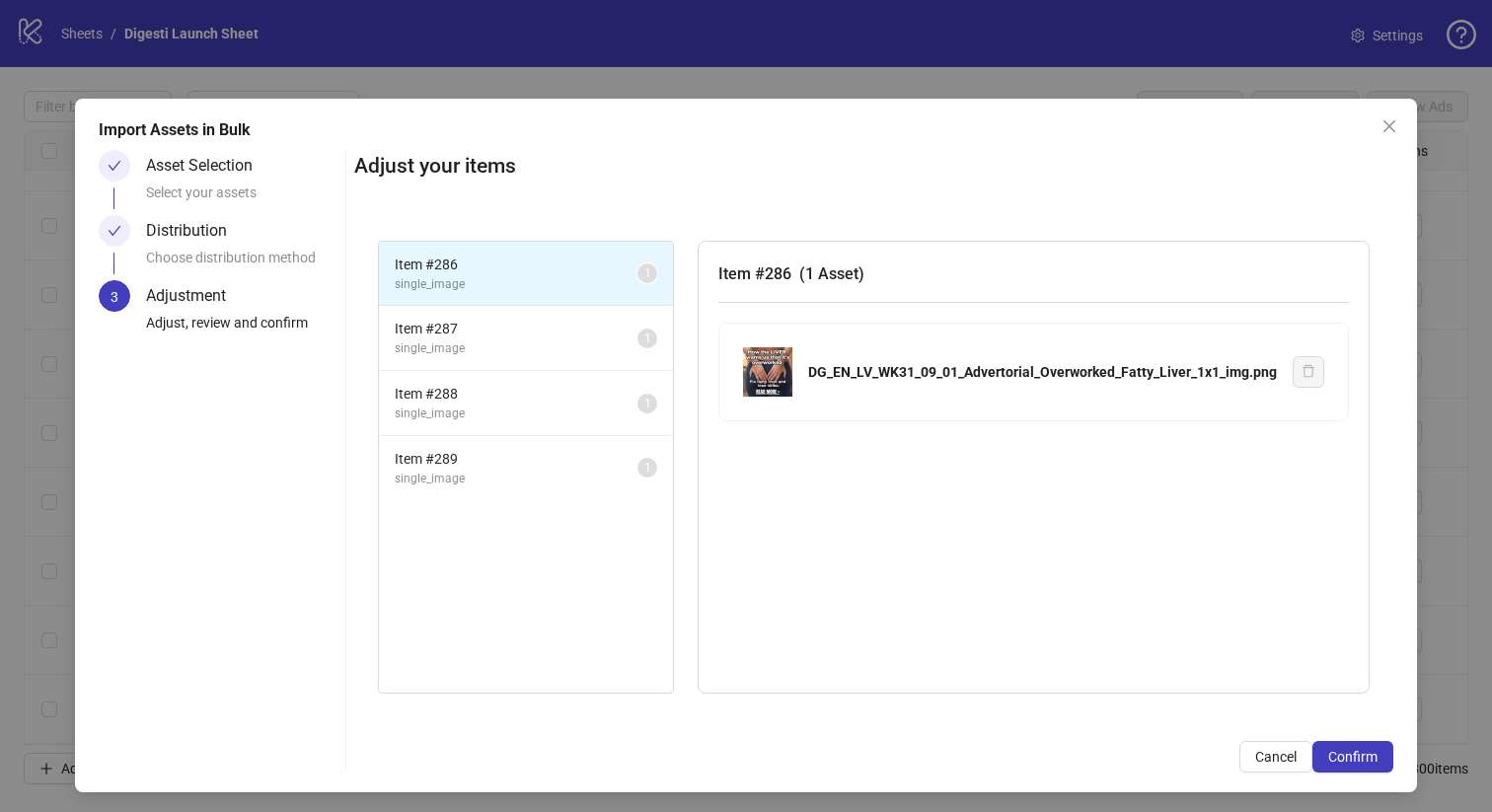 click on "Confirm" at bounding box center [1353, 757] 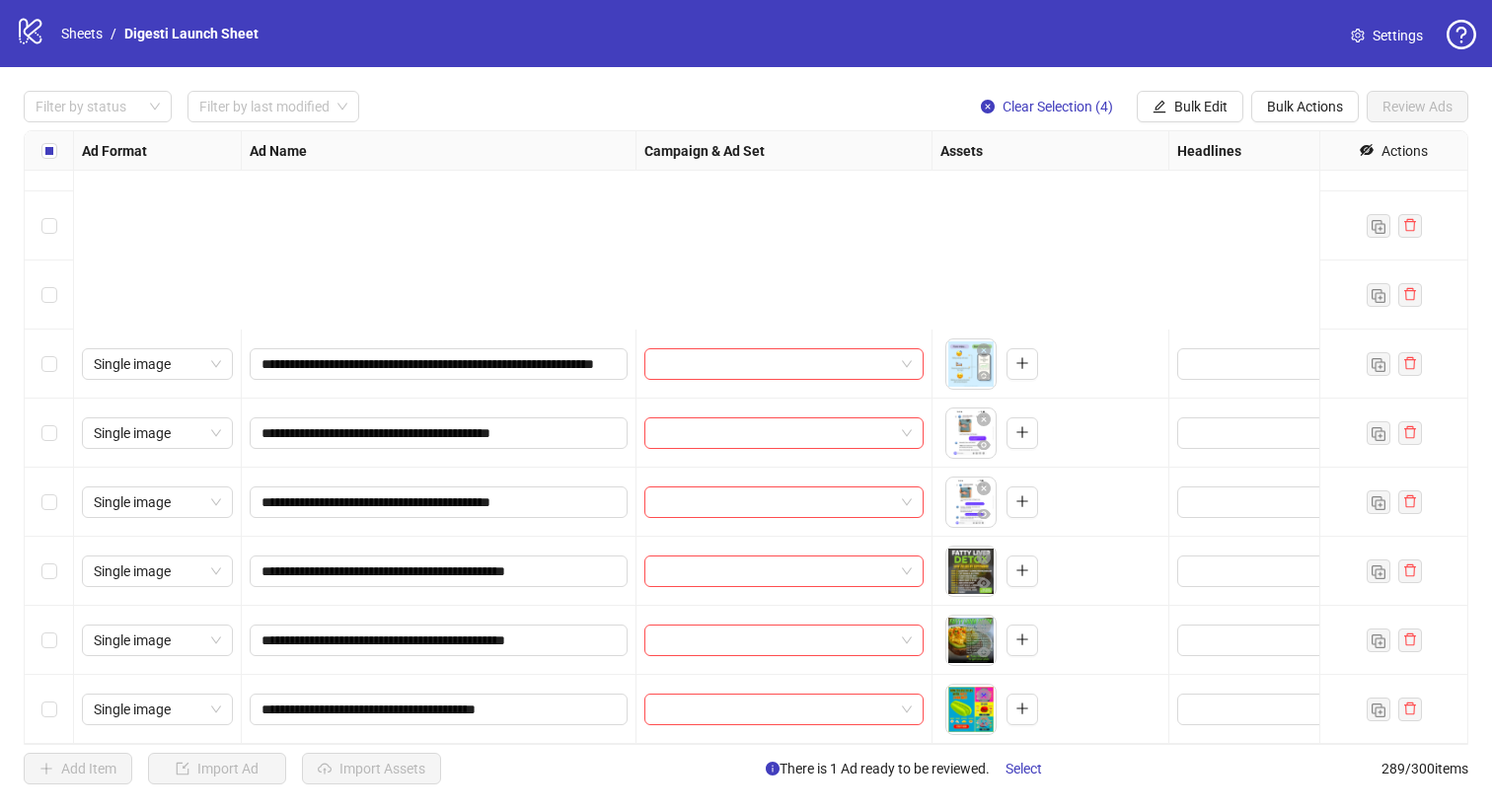 scroll, scrollTop: 19386, scrollLeft: 0, axis: vertical 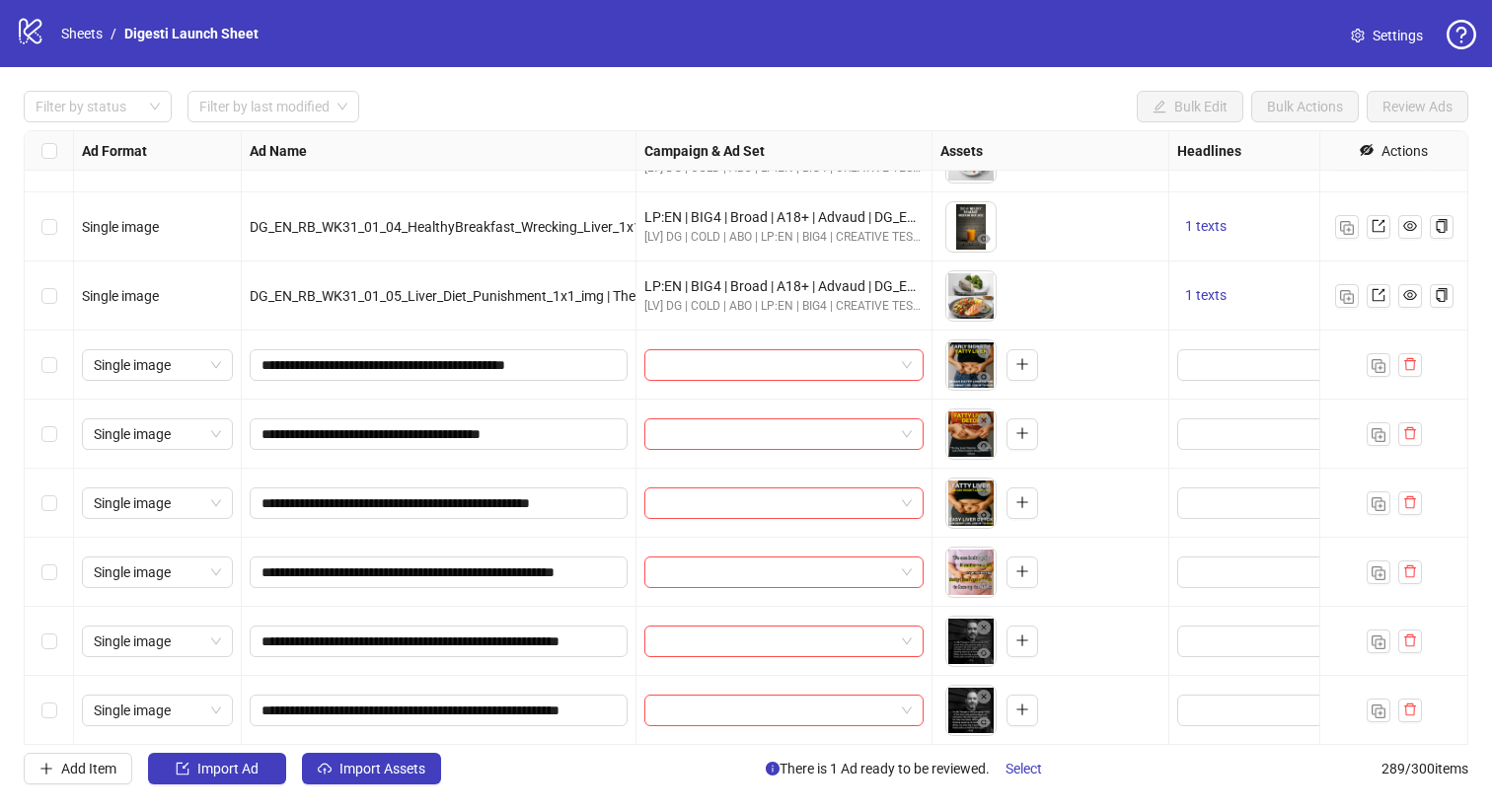 click at bounding box center [49, 365] 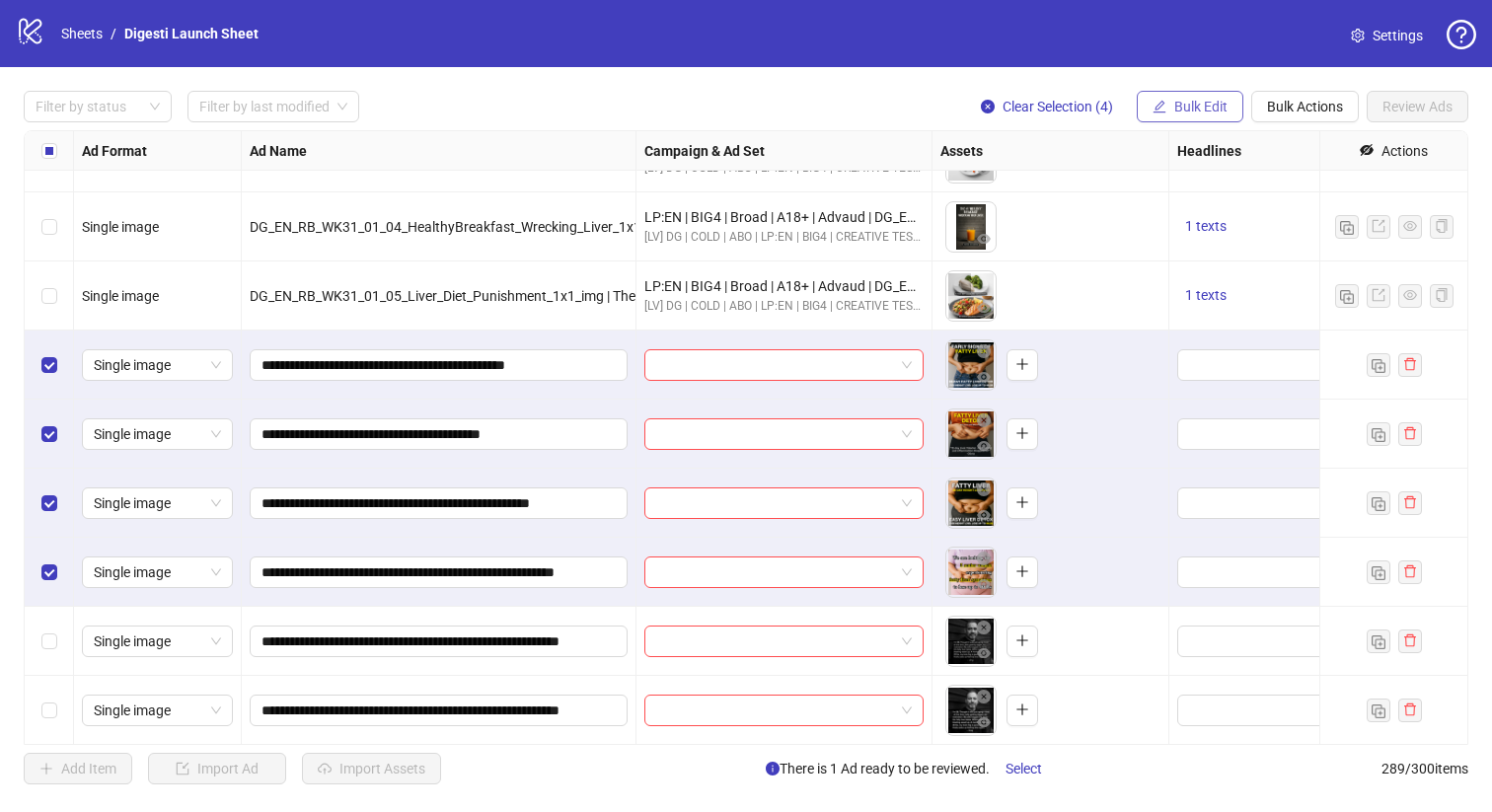 click on "Bulk Edit" at bounding box center (1201, 107) 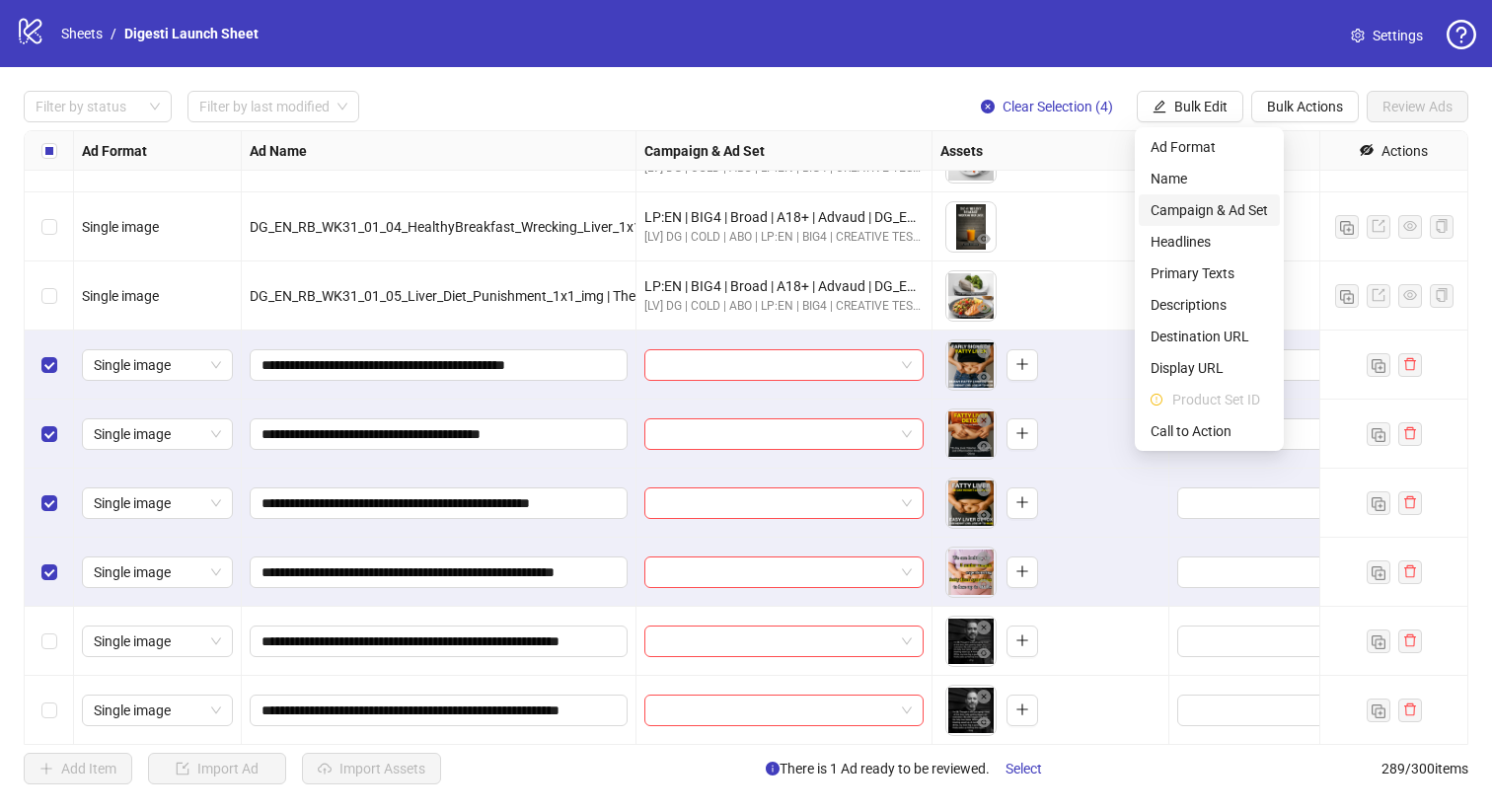 click on "Campaign & Ad Set" at bounding box center [1209, 210] 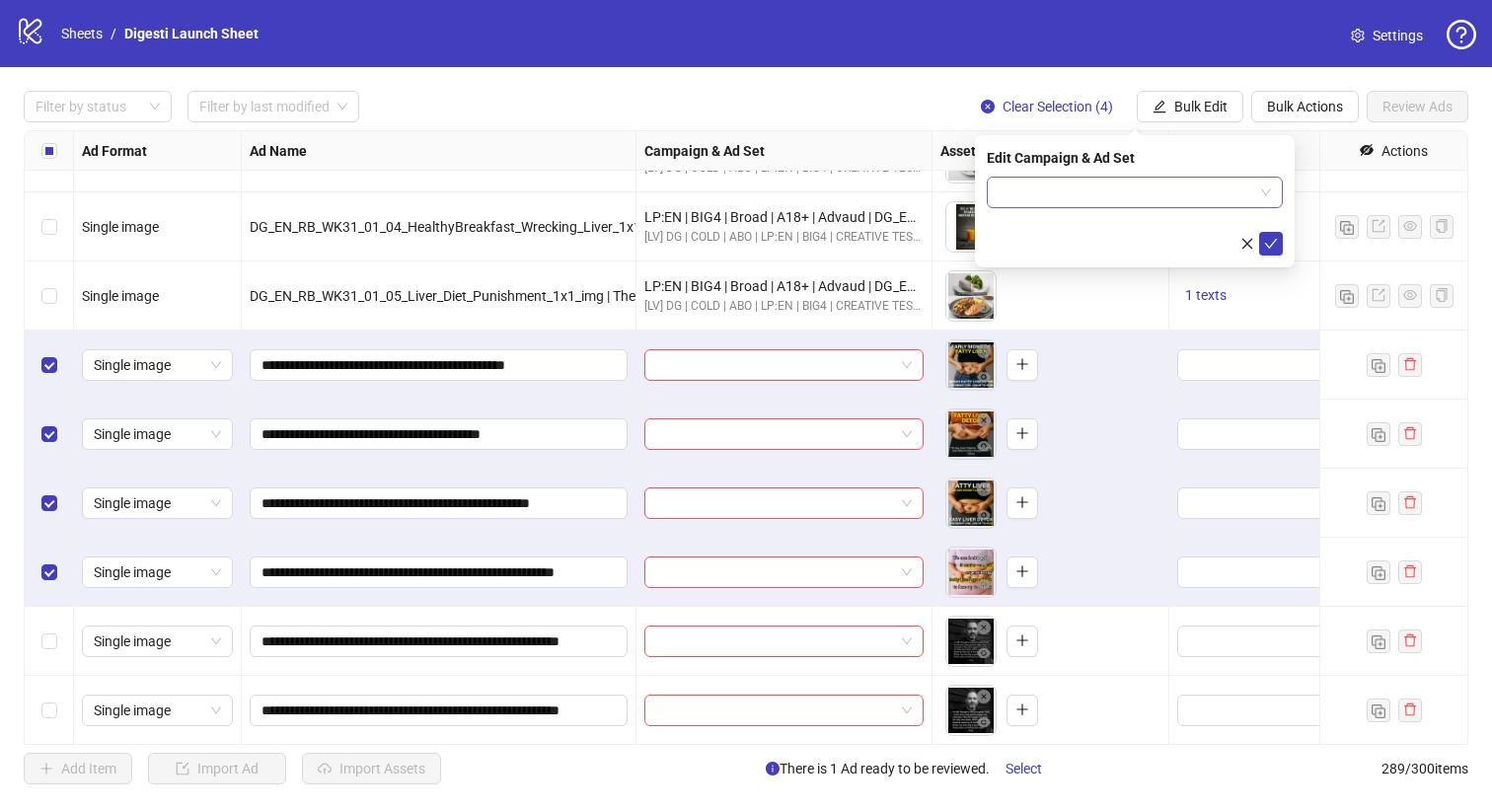 click at bounding box center (1126, 192) 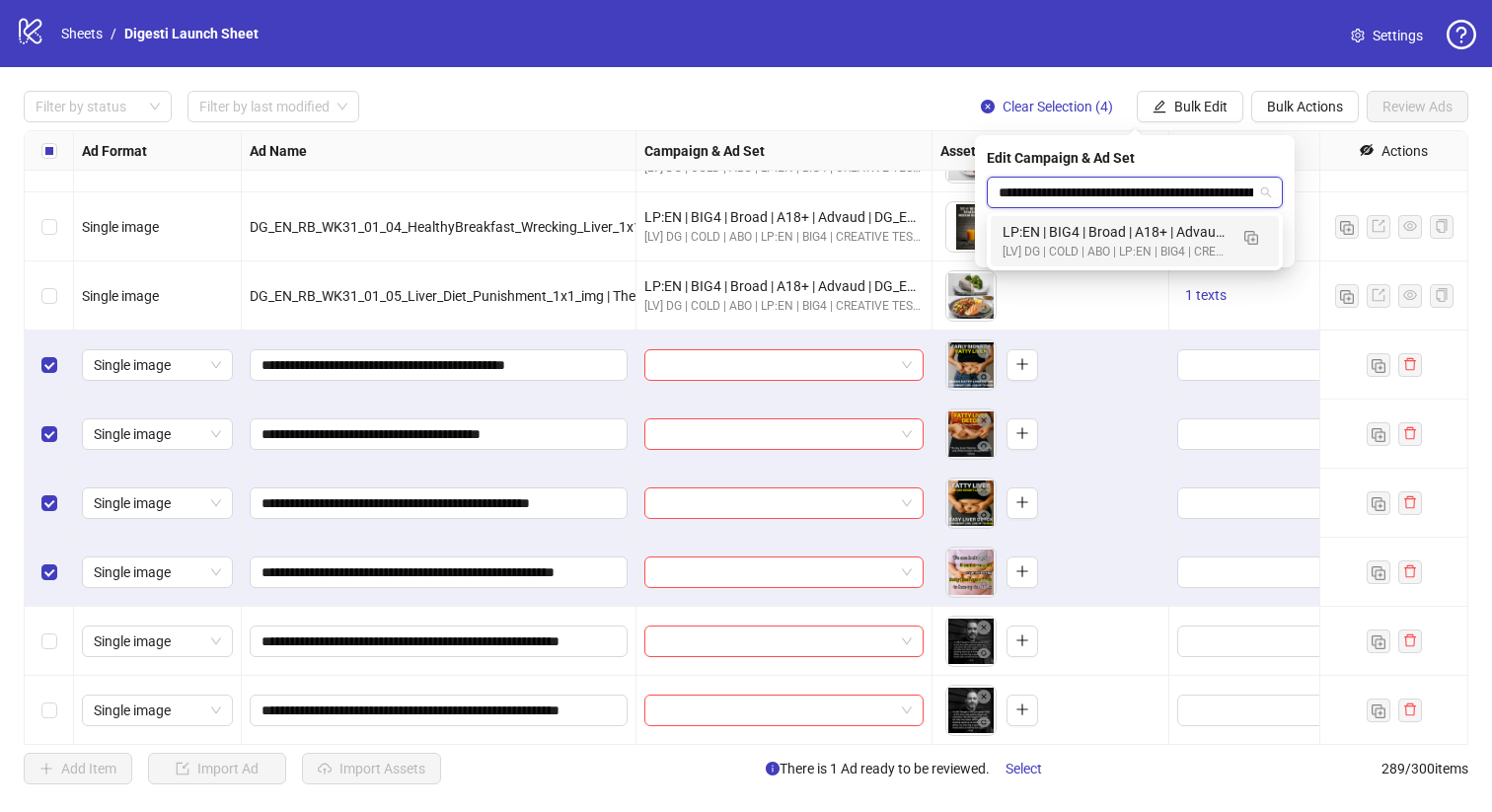 type on "**********" 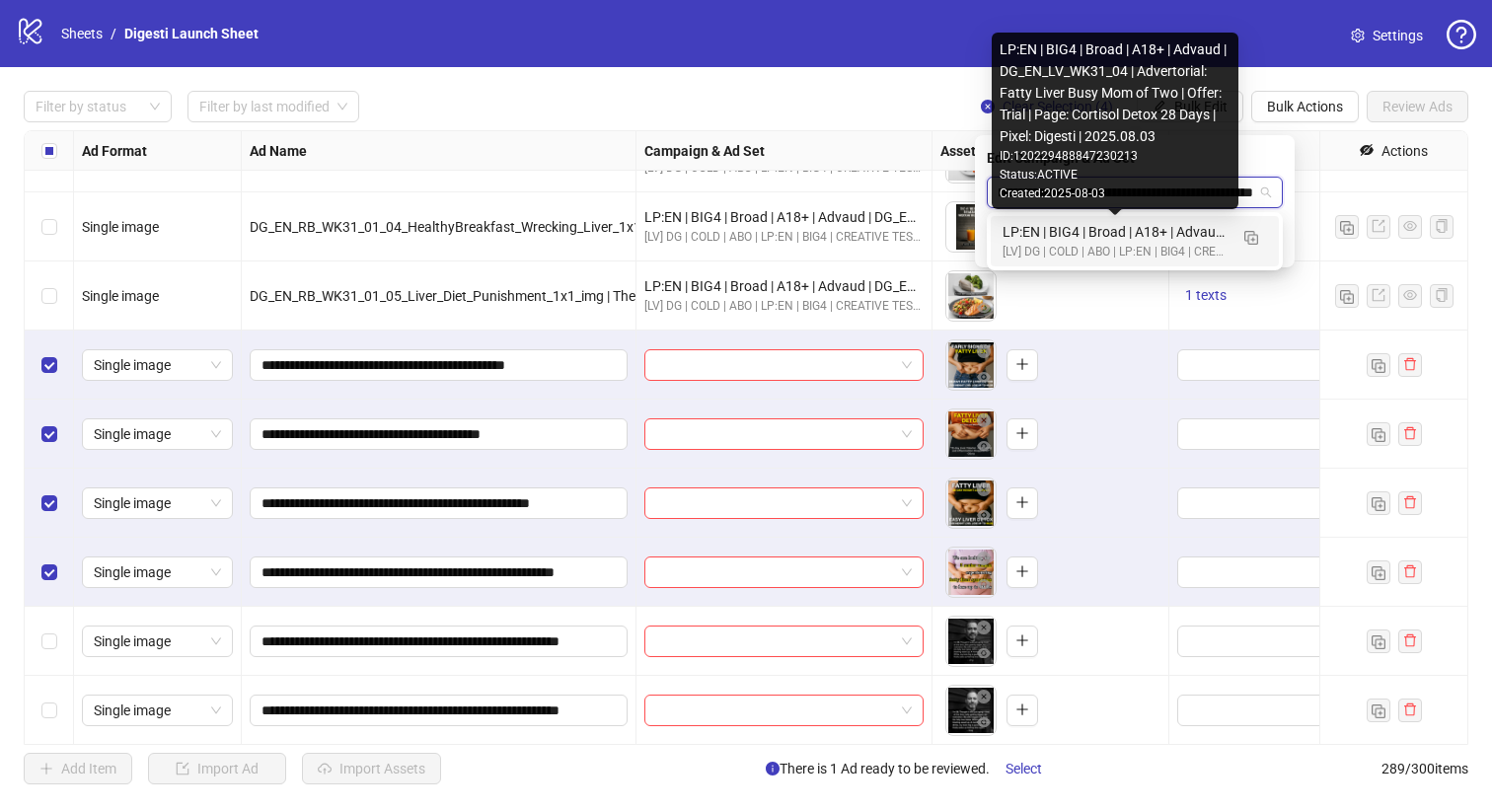 click on "LP:EN | BIG4 | Broad | A18+ | Advaud | DG_EN_LV_WK31_04 | Advertorial: Fatty Liver Busy Mom of Two | Offer: Trial | Page: Cortisol Detox 28 Days | Pixel: Digesti | 2025.08.03" at bounding box center (1115, 232) 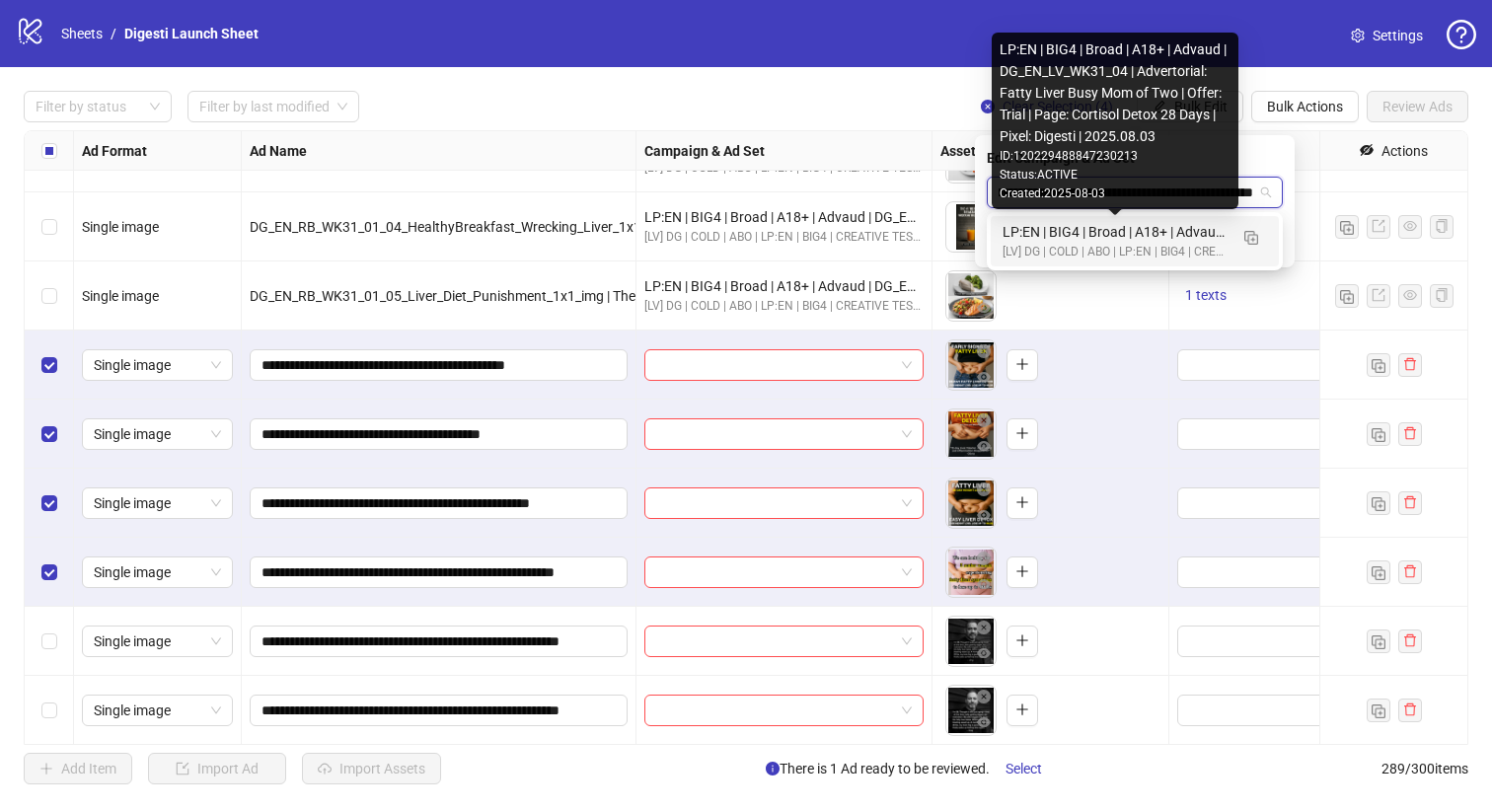 type 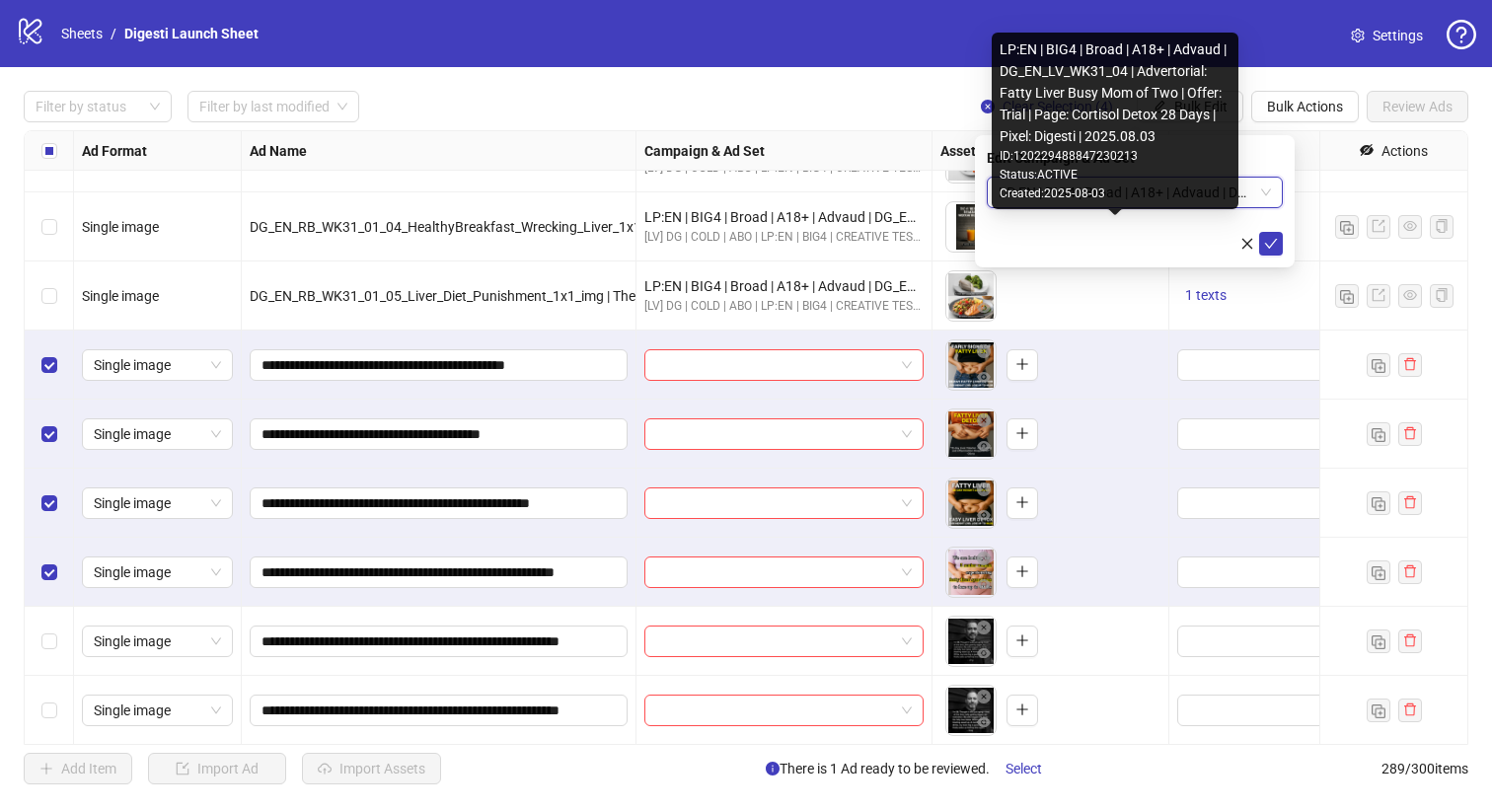 scroll, scrollTop: 0, scrollLeft: 0, axis: both 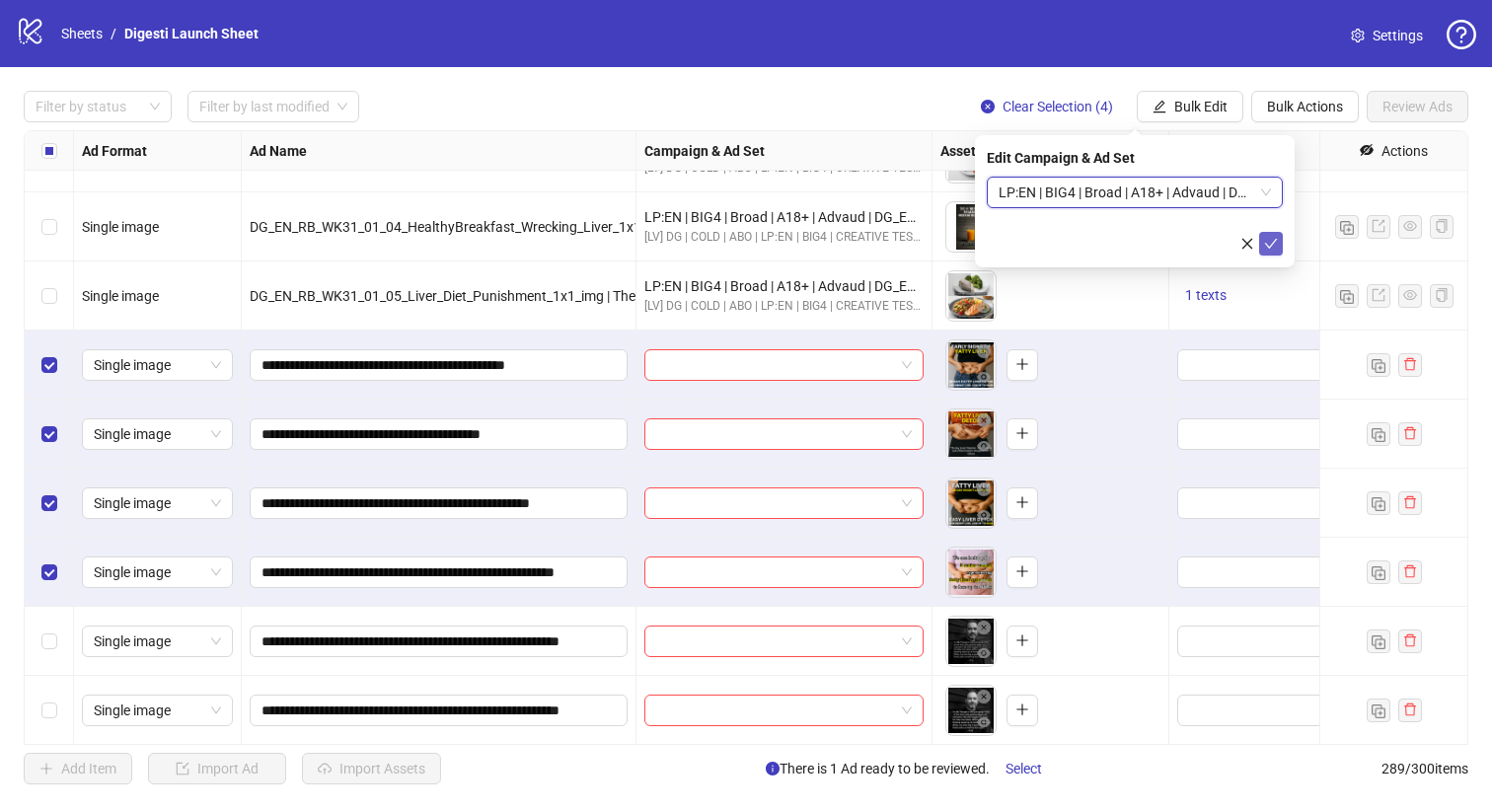 click 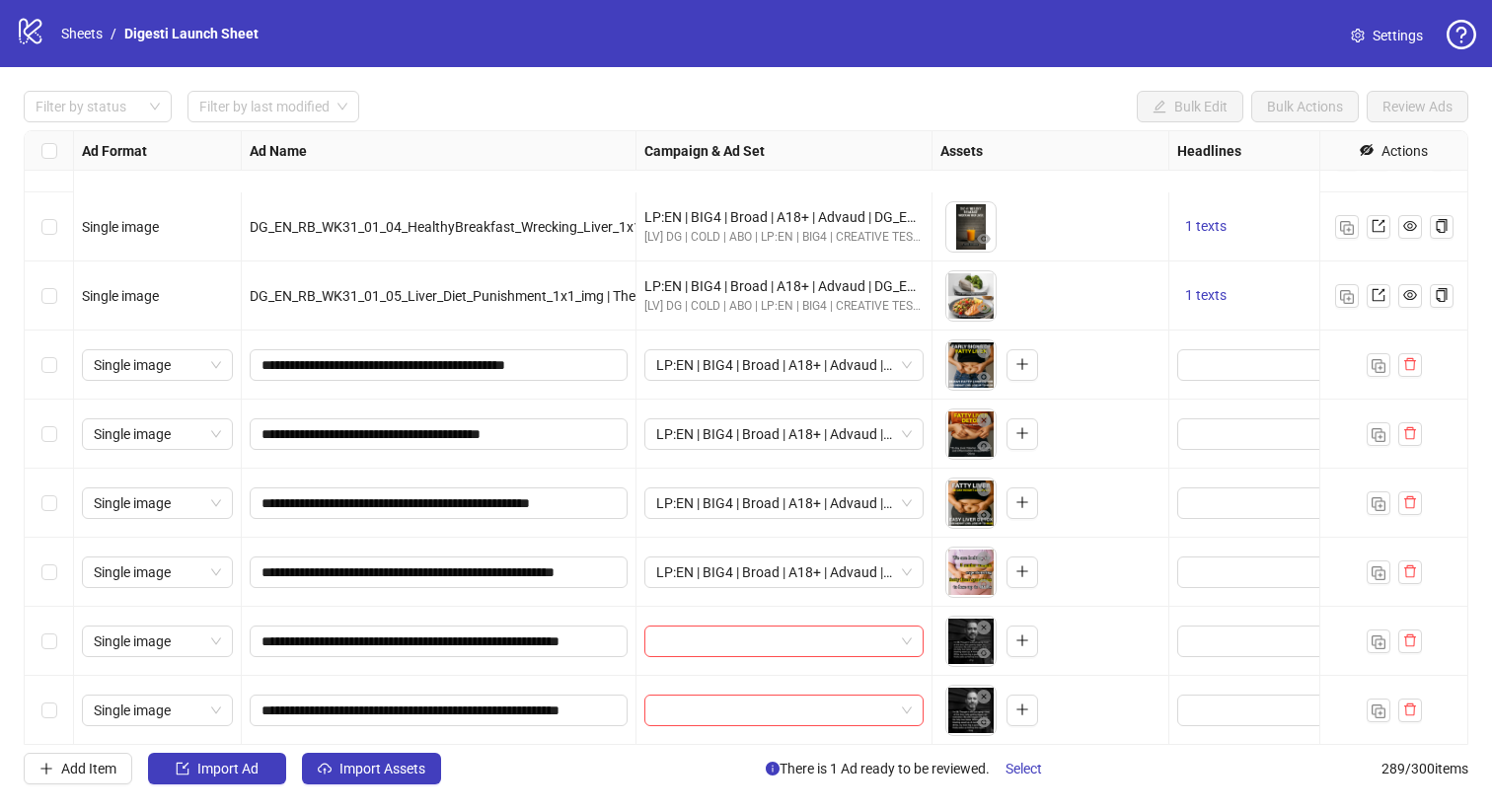 scroll, scrollTop: 18337, scrollLeft: 0, axis: vertical 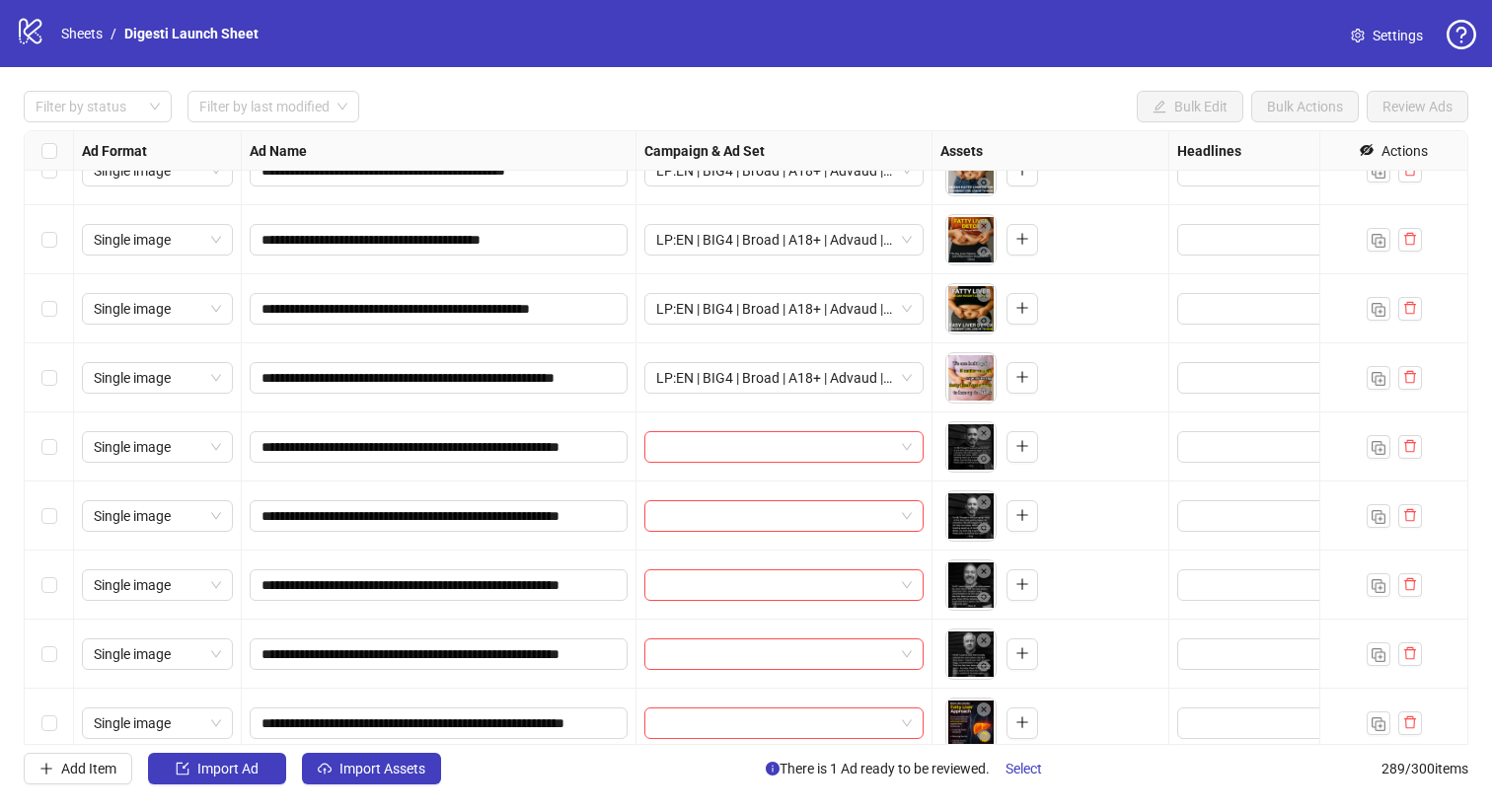 click at bounding box center (49, 447) 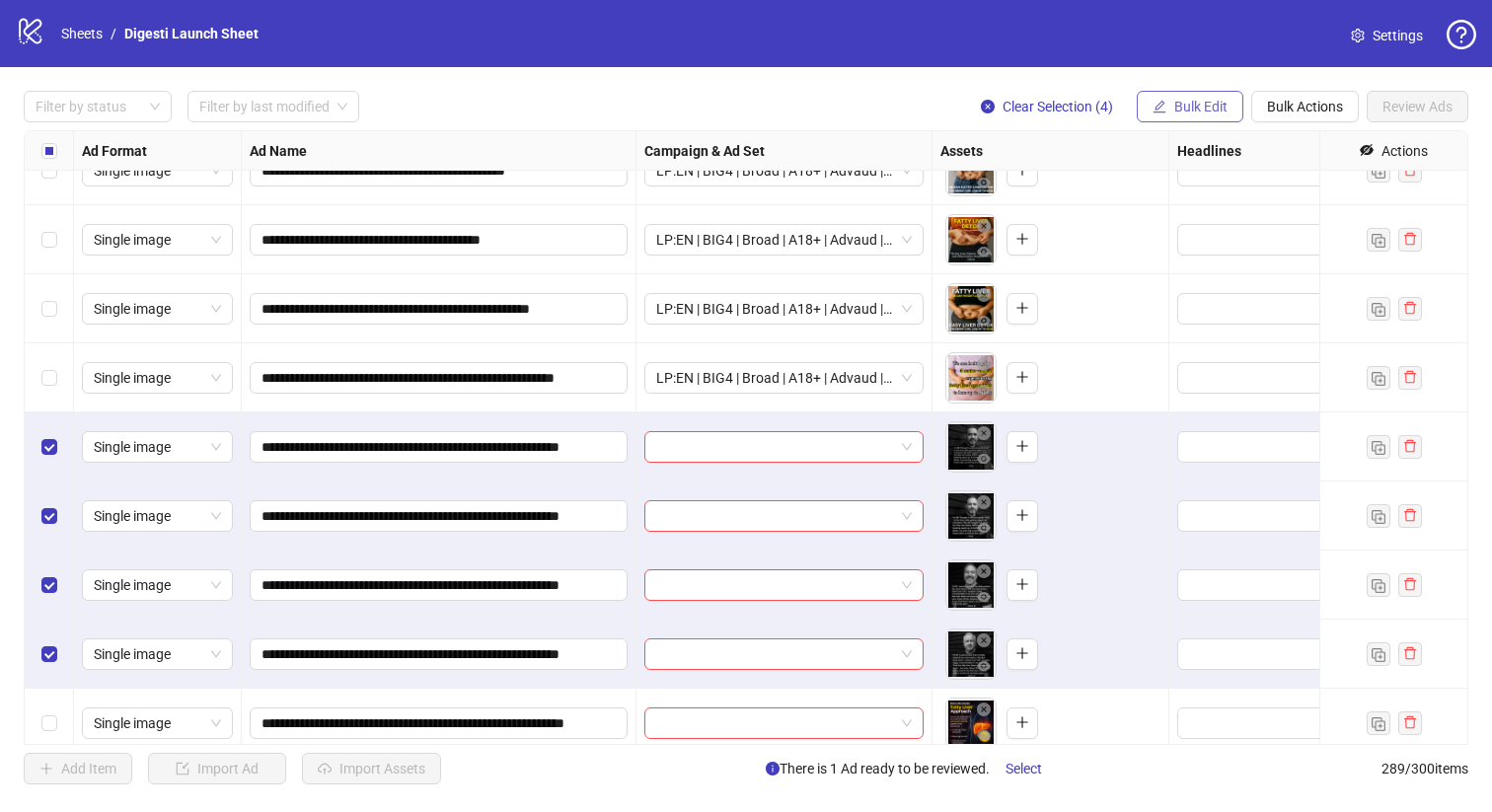 click on "Bulk Edit" at bounding box center (1201, 107) 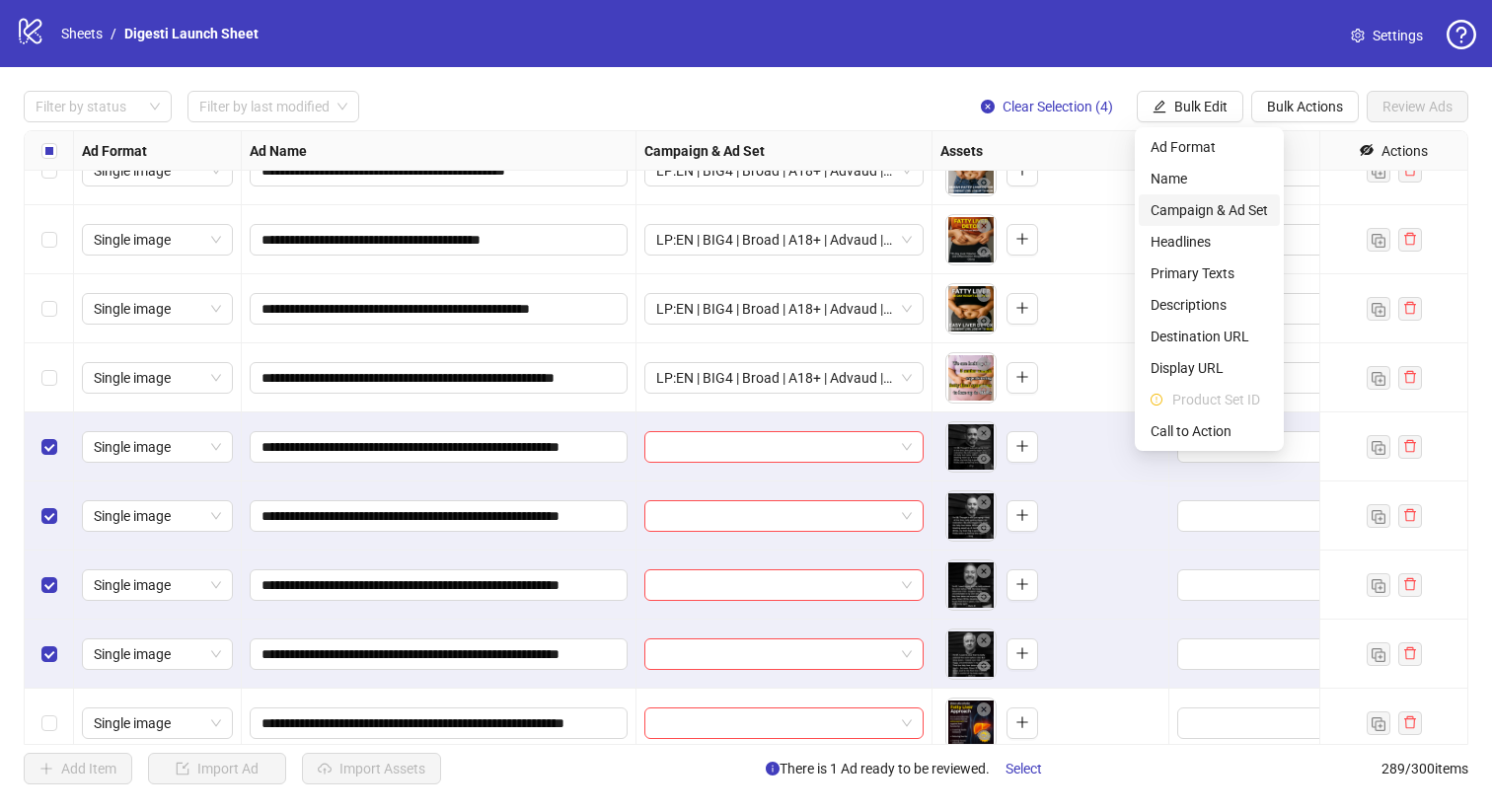 click on "Campaign & Ad Set" at bounding box center [1209, 210] 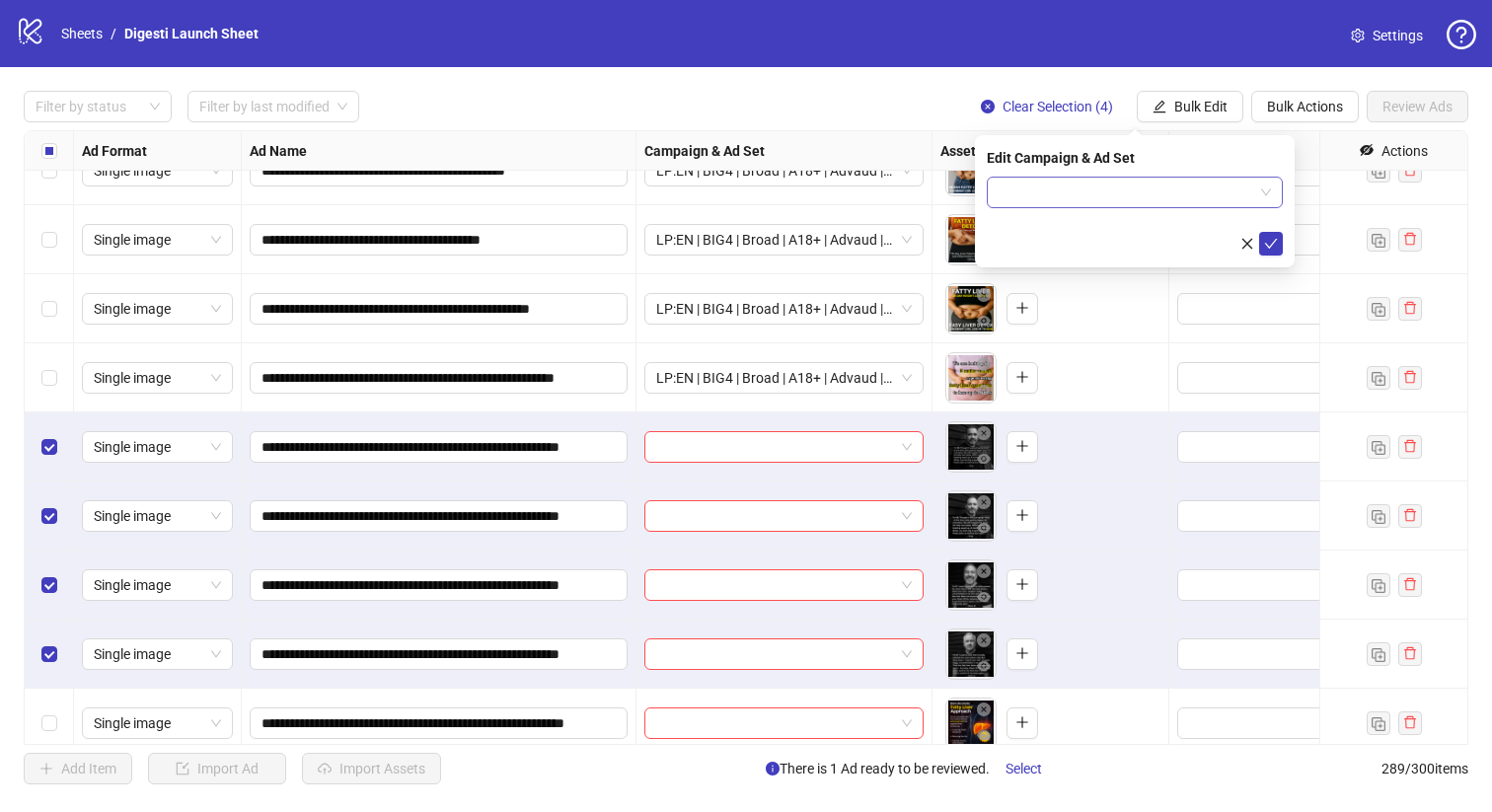 click at bounding box center [1126, 192] 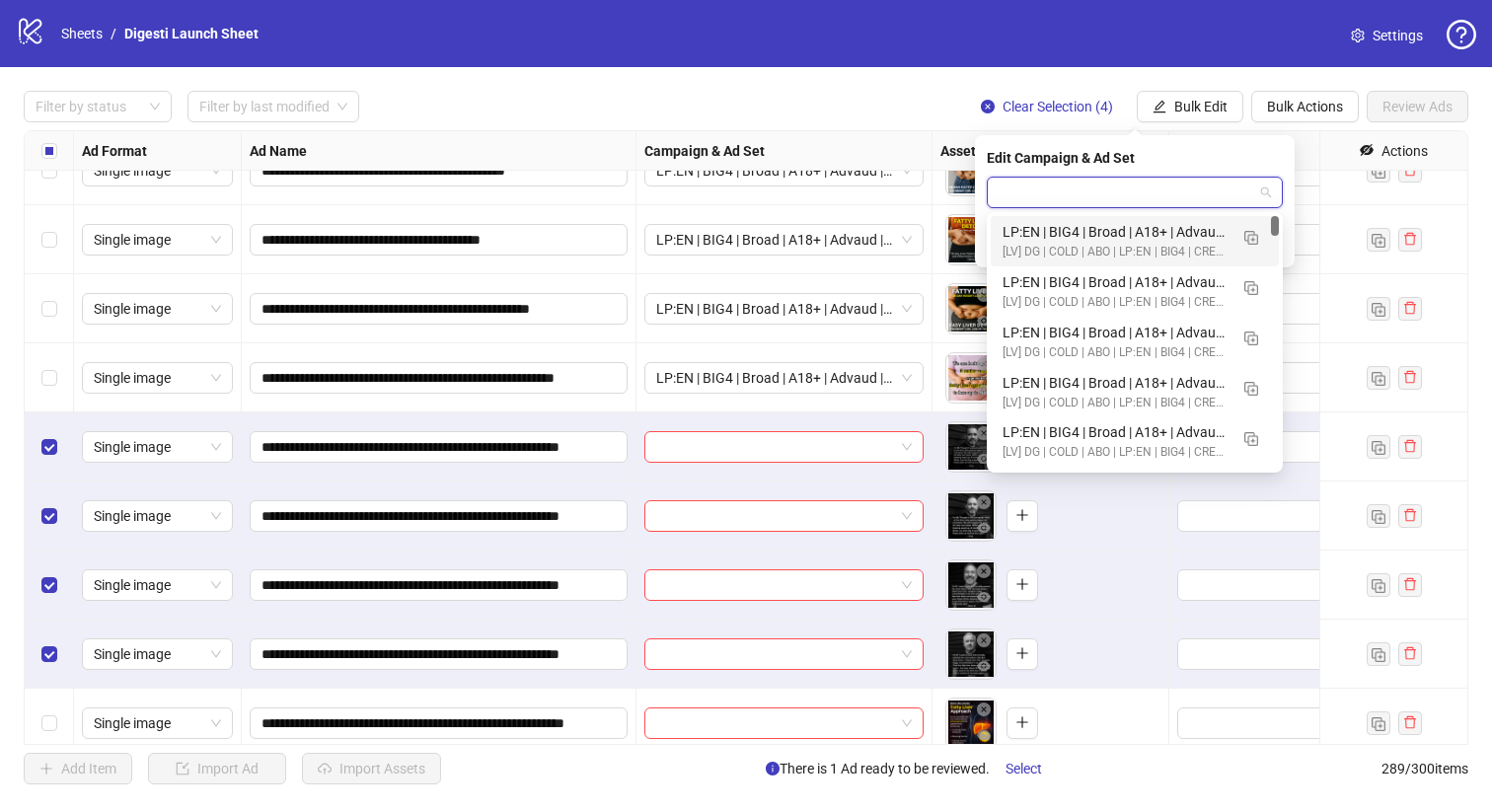 paste on "**********" 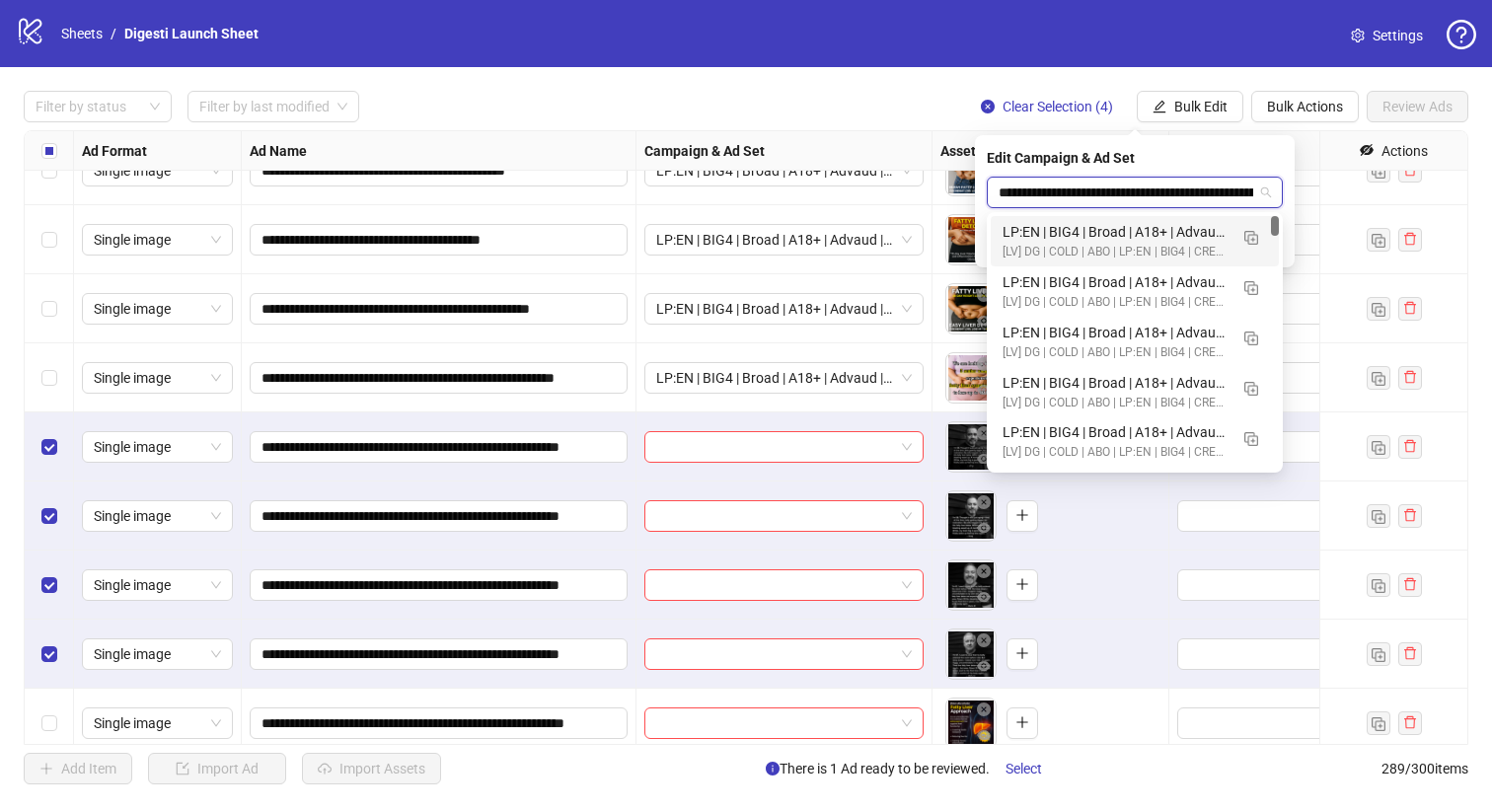 scroll, scrollTop: 0, scrollLeft: 798, axis: horizontal 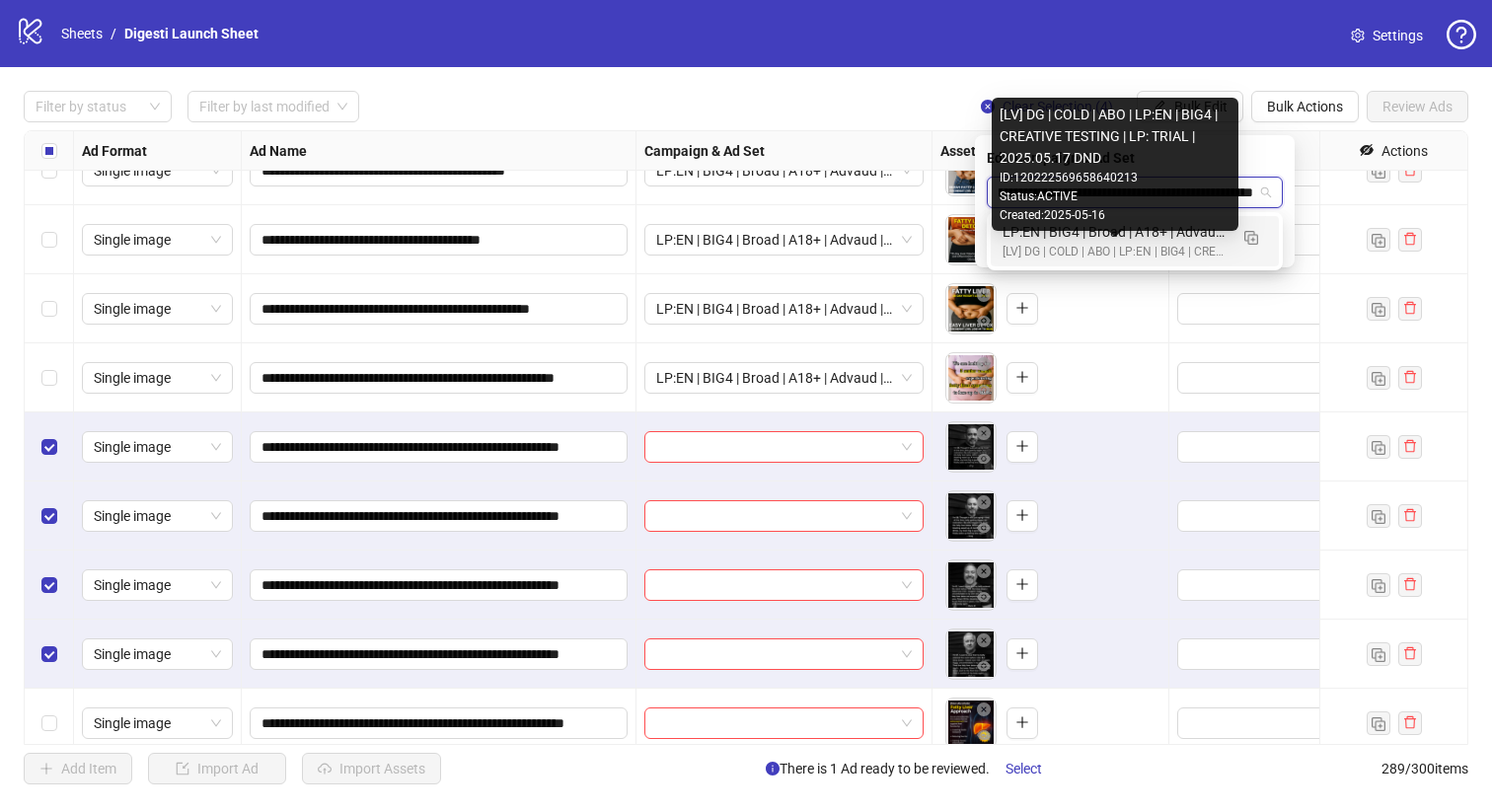 click on "[LV] DG | COLD | ABO | LP:EN | BIG4 | CREATIVE TESTING | LP: TRIAL | 2025.05.17 DND" at bounding box center [1115, 252] 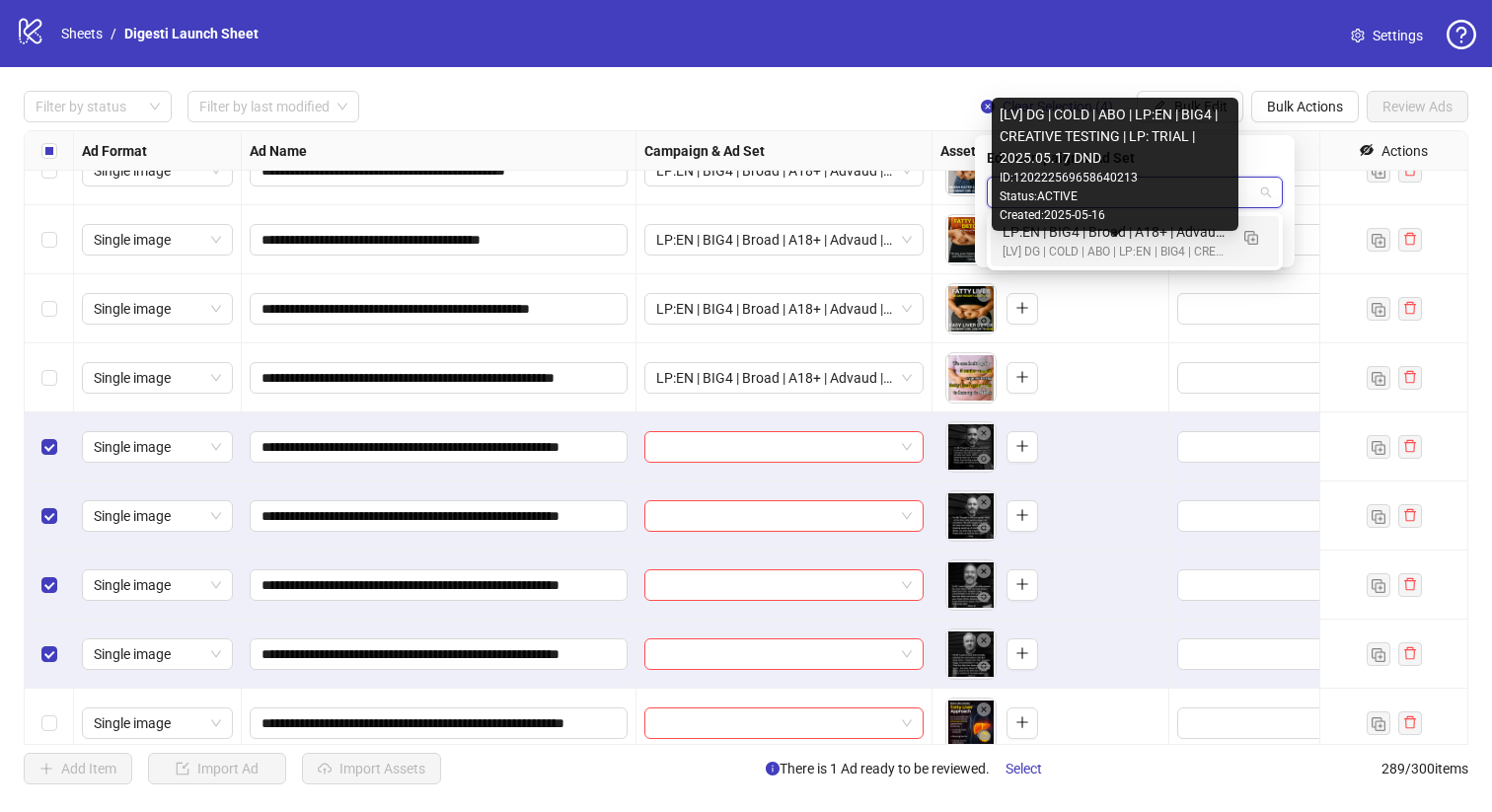 scroll, scrollTop: 0, scrollLeft: 0, axis: both 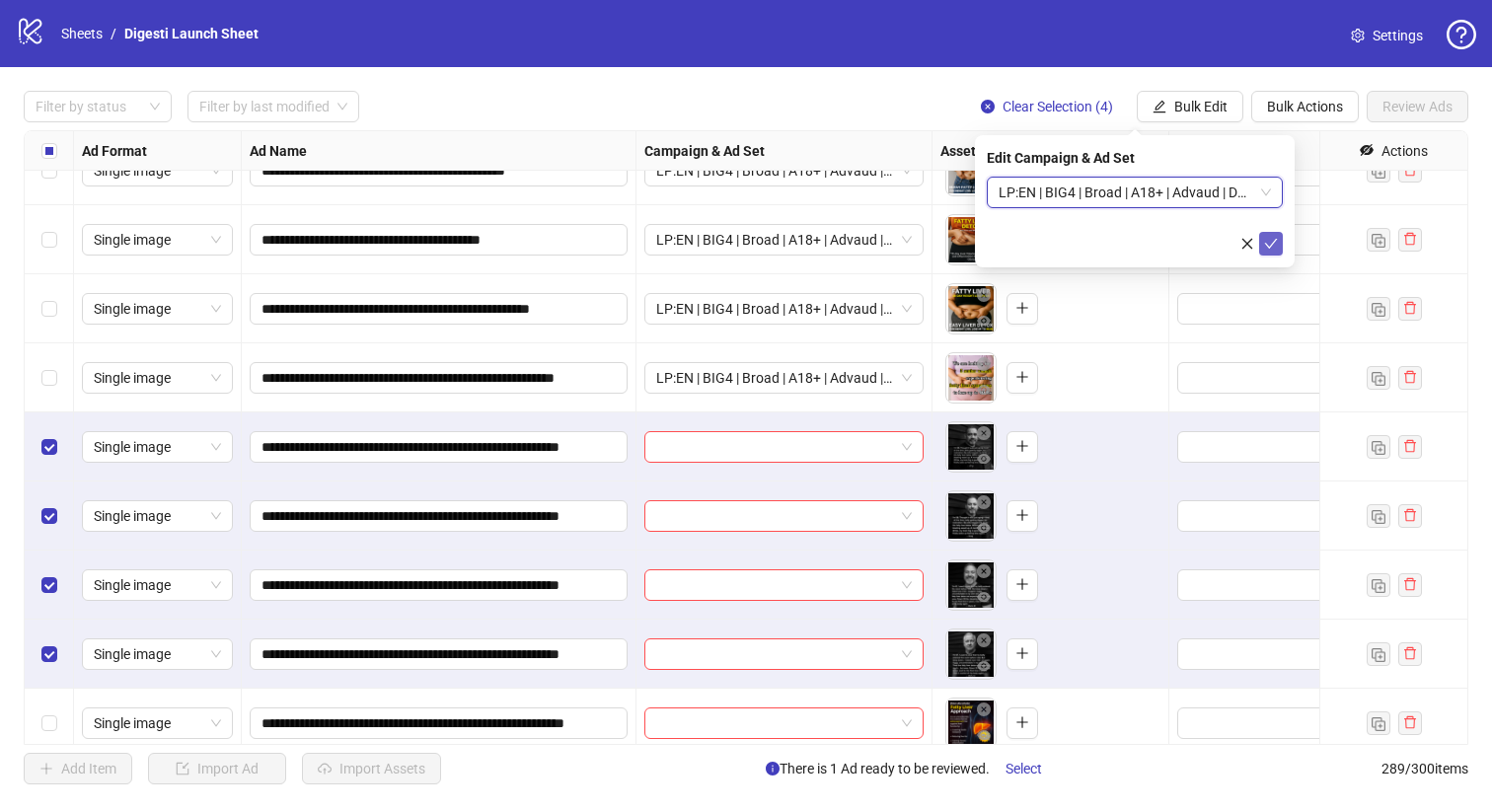 click at bounding box center (1271, 244) 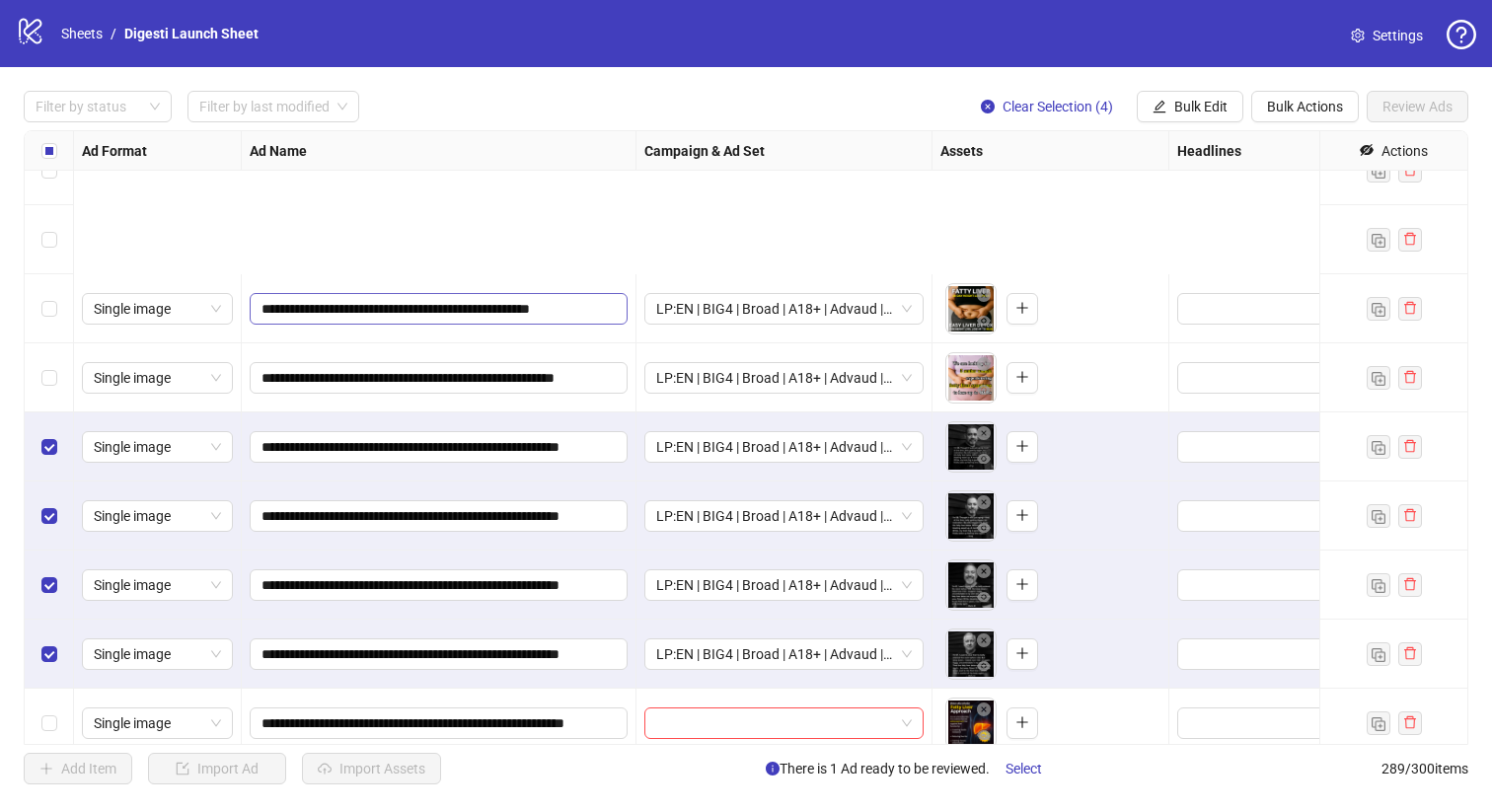 scroll, scrollTop: 18564, scrollLeft: 0, axis: vertical 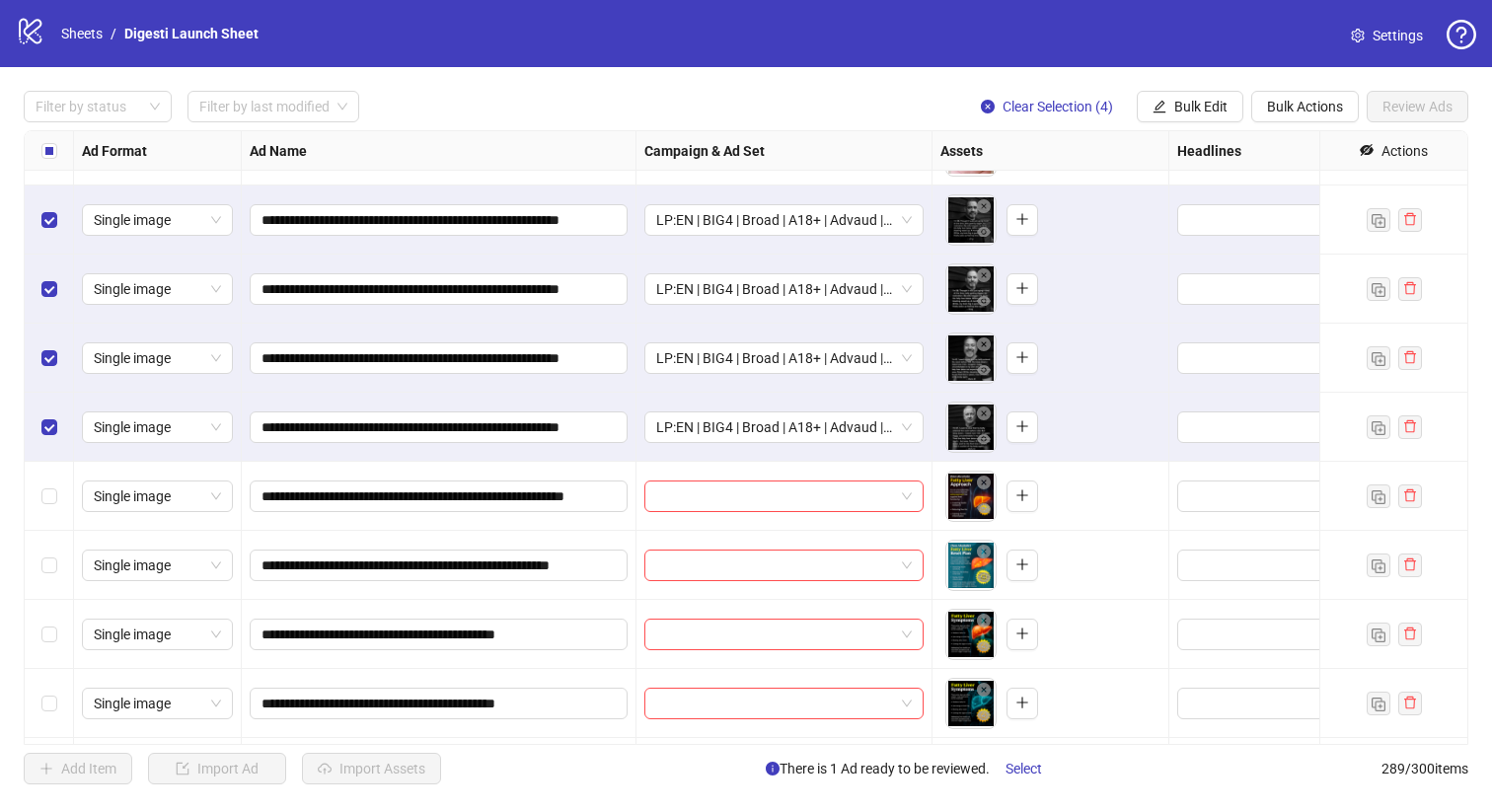 click at bounding box center [49, 151] 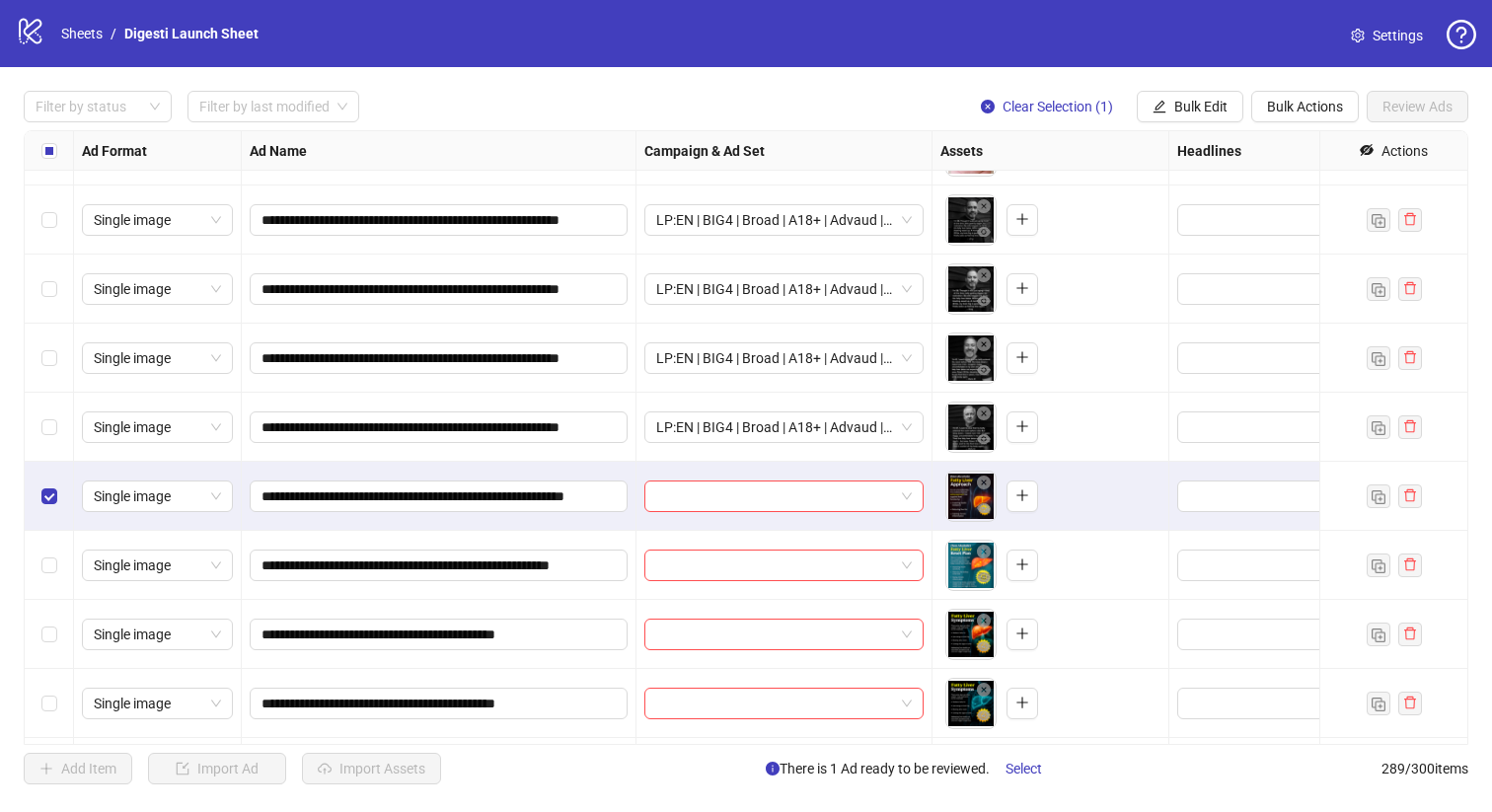 scroll, scrollTop: 18728, scrollLeft: 0, axis: vertical 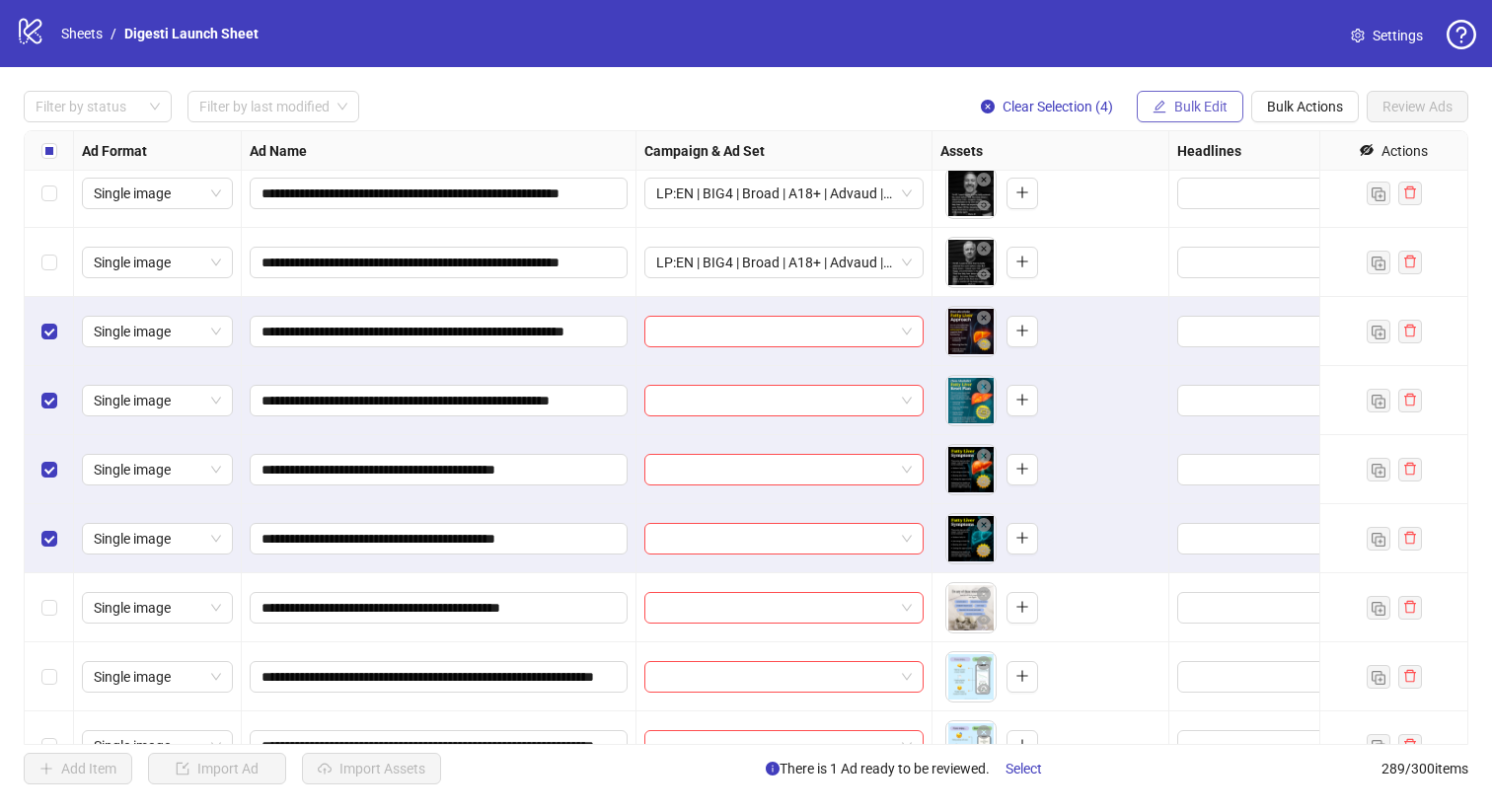 click on "Bulk Edit" at bounding box center [1190, 107] 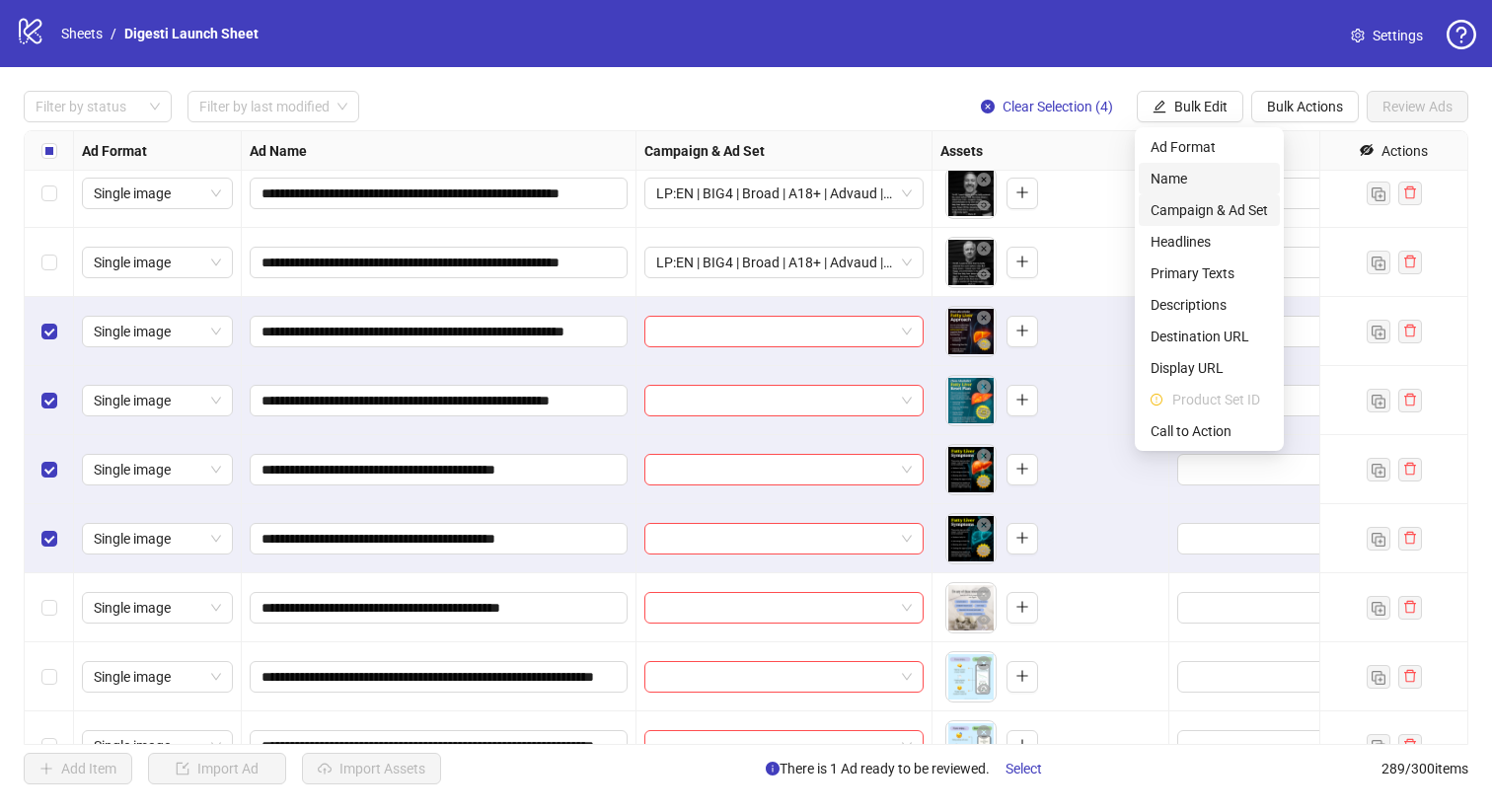 click on "Campaign & Ad Set" at bounding box center (1209, 210) 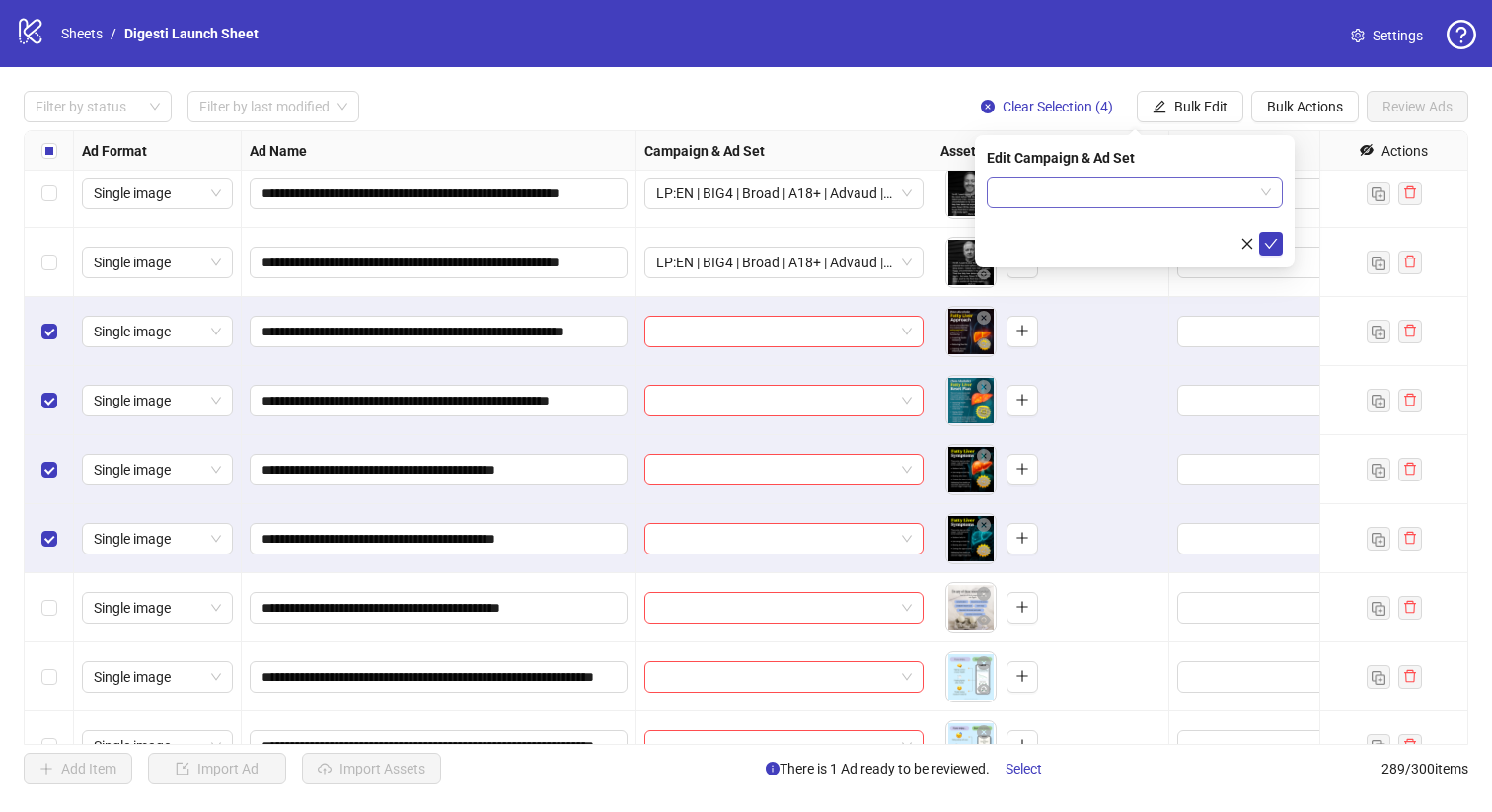 click at bounding box center (1126, 192) 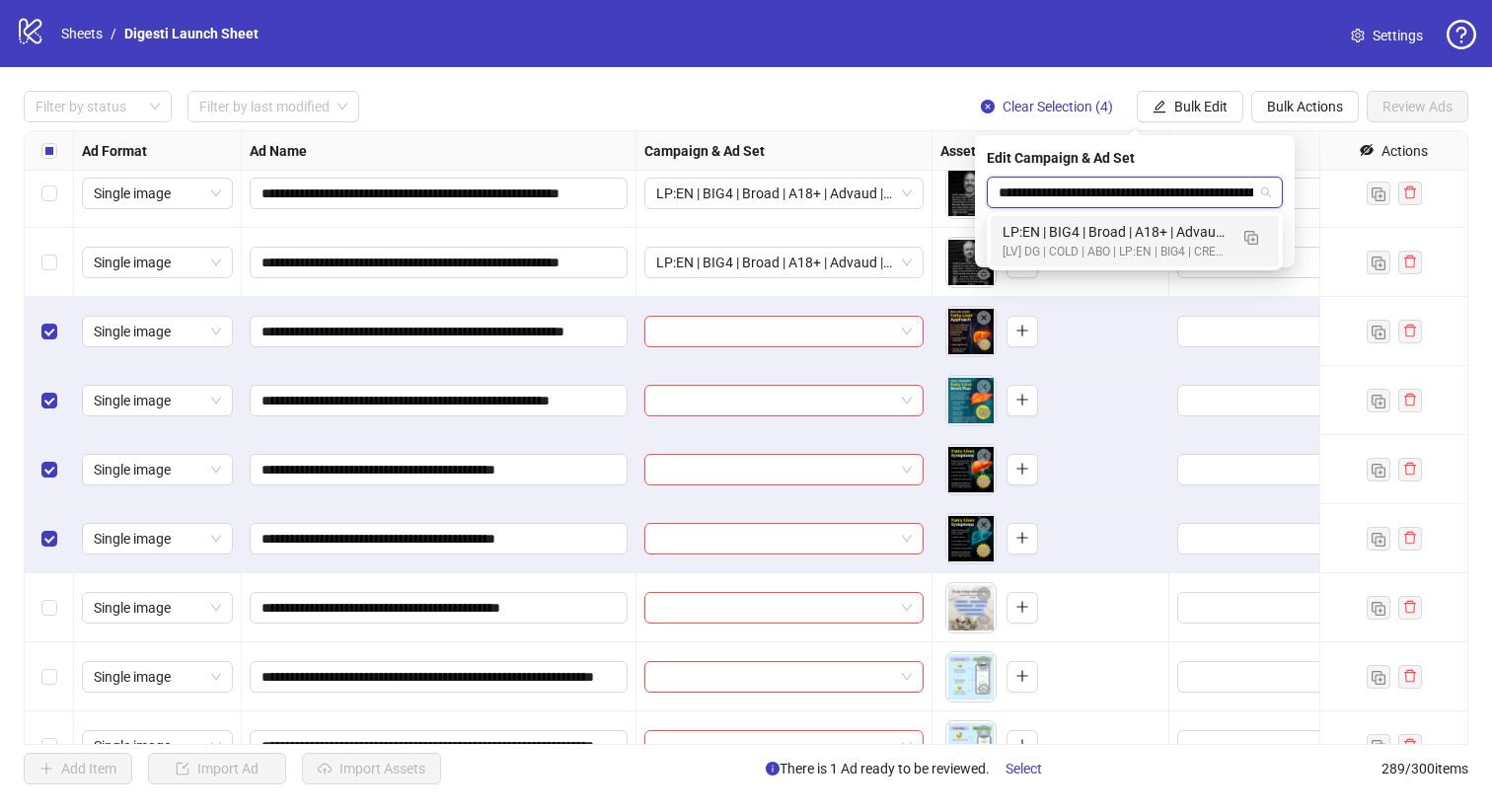 scroll, scrollTop: 0, scrollLeft: 798, axis: horizontal 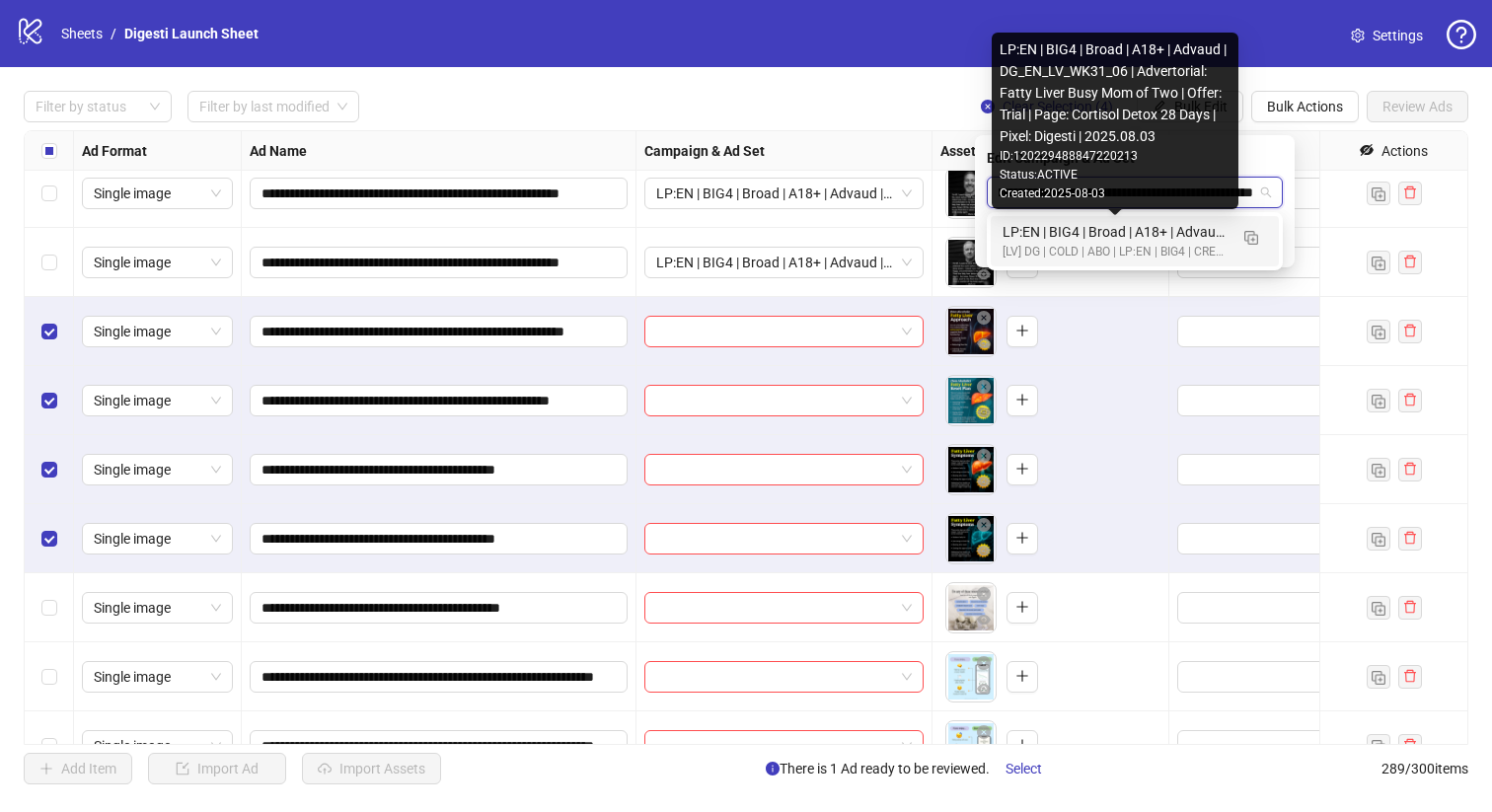 click on "[LV] DG | COLD | ABO | LP:EN | BIG4 | CREATIVE TESTING | LP: TRIAL | 2025.05.17 DND" at bounding box center (1115, 252) 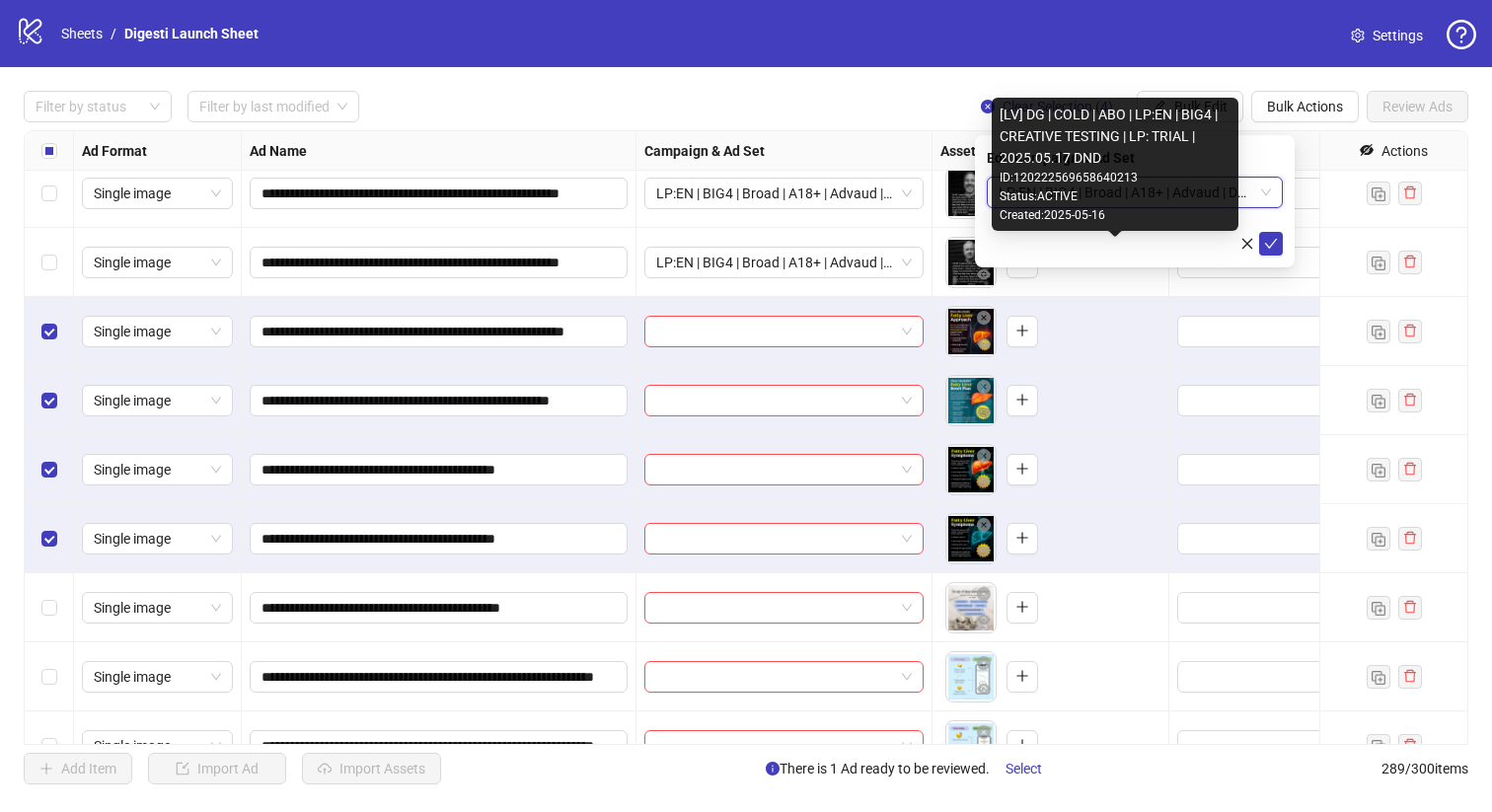 scroll, scrollTop: 0, scrollLeft: 0, axis: both 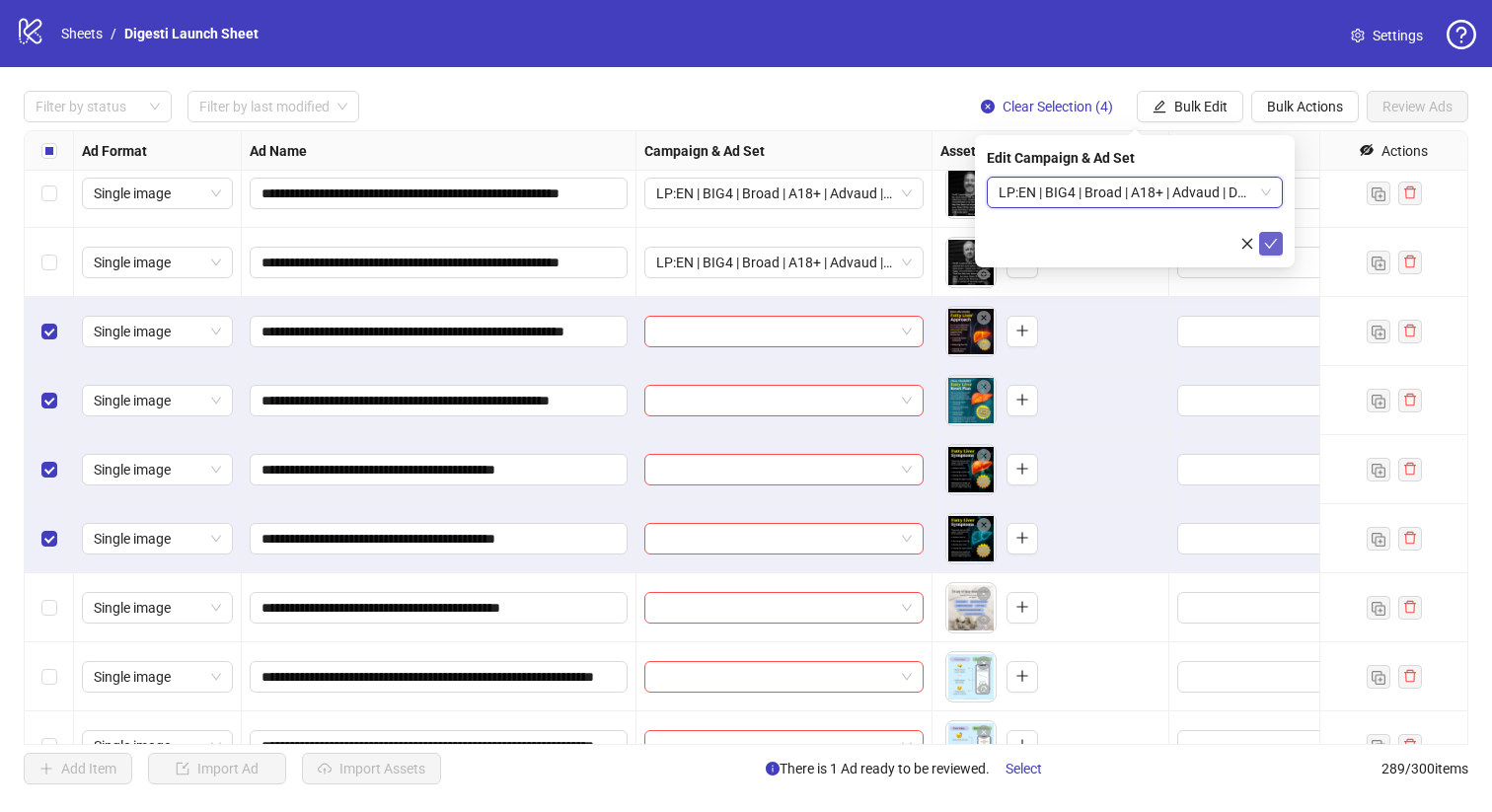click 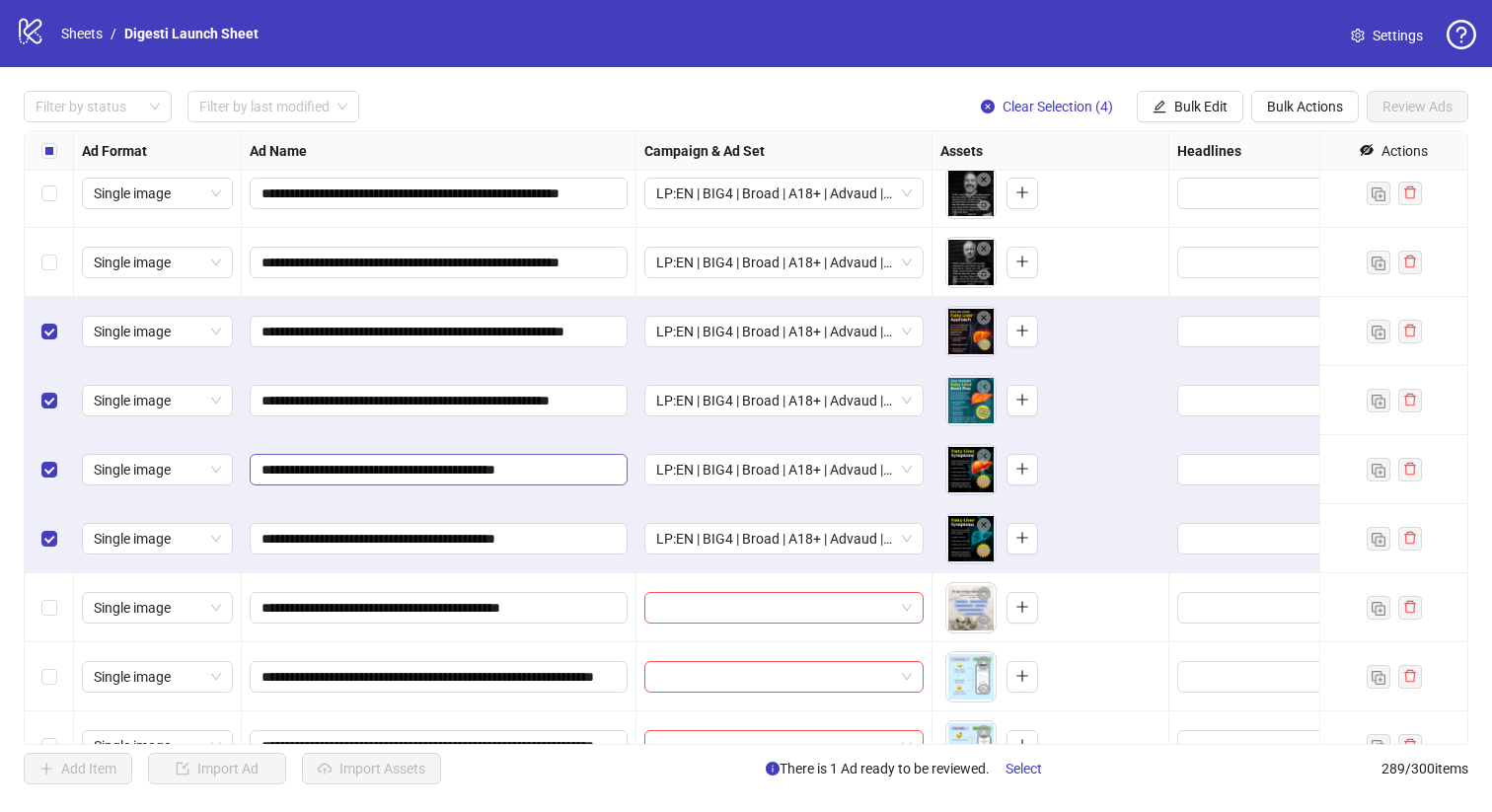 scroll, scrollTop: 18874, scrollLeft: 0, axis: vertical 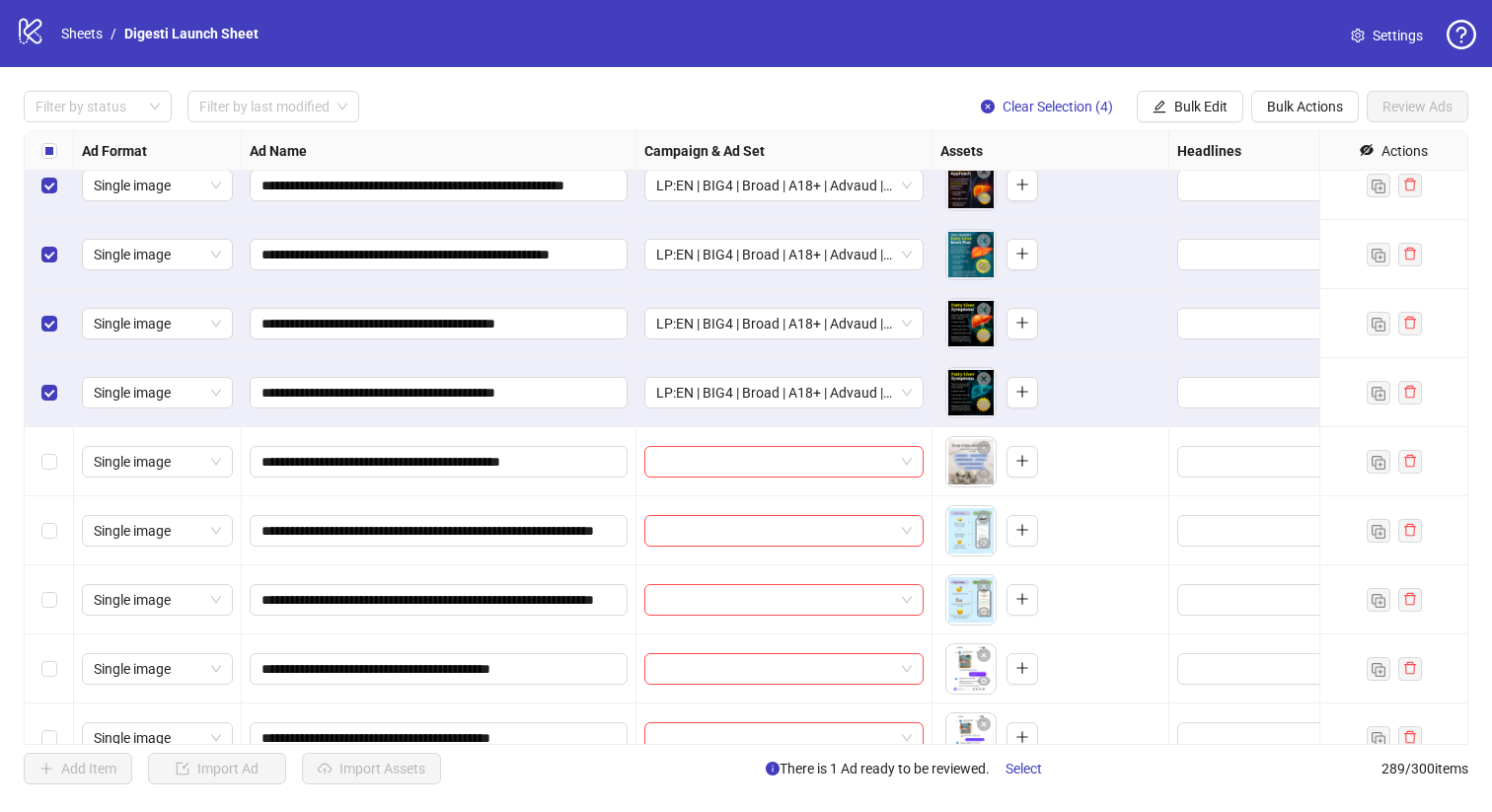 click at bounding box center (49, 462) 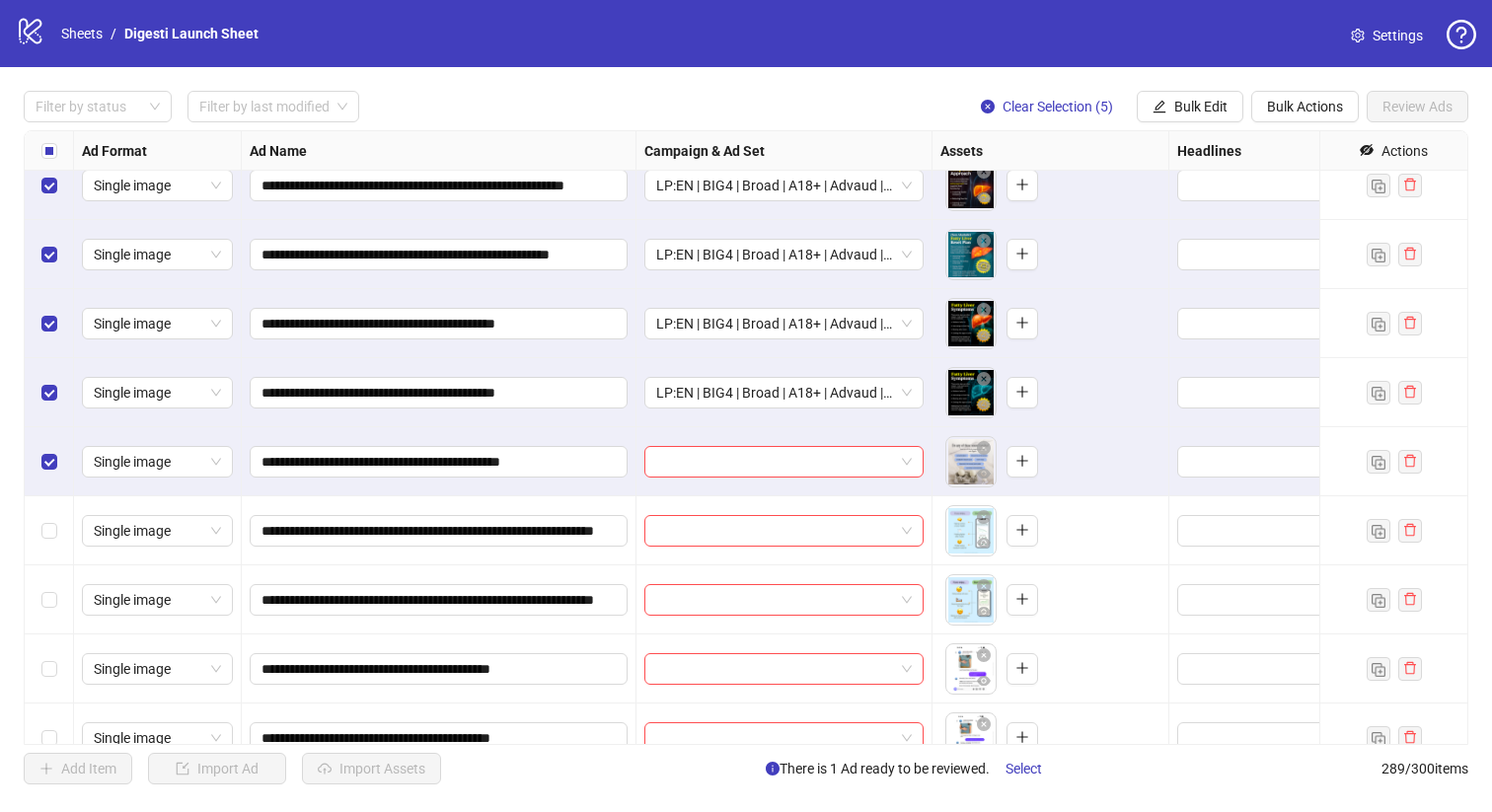 click at bounding box center (49, 462) 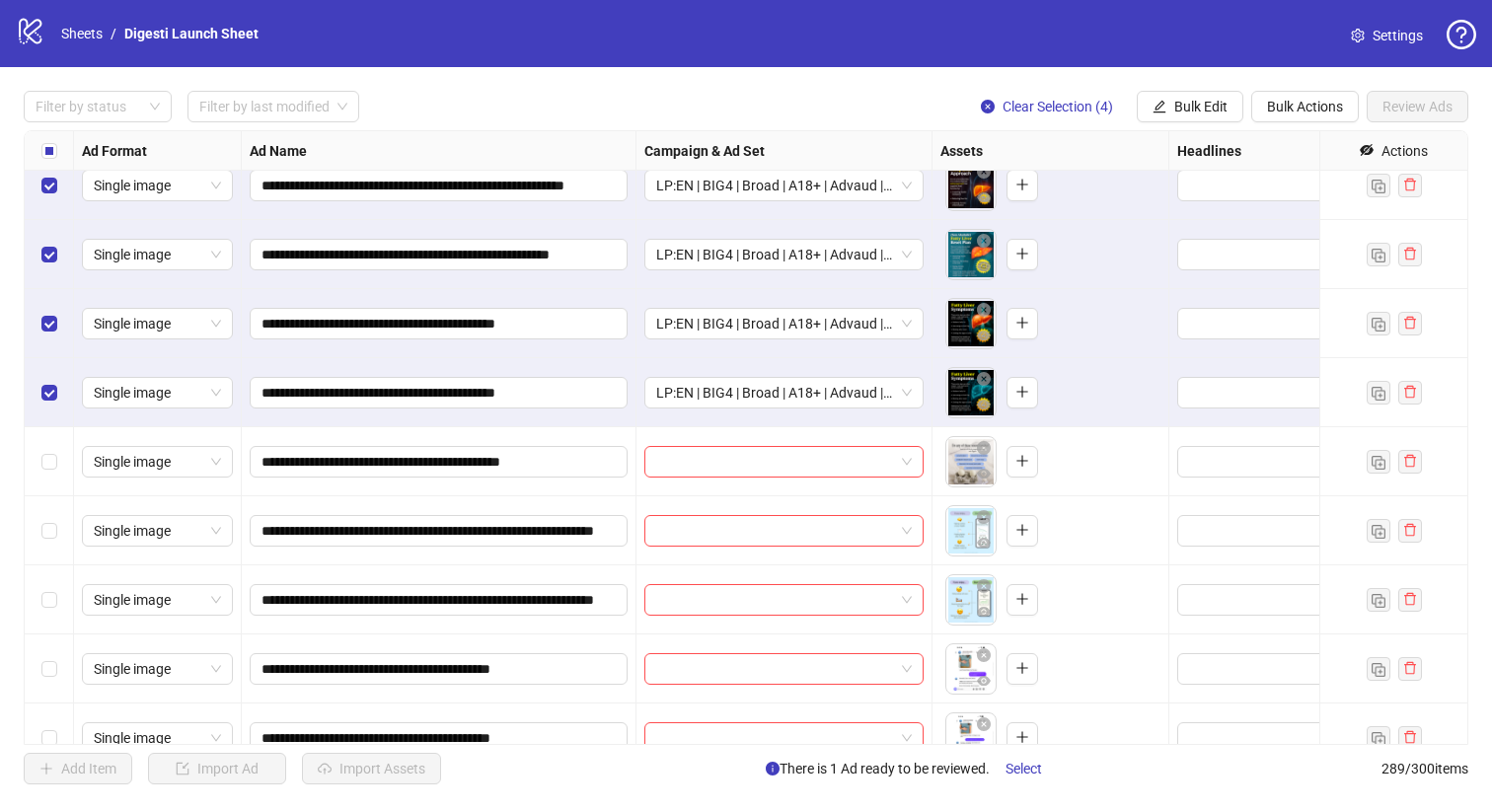click at bounding box center (49, 462) 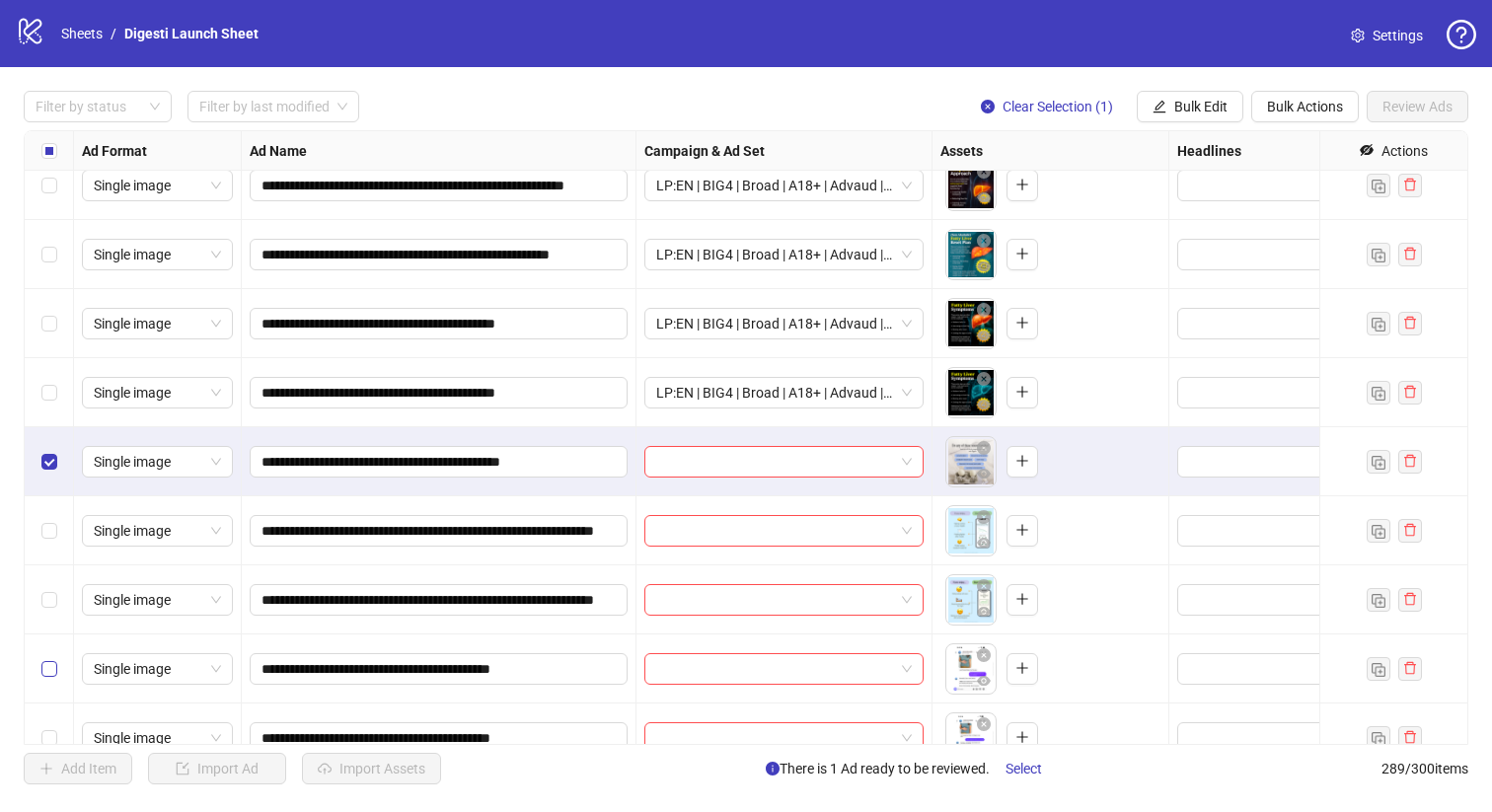 click at bounding box center [49, 669] 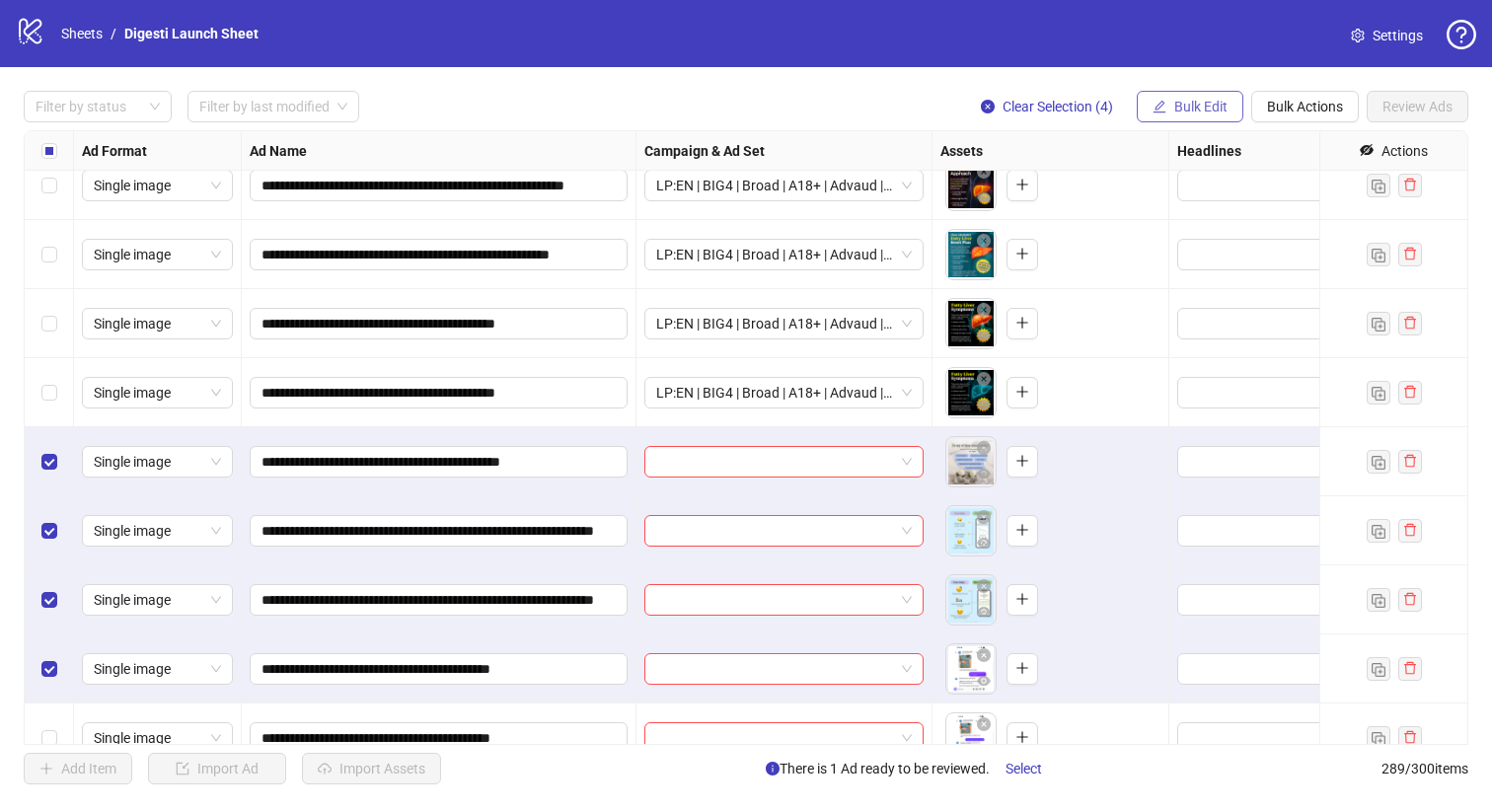 click on "Bulk Edit" at bounding box center [1190, 107] 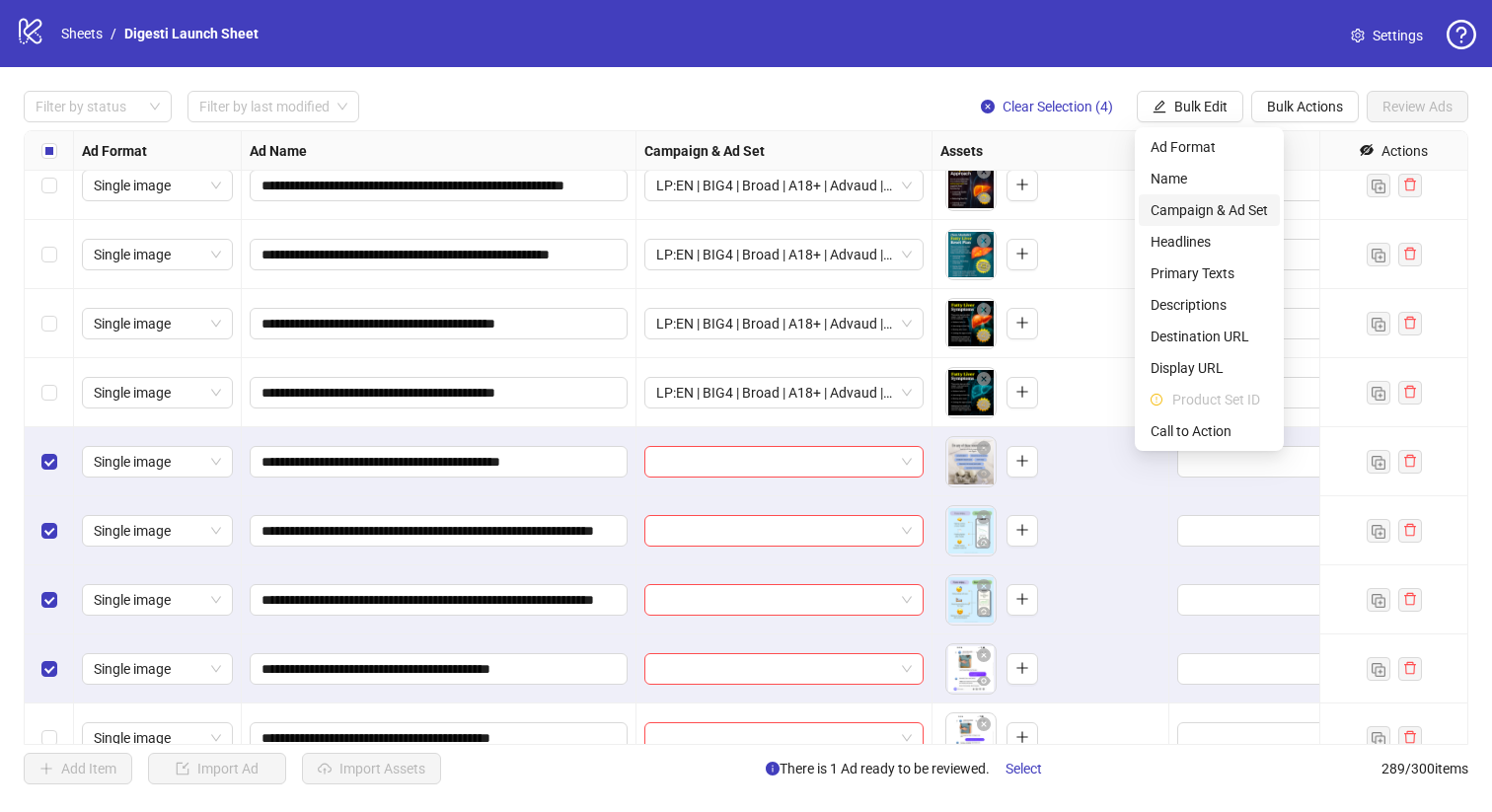 click on "Campaign & Ad Set" at bounding box center [1209, 210] 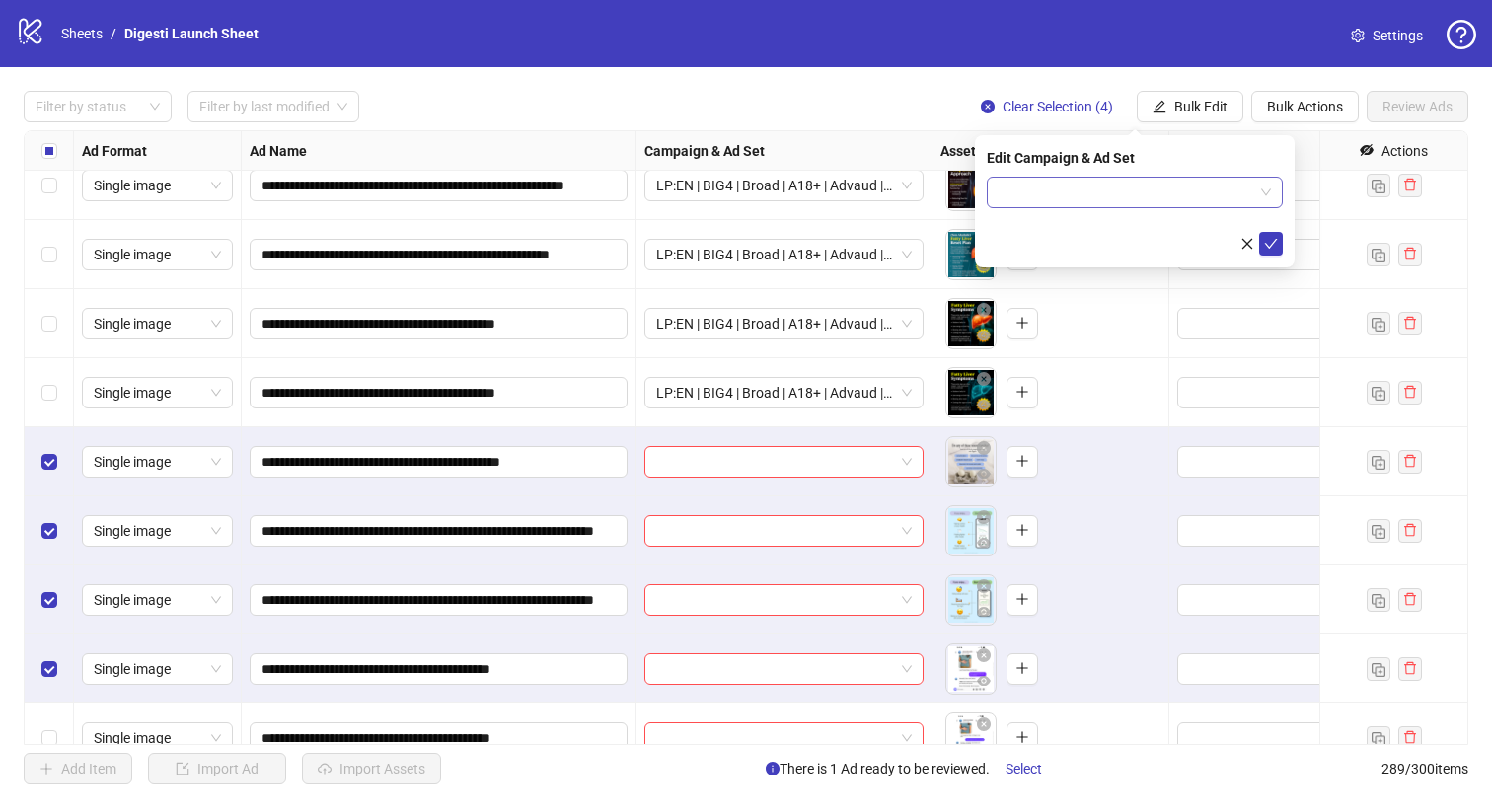 click at bounding box center (1126, 192) 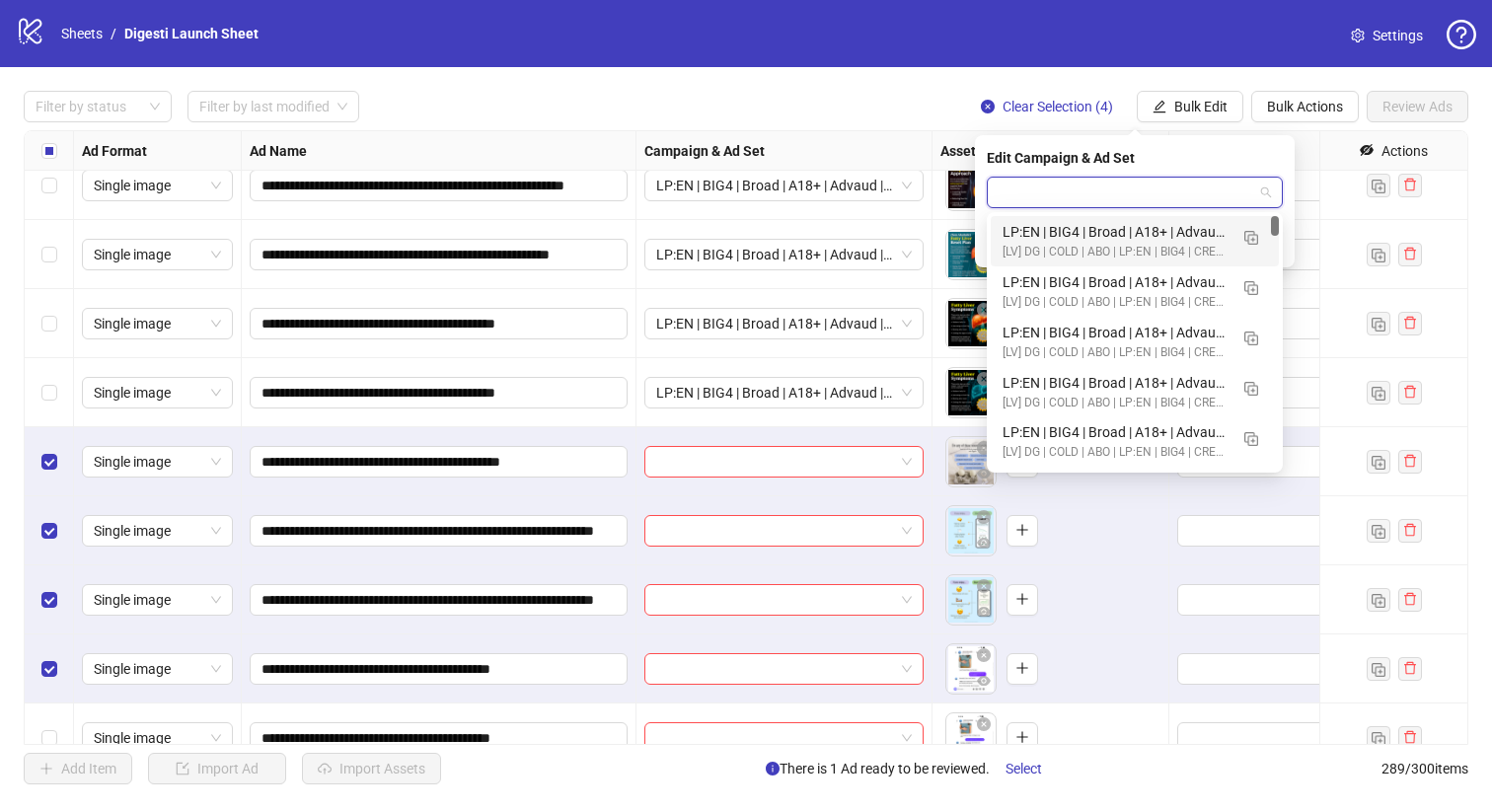 paste on "**********" 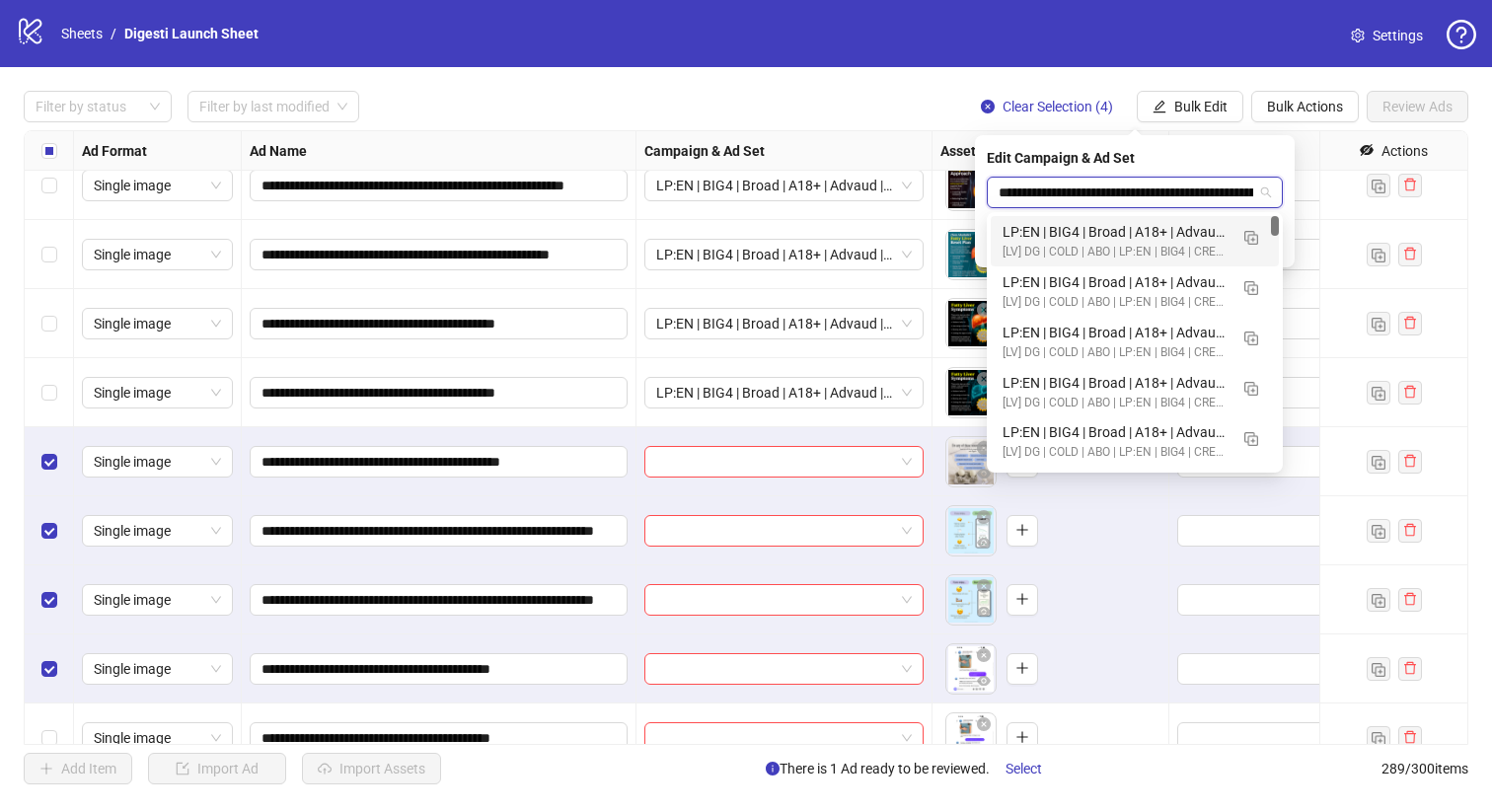 scroll, scrollTop: 0, scrollLeft: 798, axis: horizontal 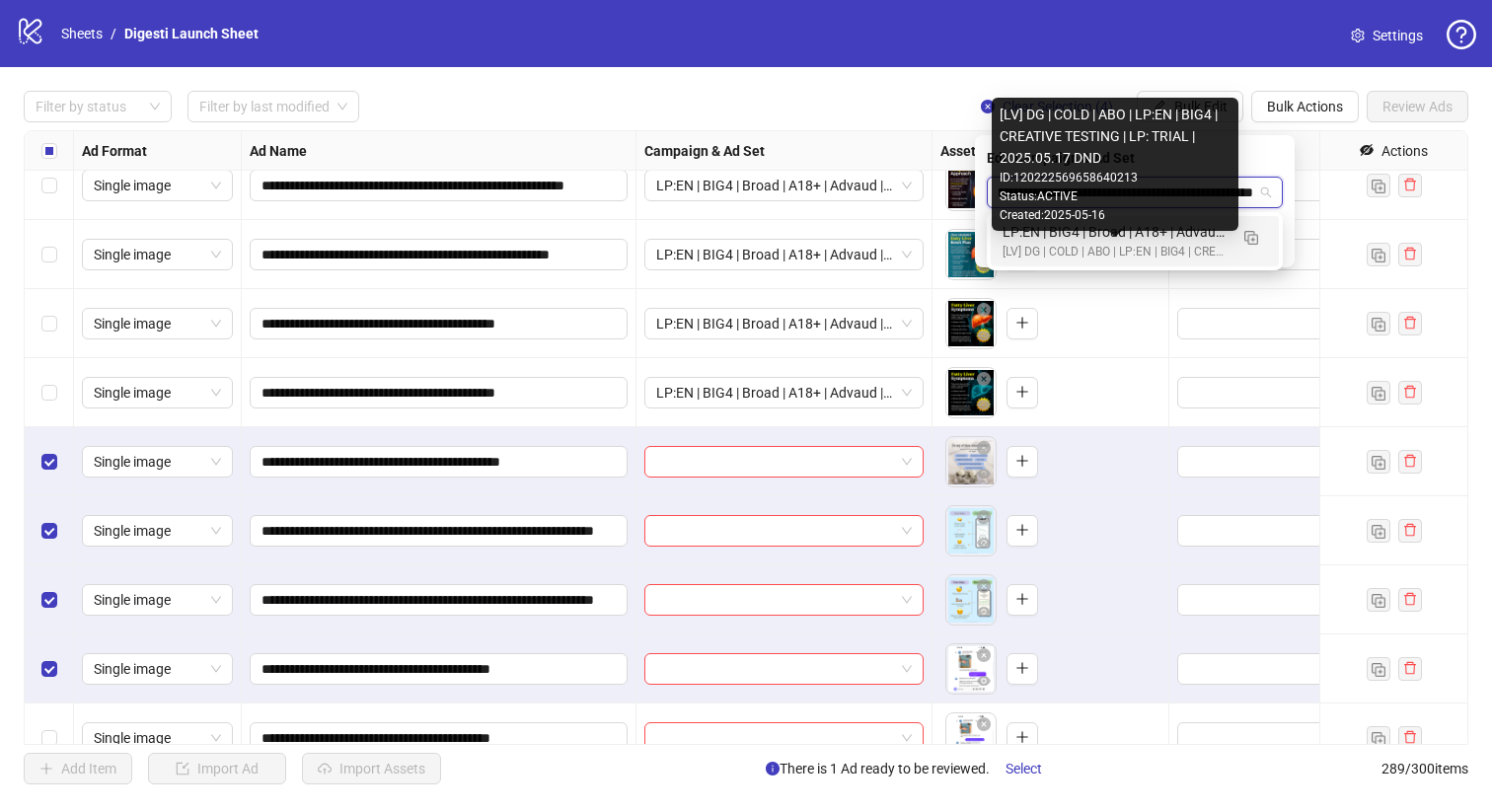 click on "[LV] DG | COLD | ABO | LP:EN | BIG4 | CREATIVE TESTING | LP: TRIAL | 2025.05.17 DND" at bounding box center [1115, 252] 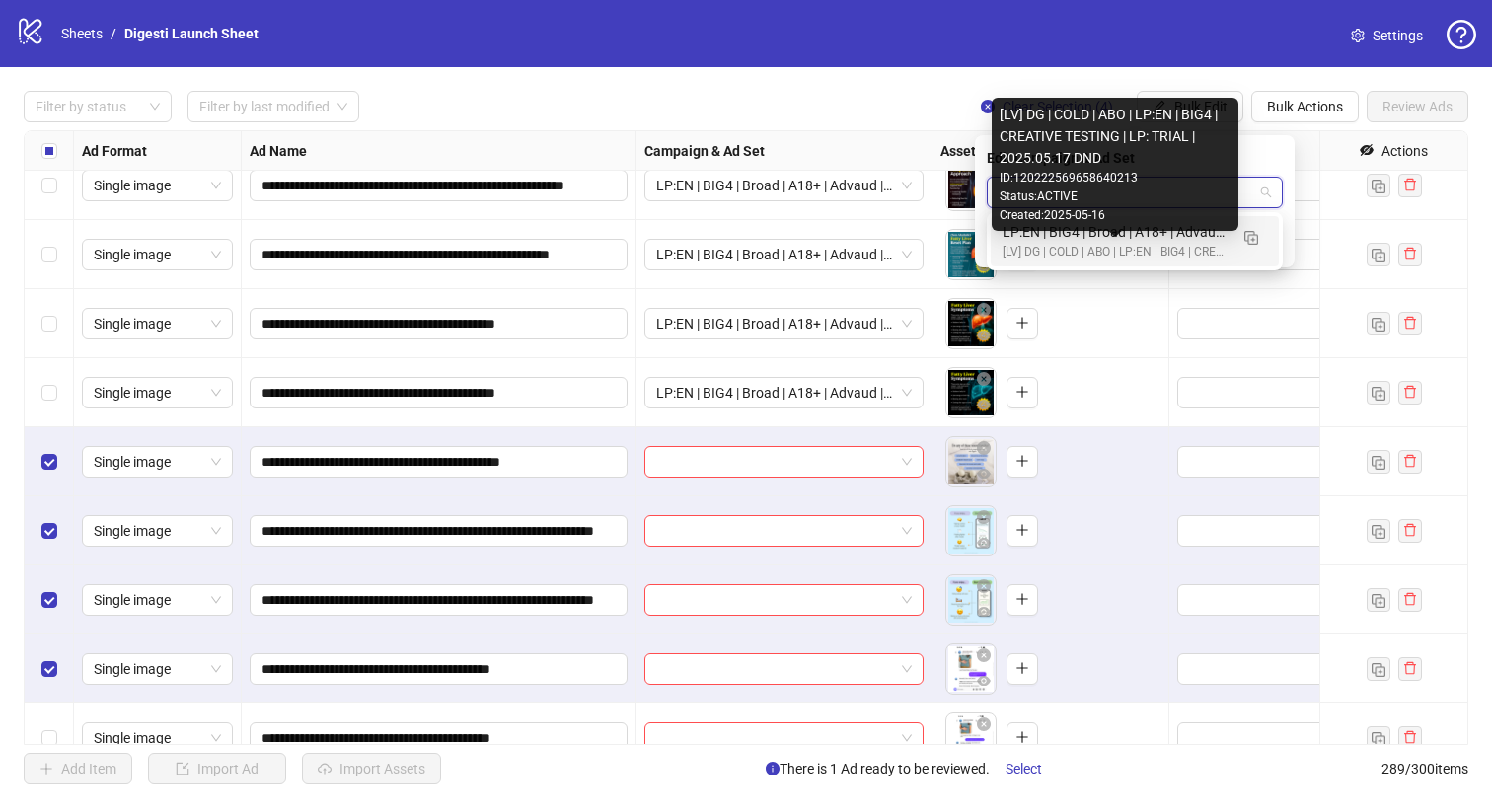 scroll, scrollTop: 0, scrollLeft: 0, axis: both 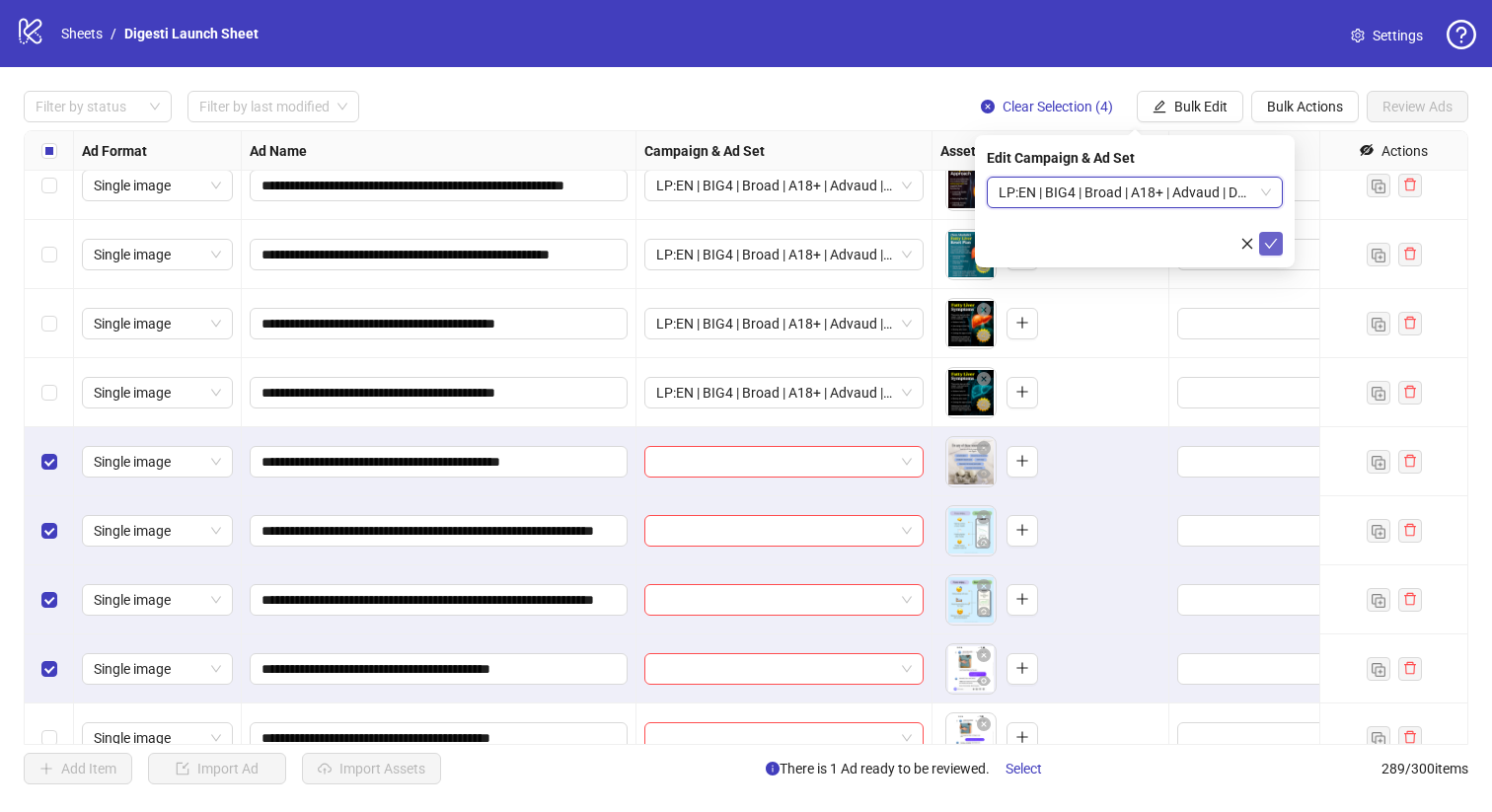click 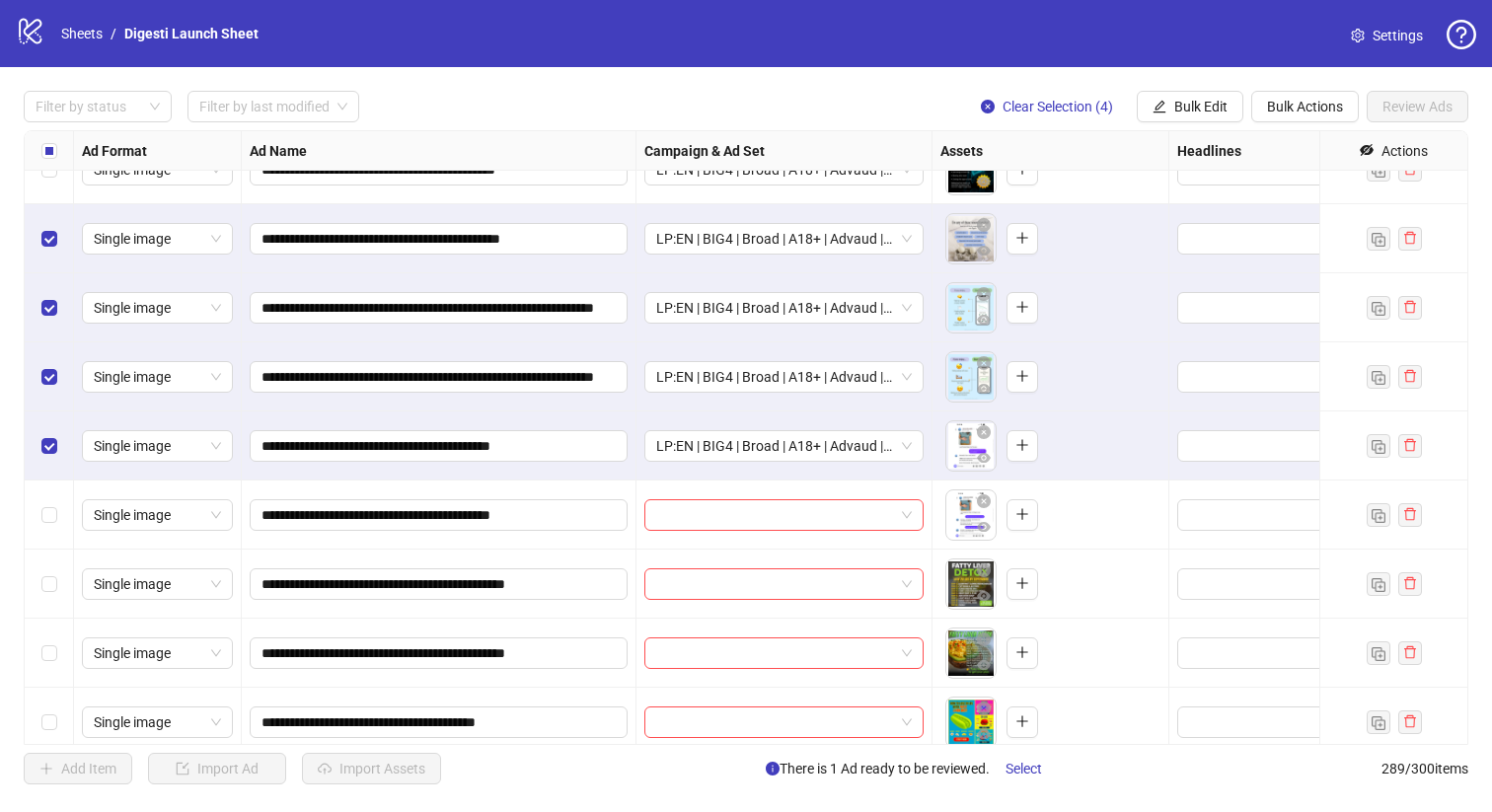 scroll, scrollTop: 19360, scrollLeft: 0, axis: vertical 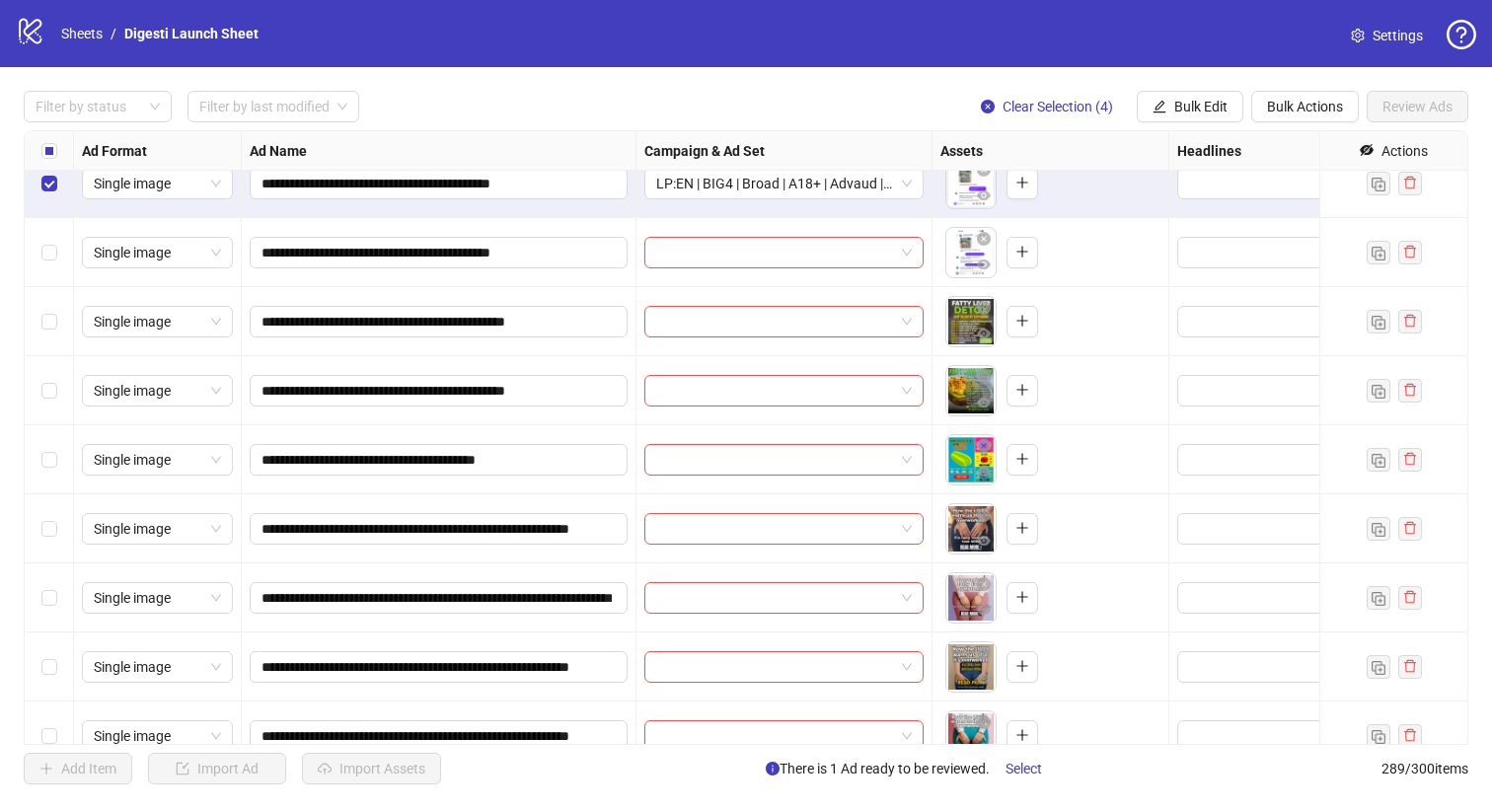 click at bounding box center (49, 253) 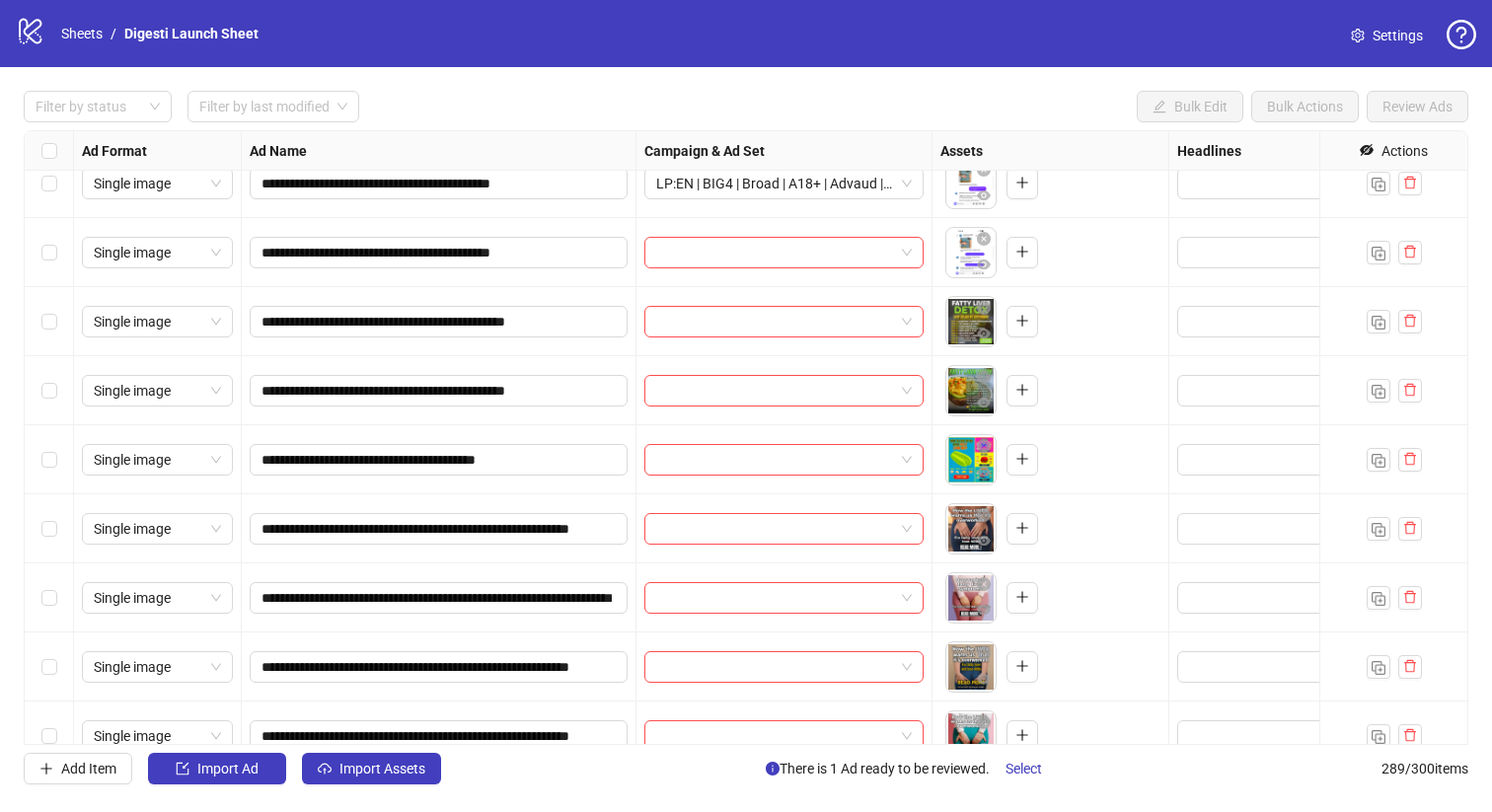 click at bounding box center (49, 253) 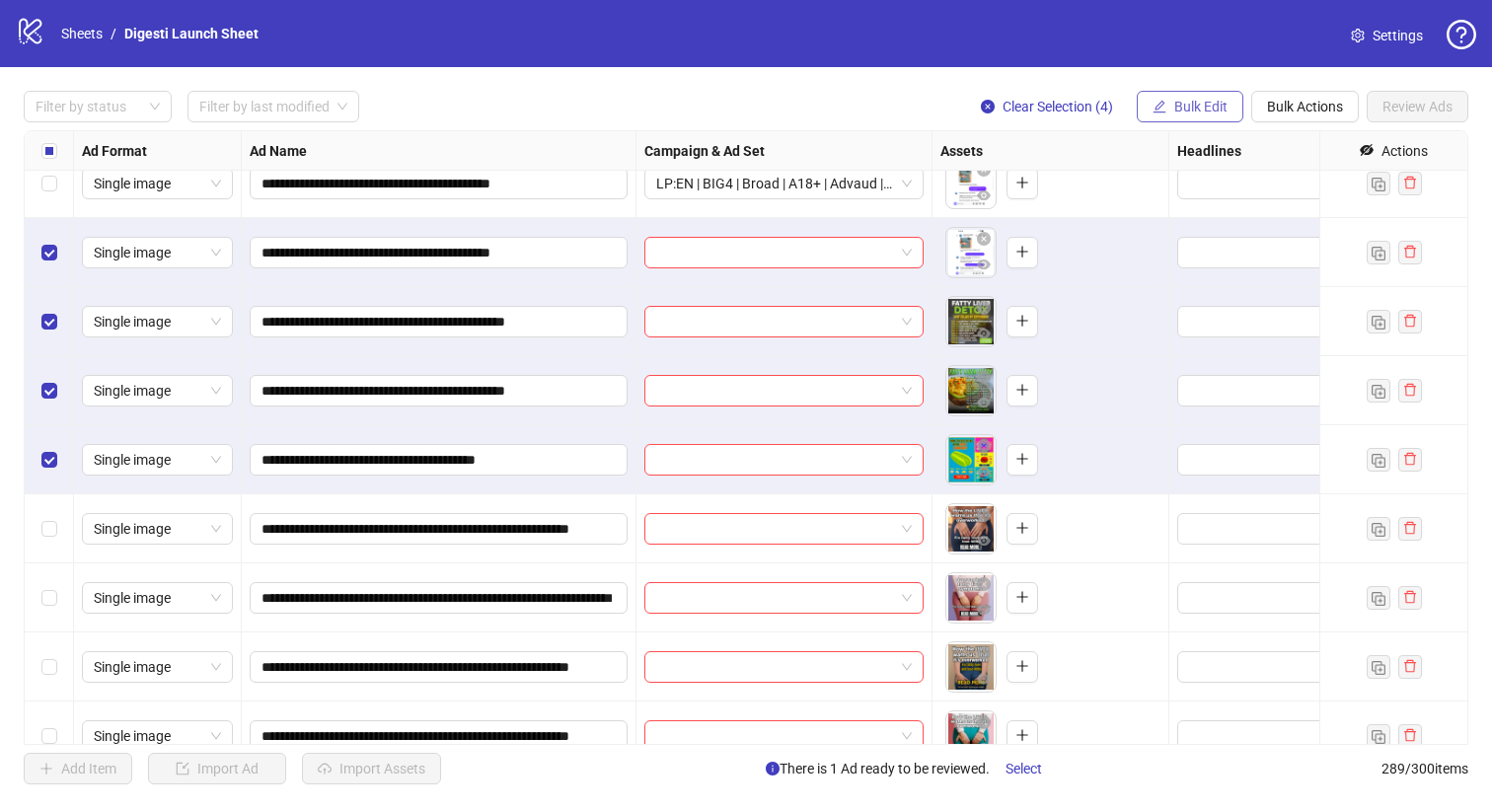click on "Bulk Edit" at bounding box center (1201, 107) 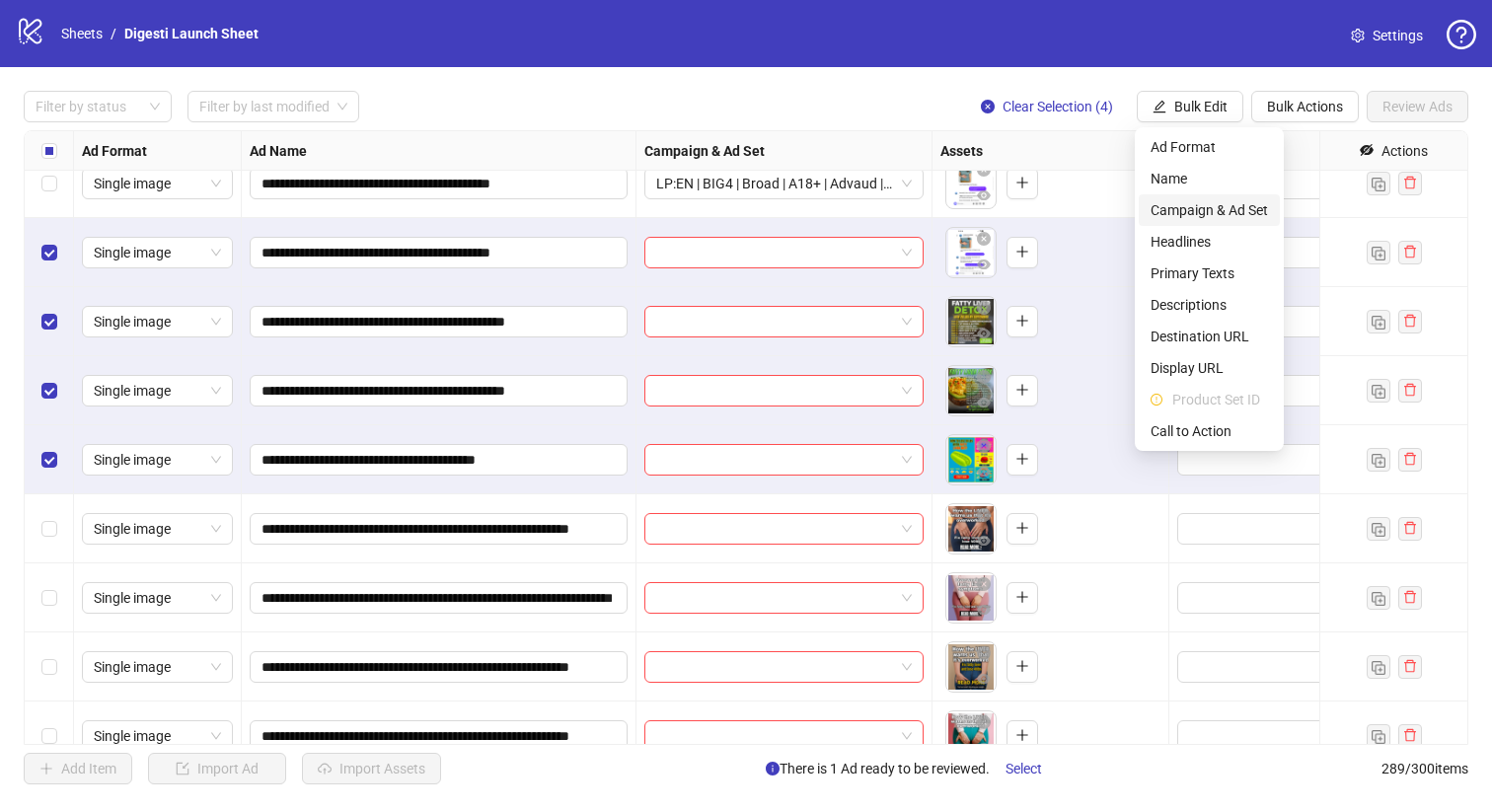 click on "Campaign & Ad Set" at bounding box center (1209, 210) 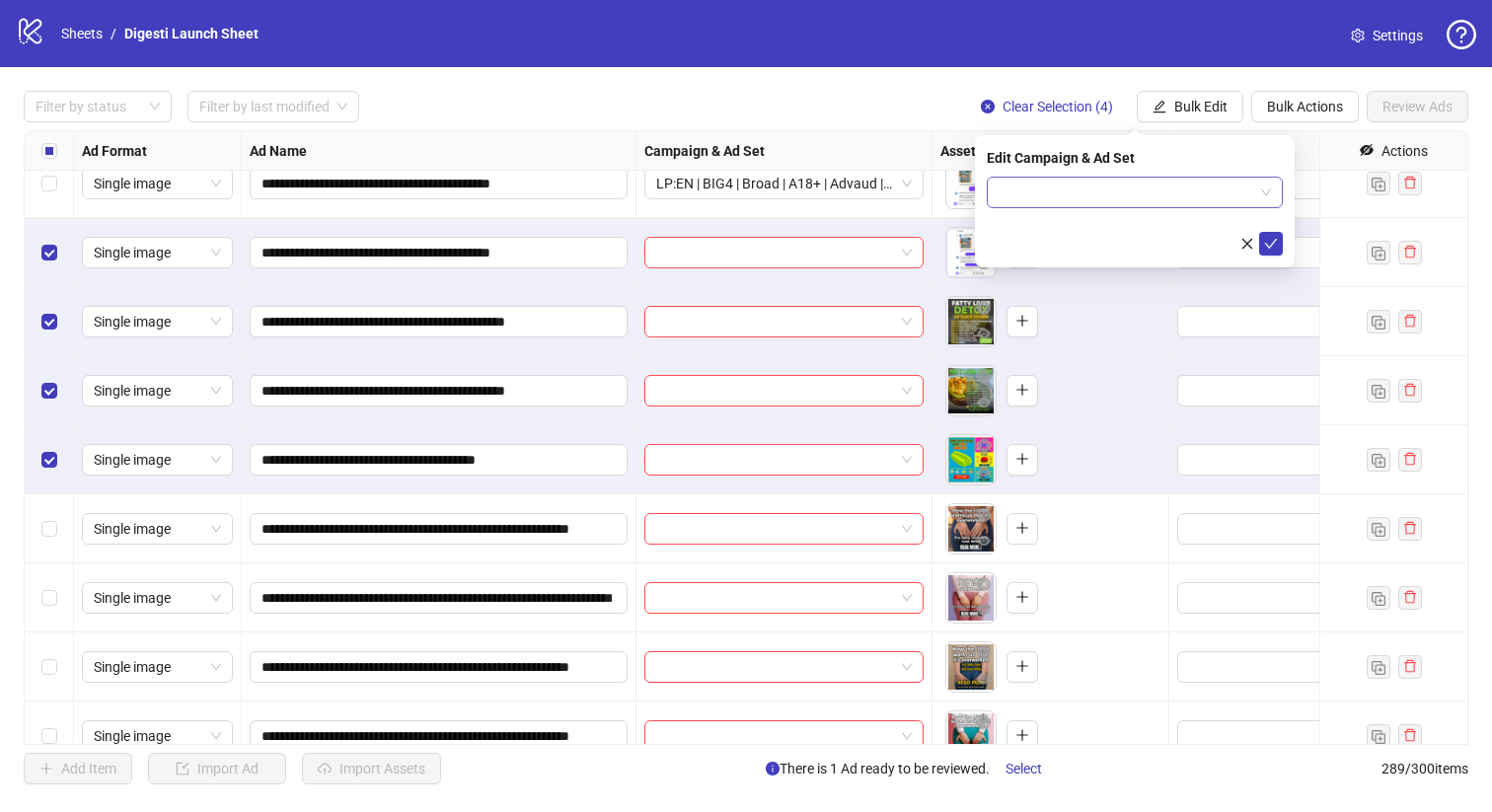 click at bounding box center (1126, 192) 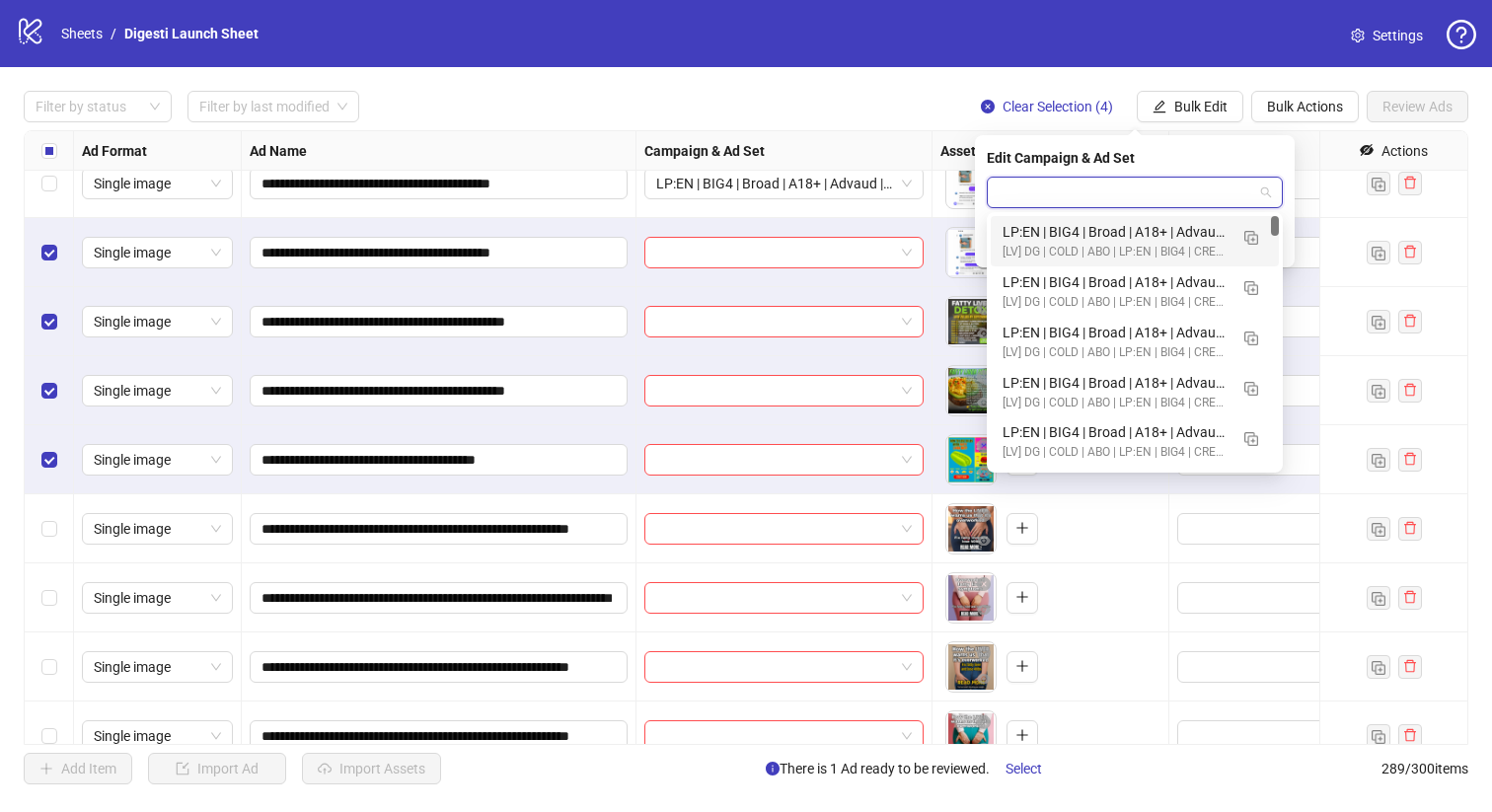 paste on "**********" 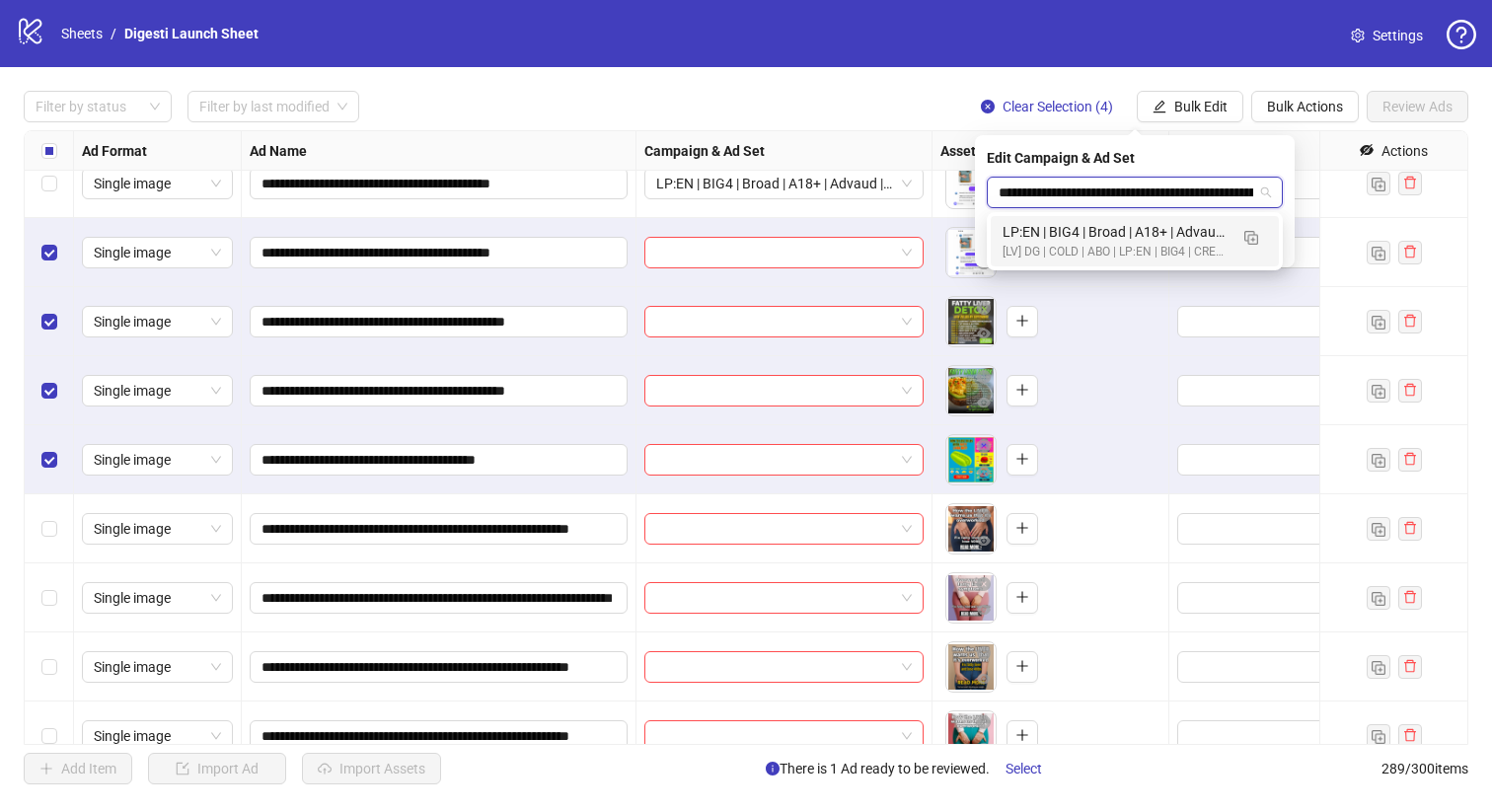 scroll, scrollTop: 0, scrollLeft: 798, axis: horizontal 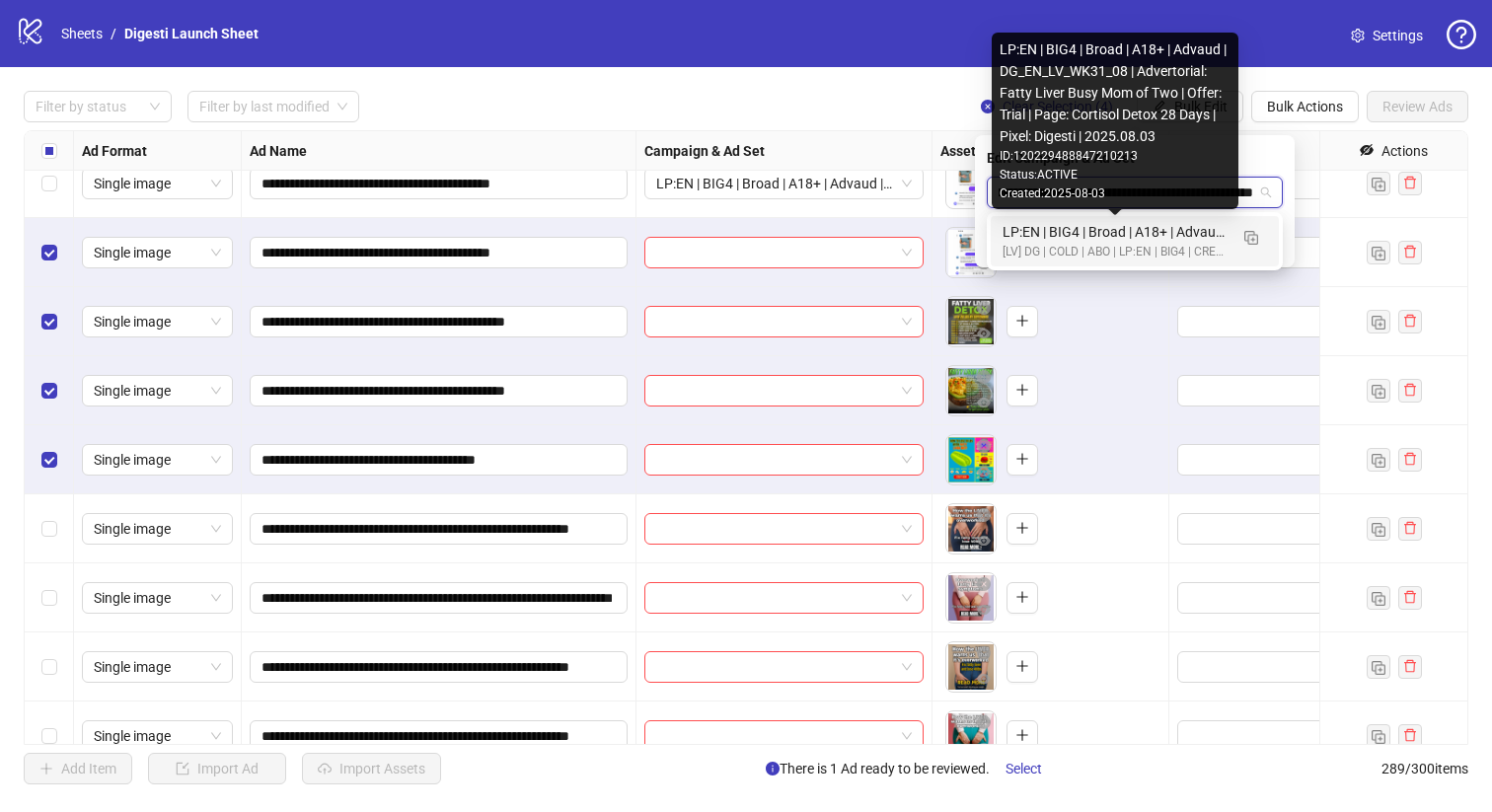 click on "LP:EN | BIG4 | Broad | A18+ | Advaud | DG_EN_LV_WK31_08 | Advertorial: Fatty Liver Busy Mom of Two | Offer: Trial | Page: Cortisol Detox 28 Days | Pixel: Digesti | 2025.08.03" at bounding box center [1115, 232] 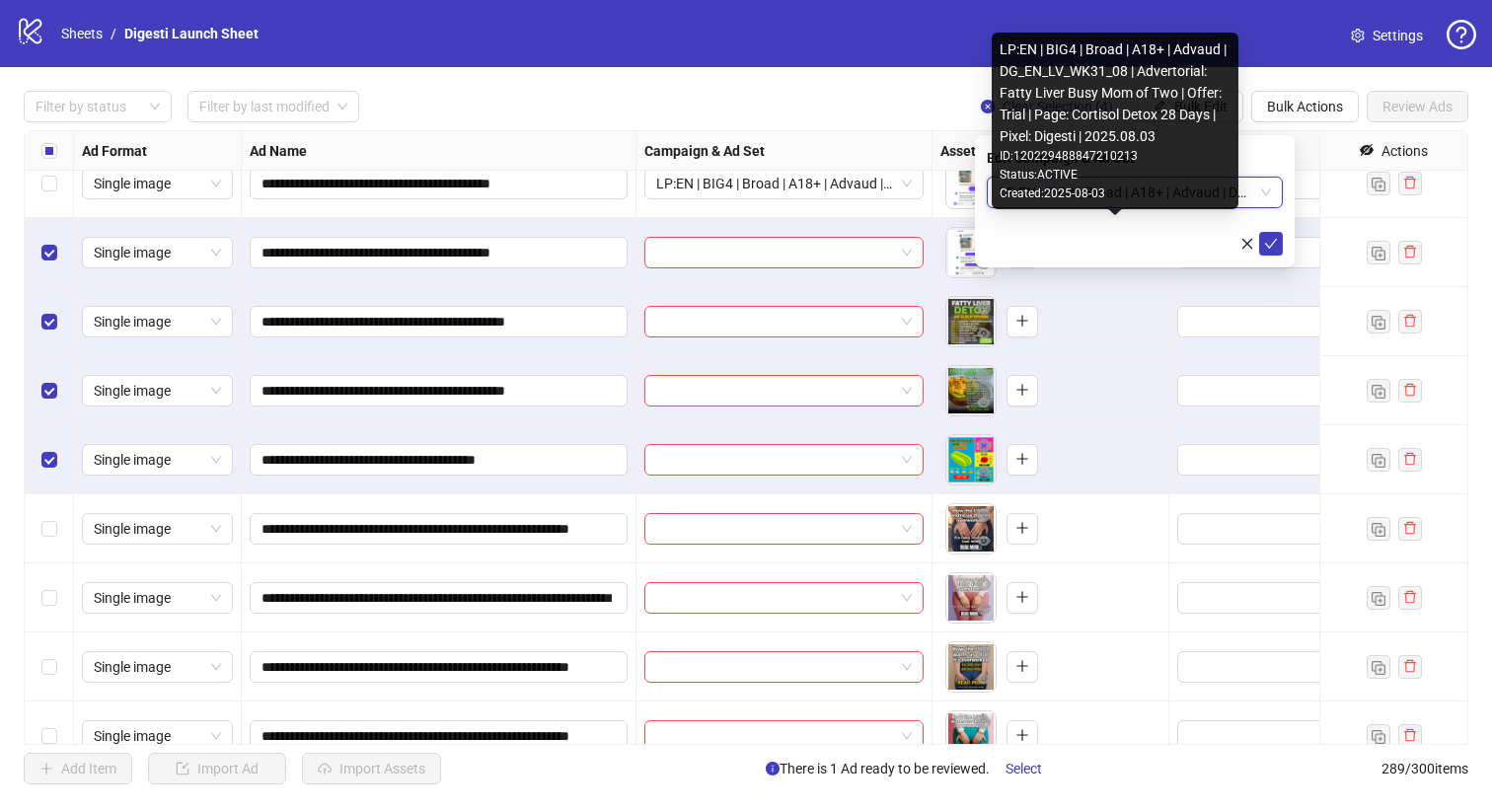 scroll, scrollTop: 0, scrollLeft: 0, axis: both 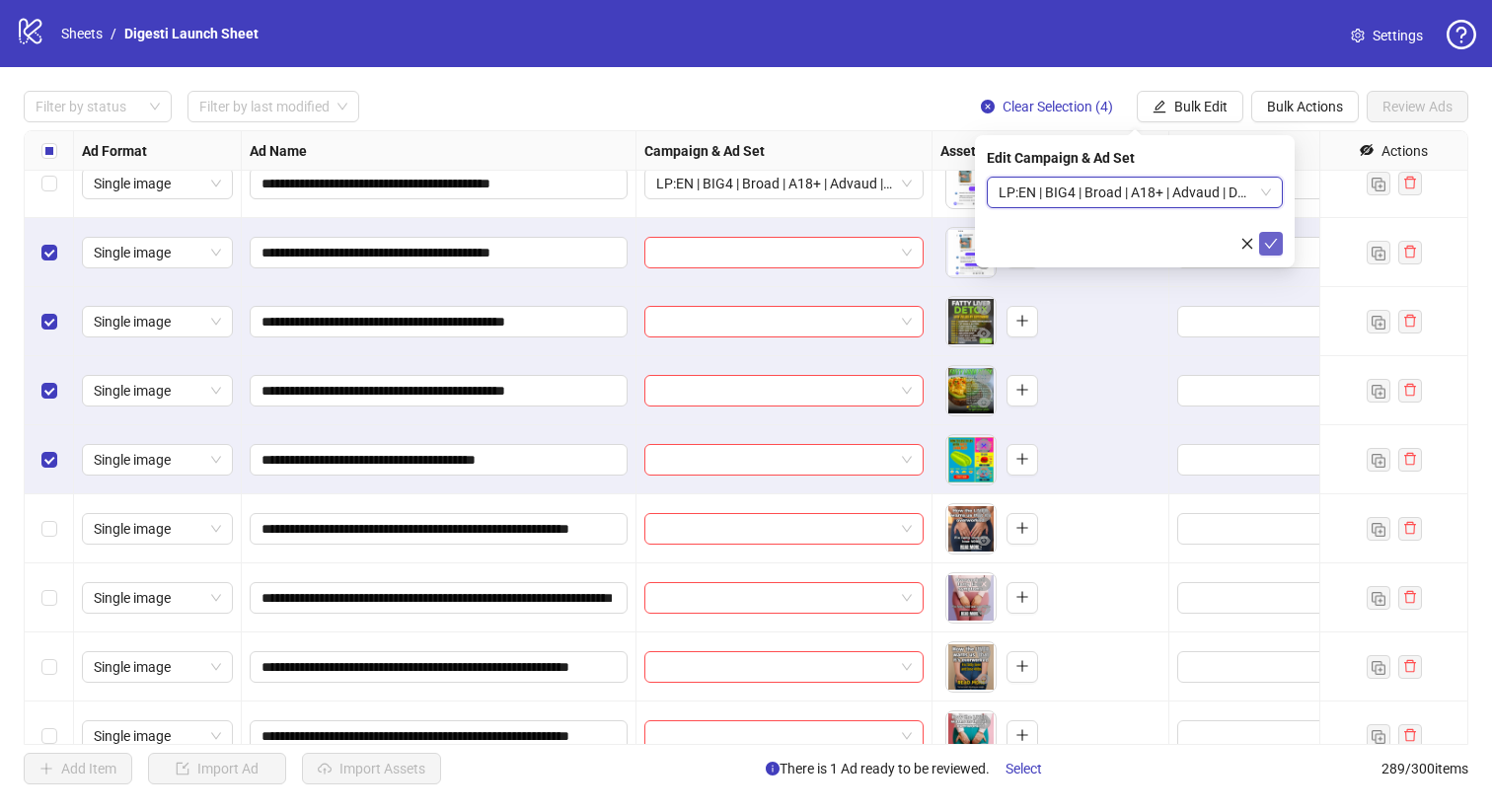 click at bounding box center (1271, 244) 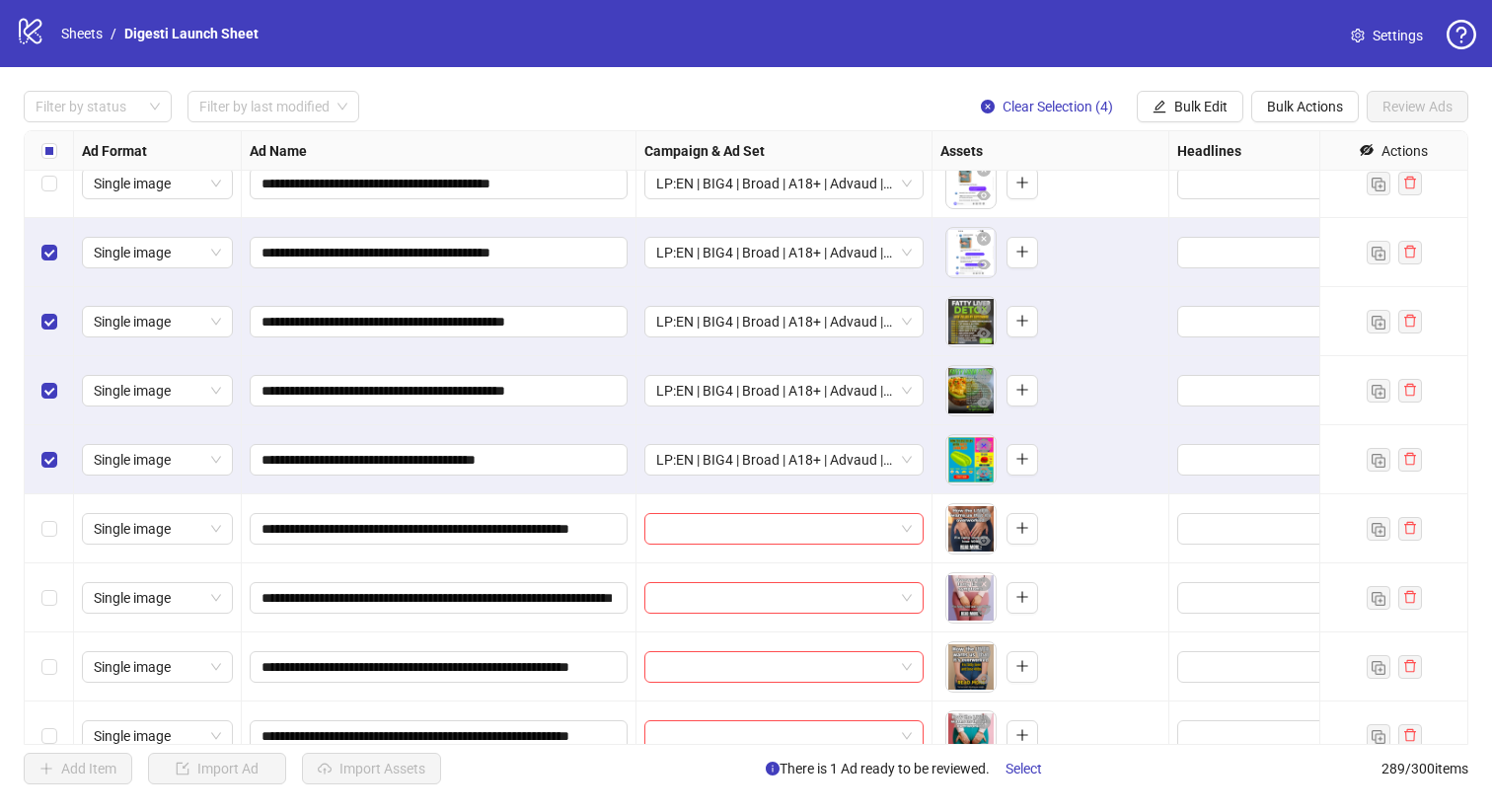 scroll, scrollTop: 19386, scrollLeft: 0, axis: vertical 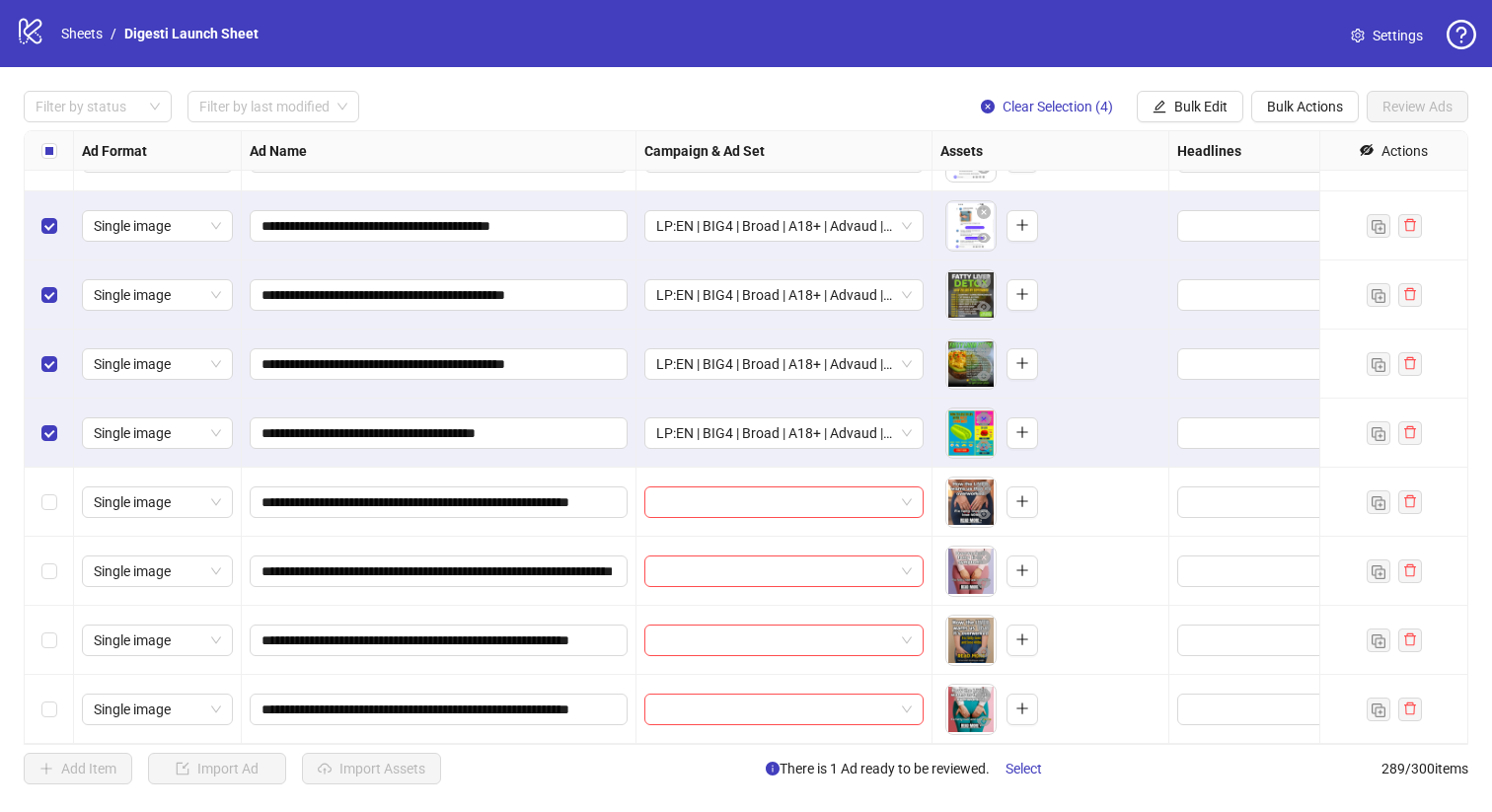 click at bounding box center [49, 151] 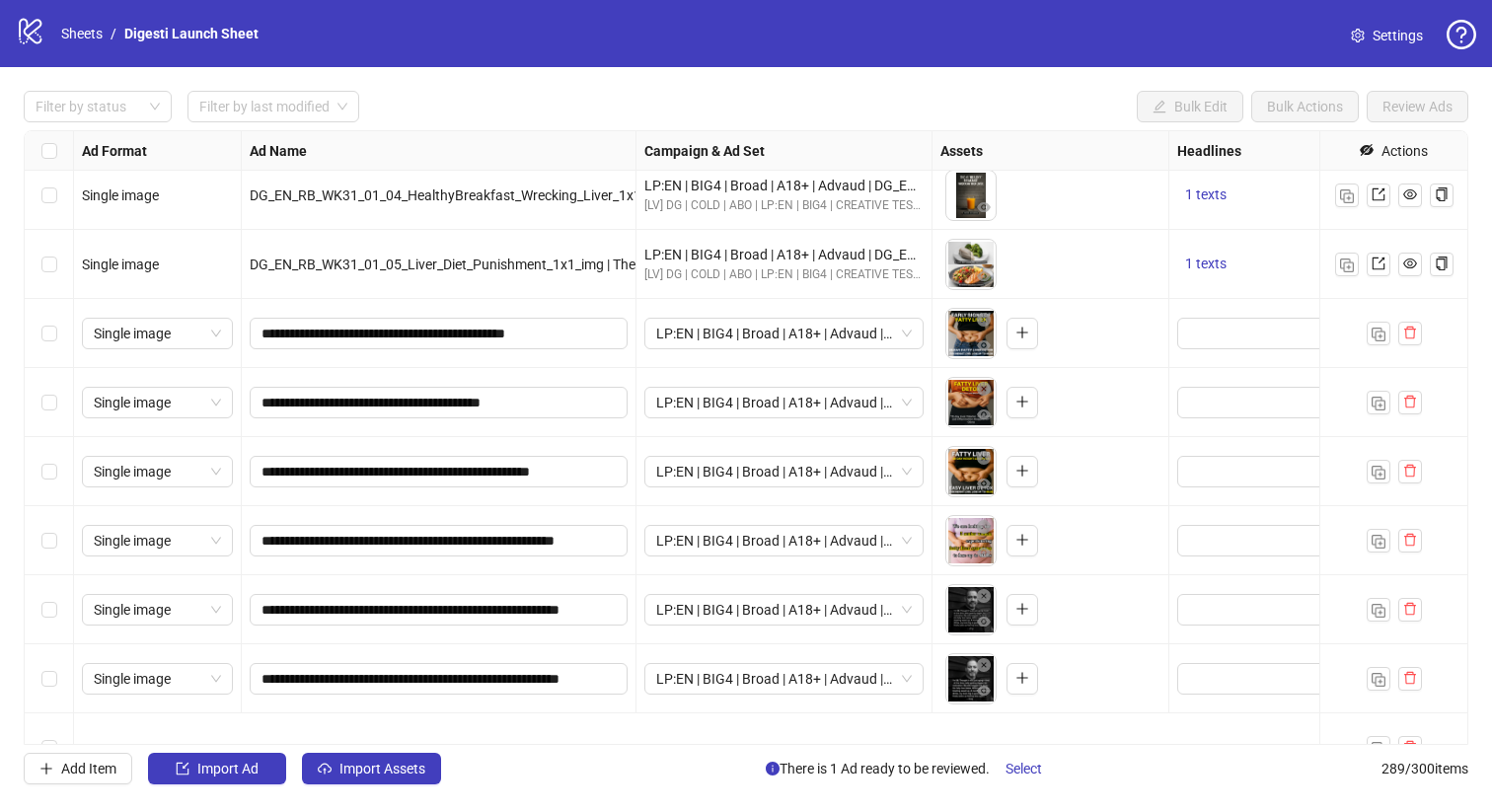 scroll, scrollTop: 18010, scrollLeft: 0, axis: vertical 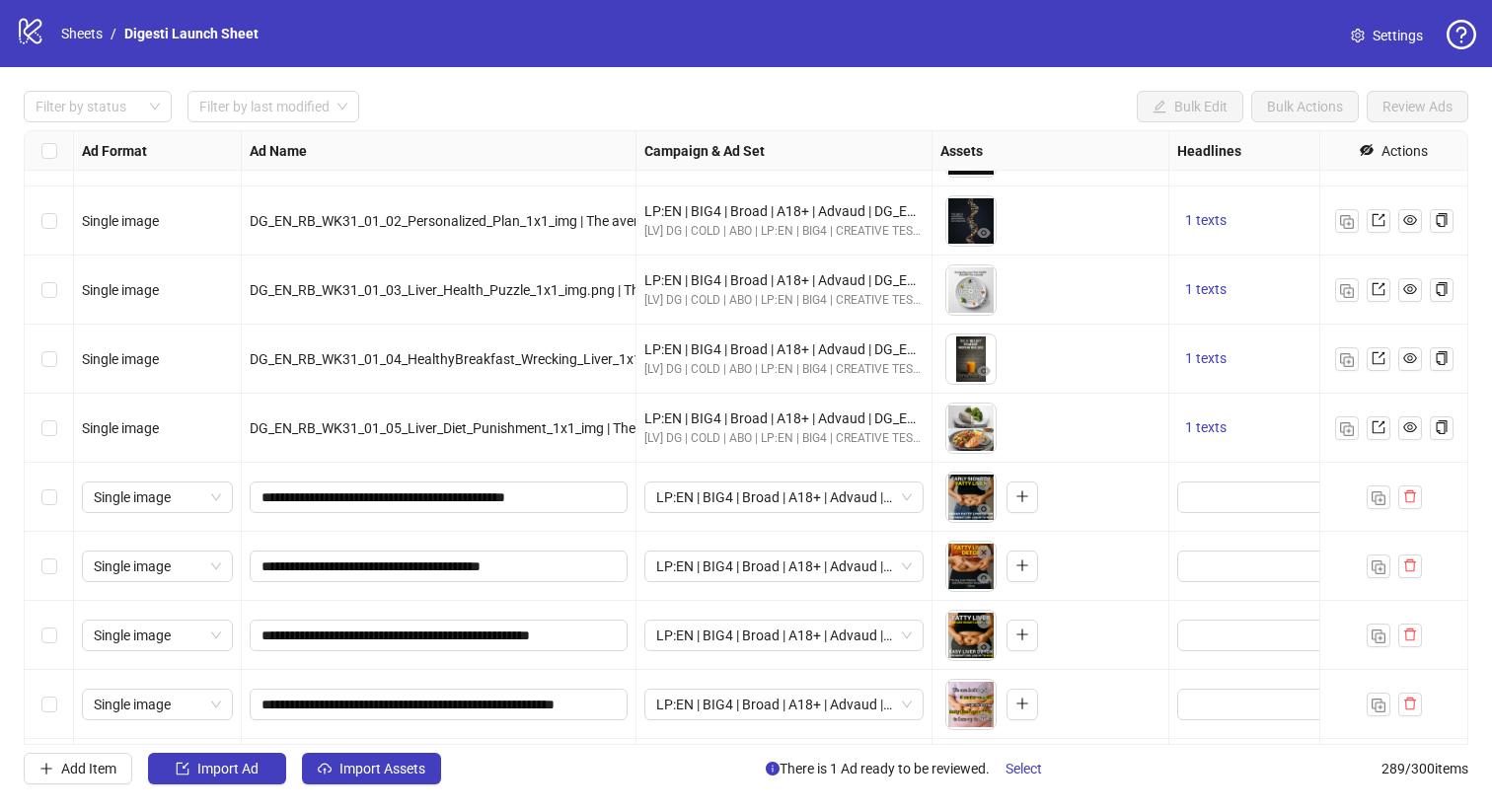 click at bounding box center [49, 497] 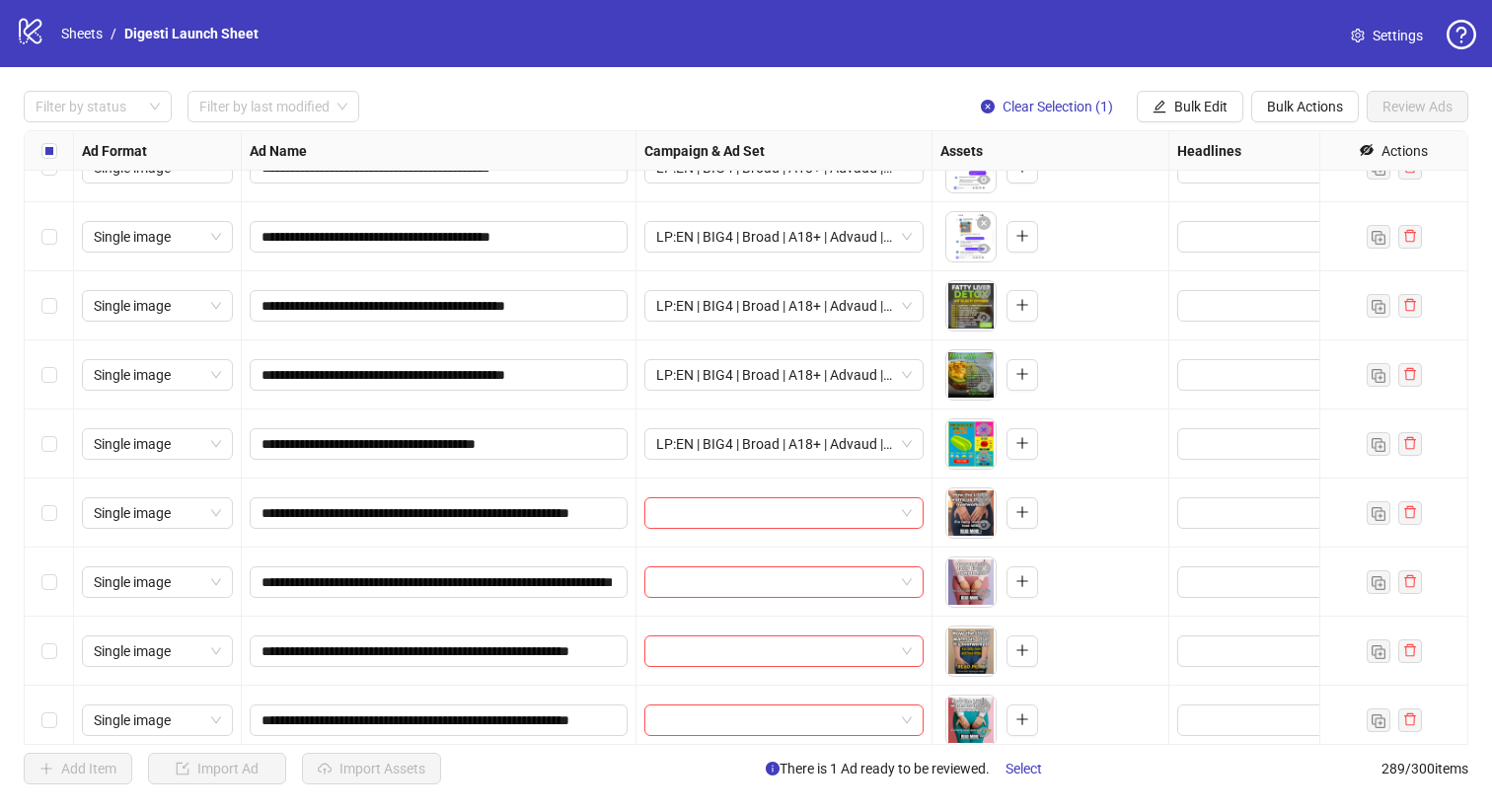 scroll, scrollTop: 19377, scrollLeft: 0, axis: vertical 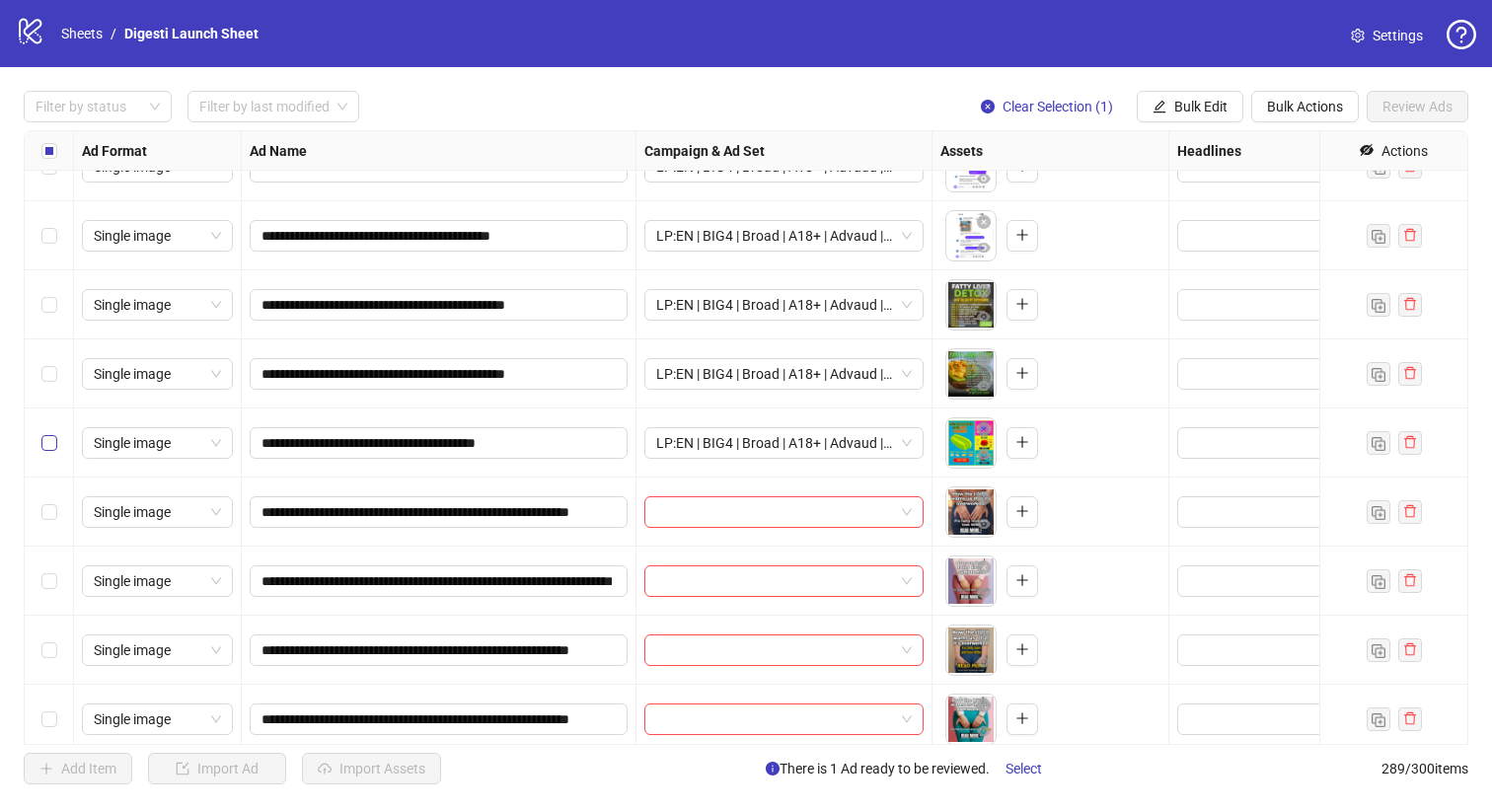 click at bounding box center [49, 443] 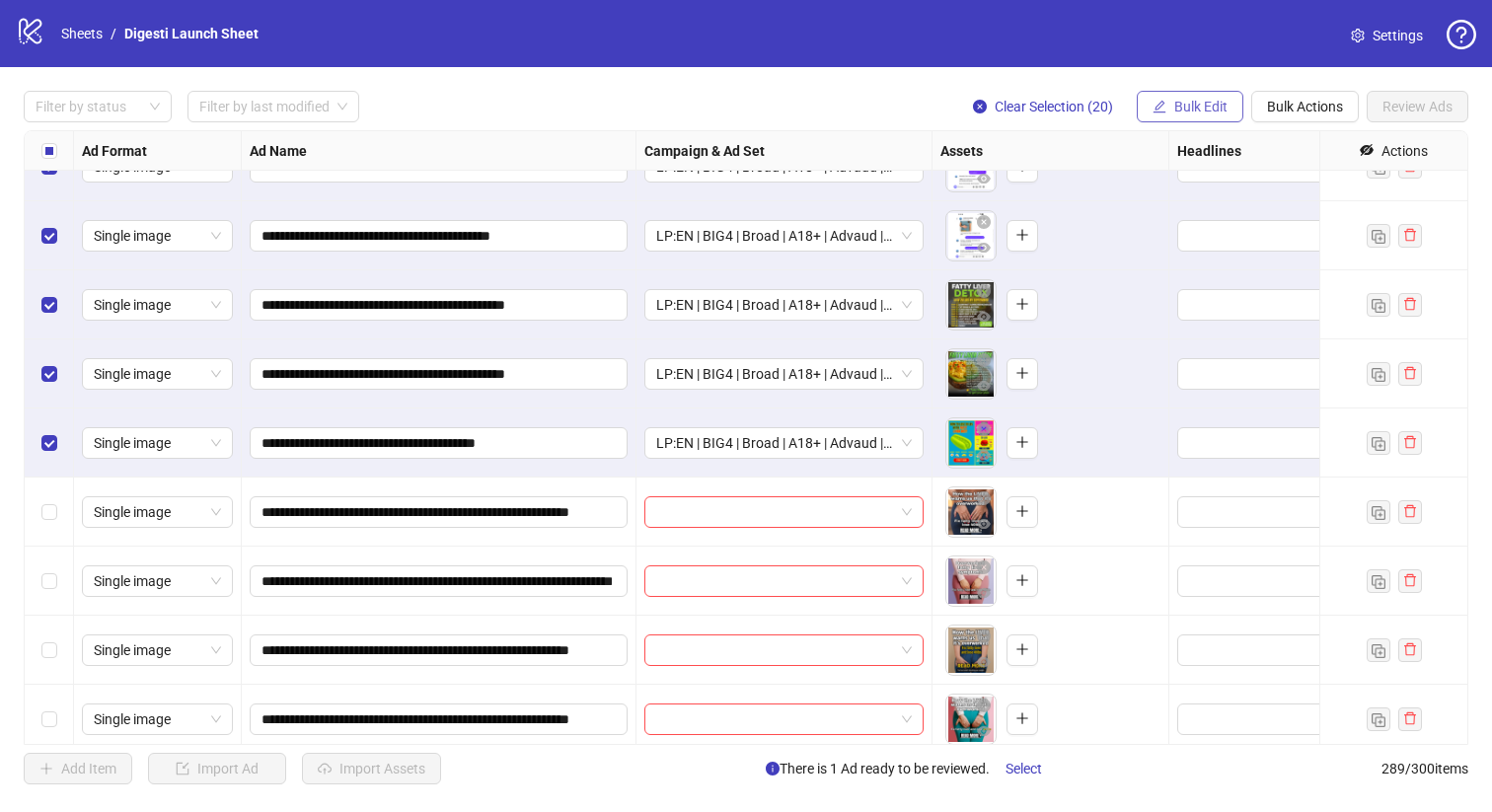click on "Bulk Edit" at bounding box center (1190, 107) 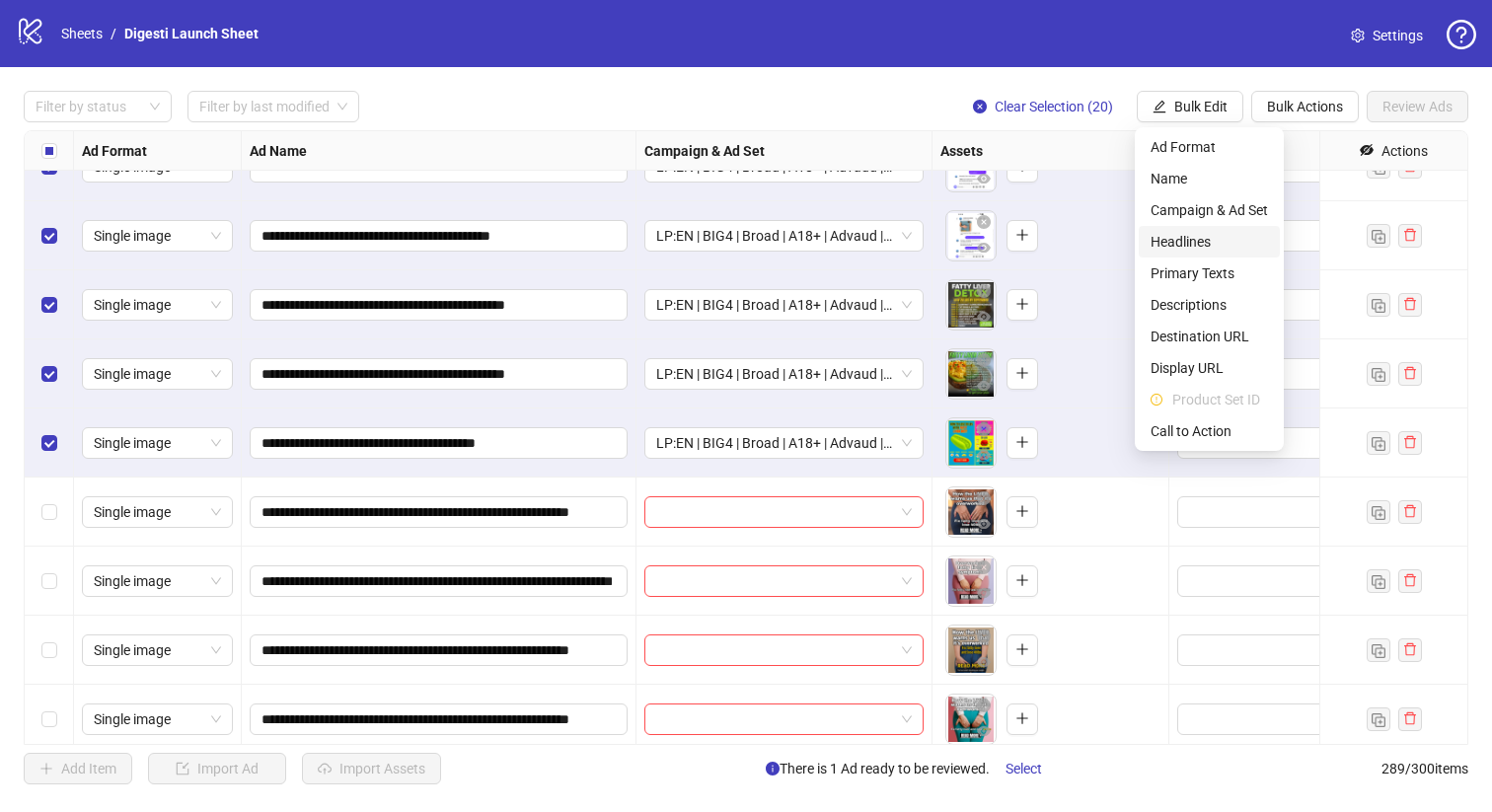 click on "Headlines" at bounding box center [1209, 242] 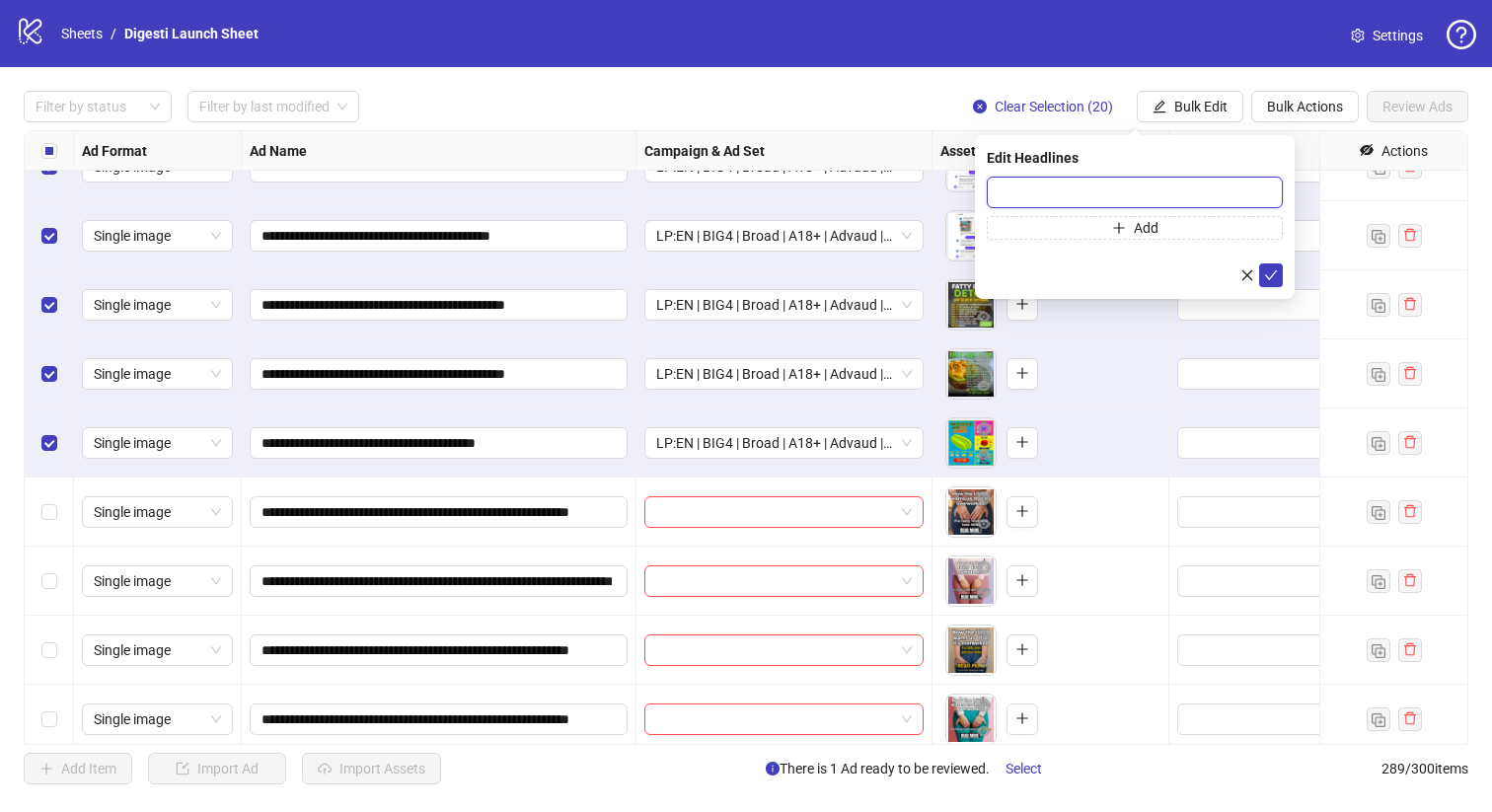 click at bounding box center (1135, 192) 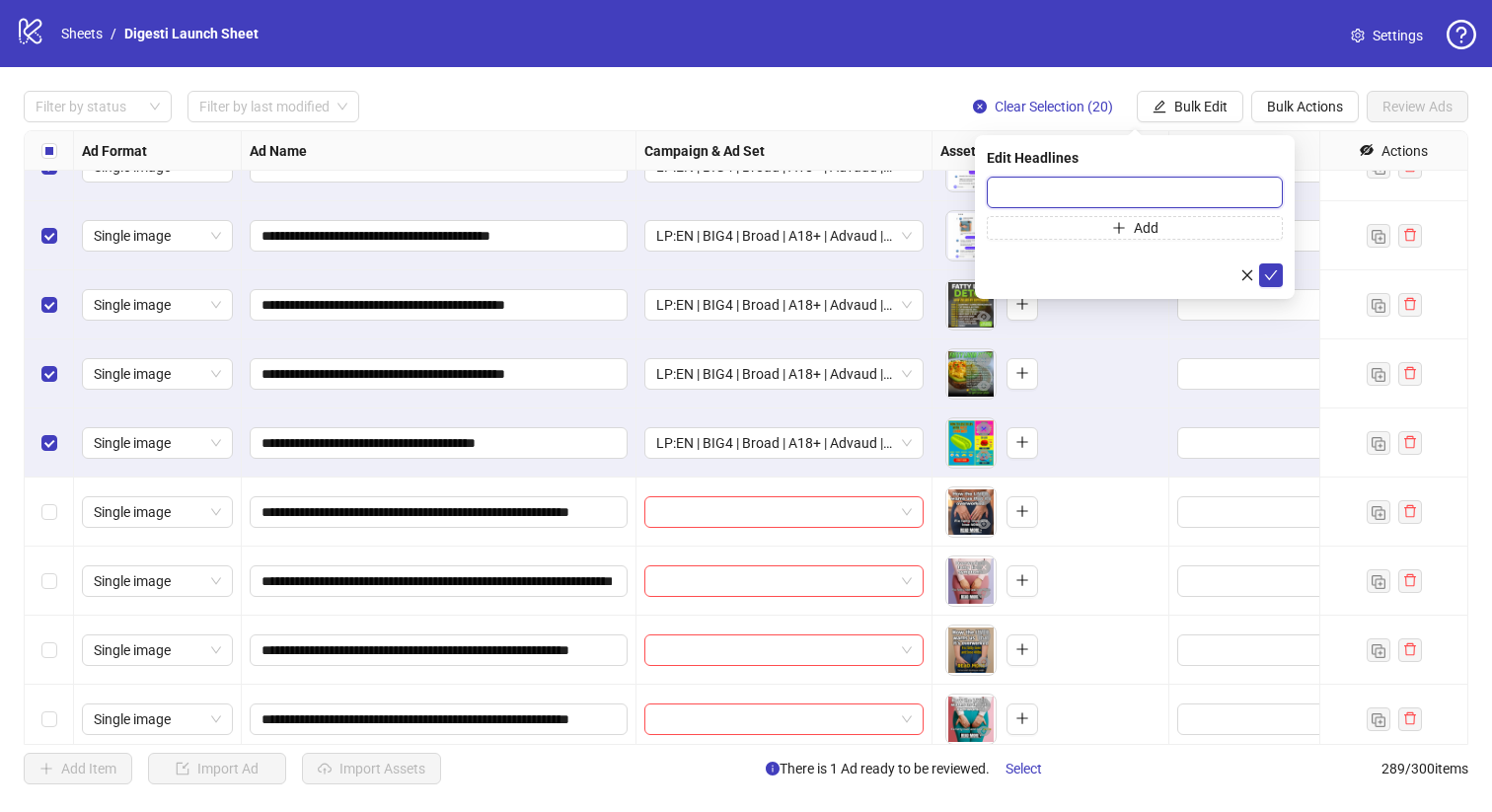 paste on "**********" 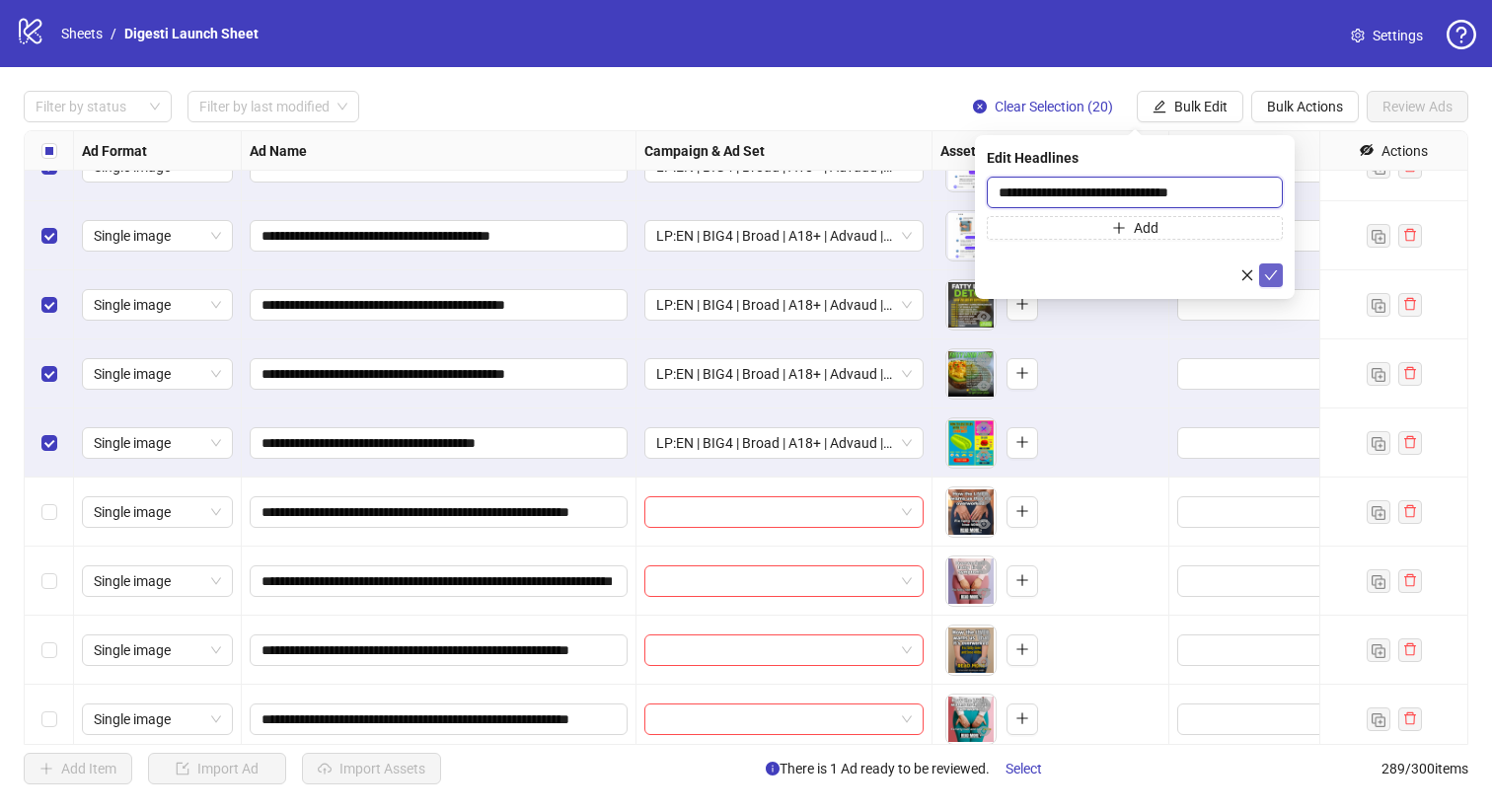 type on "**********" 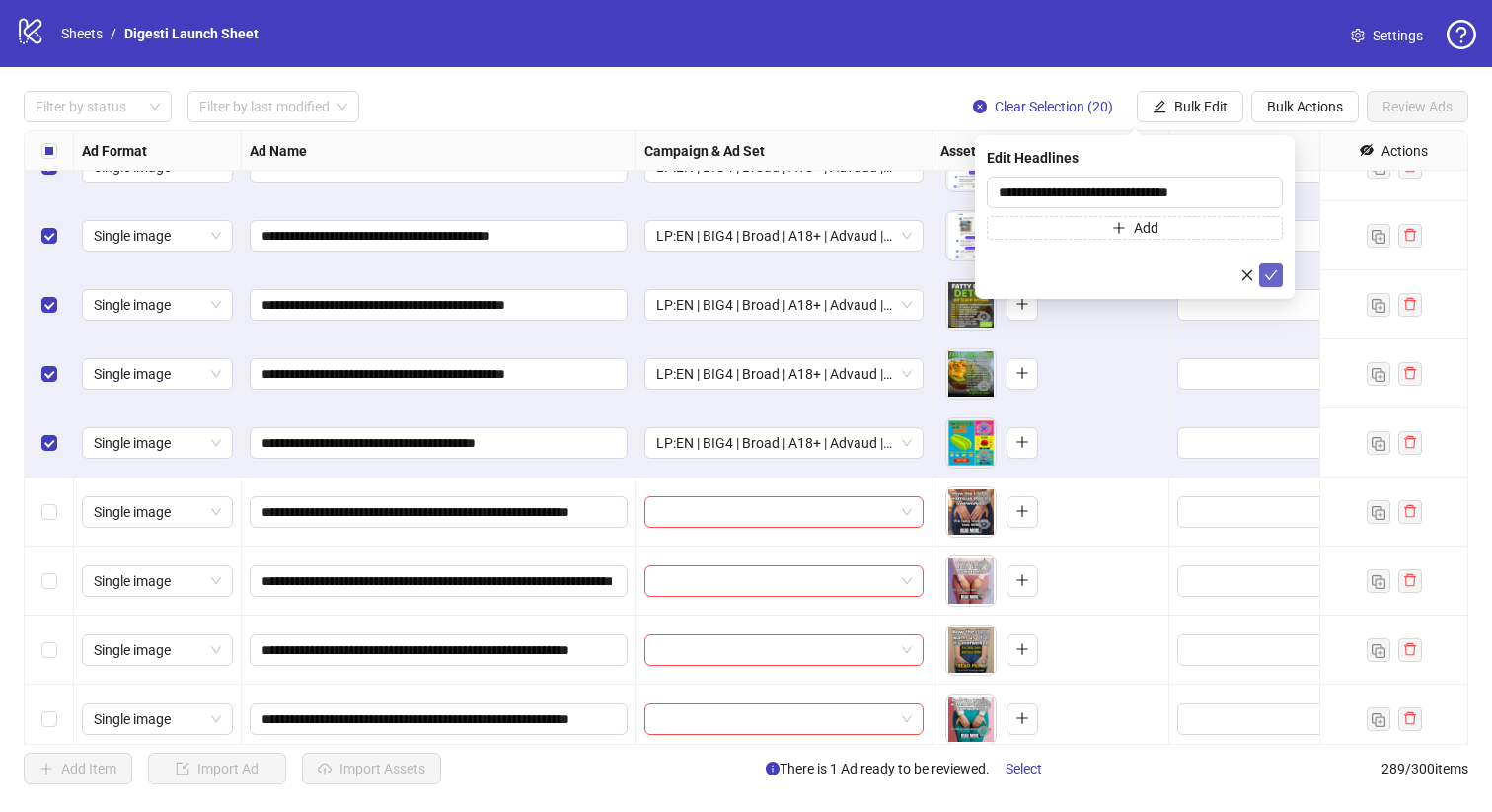 click 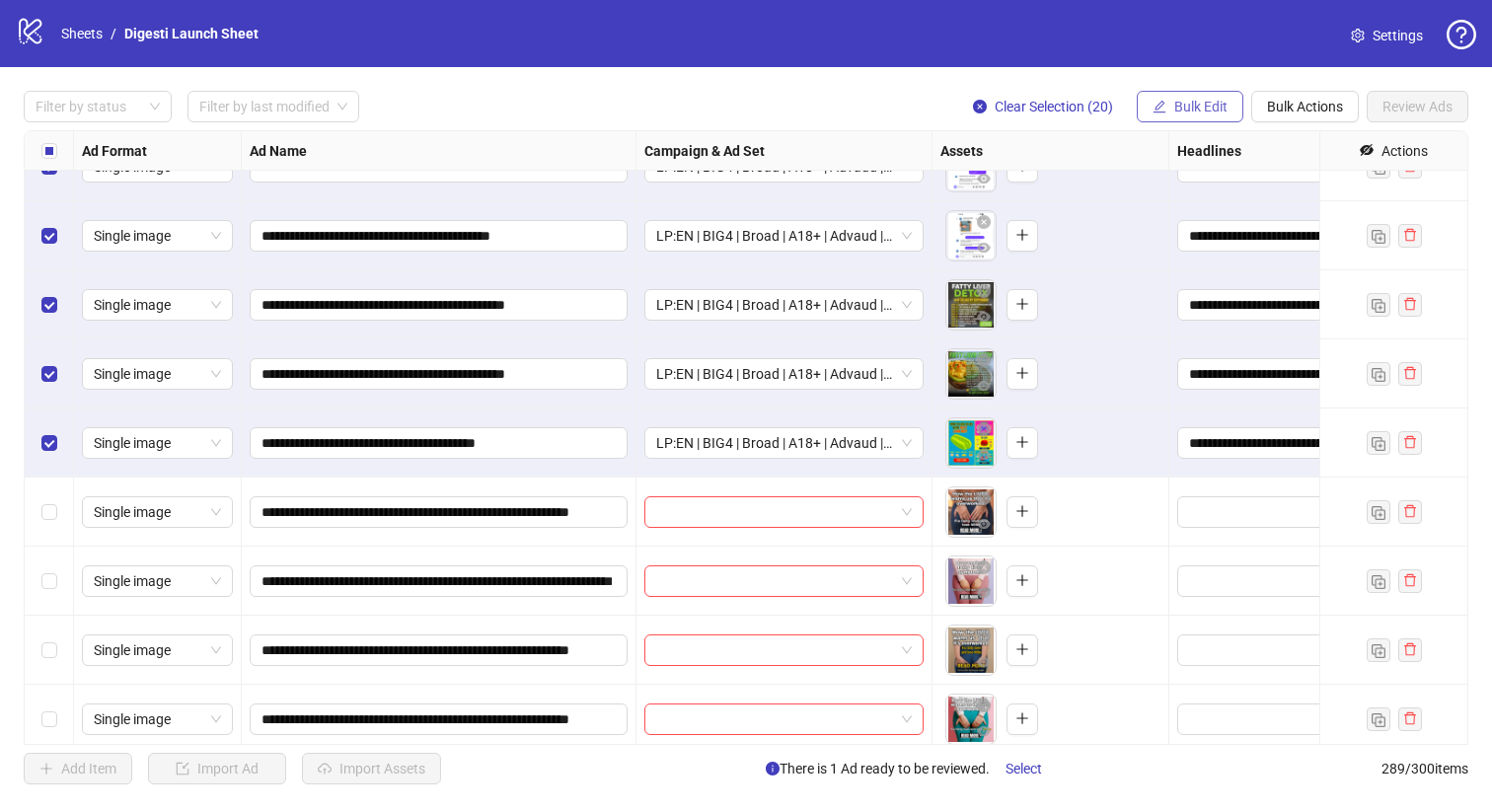 click on "Bulk Edit" at bounding box center [1201, 107] 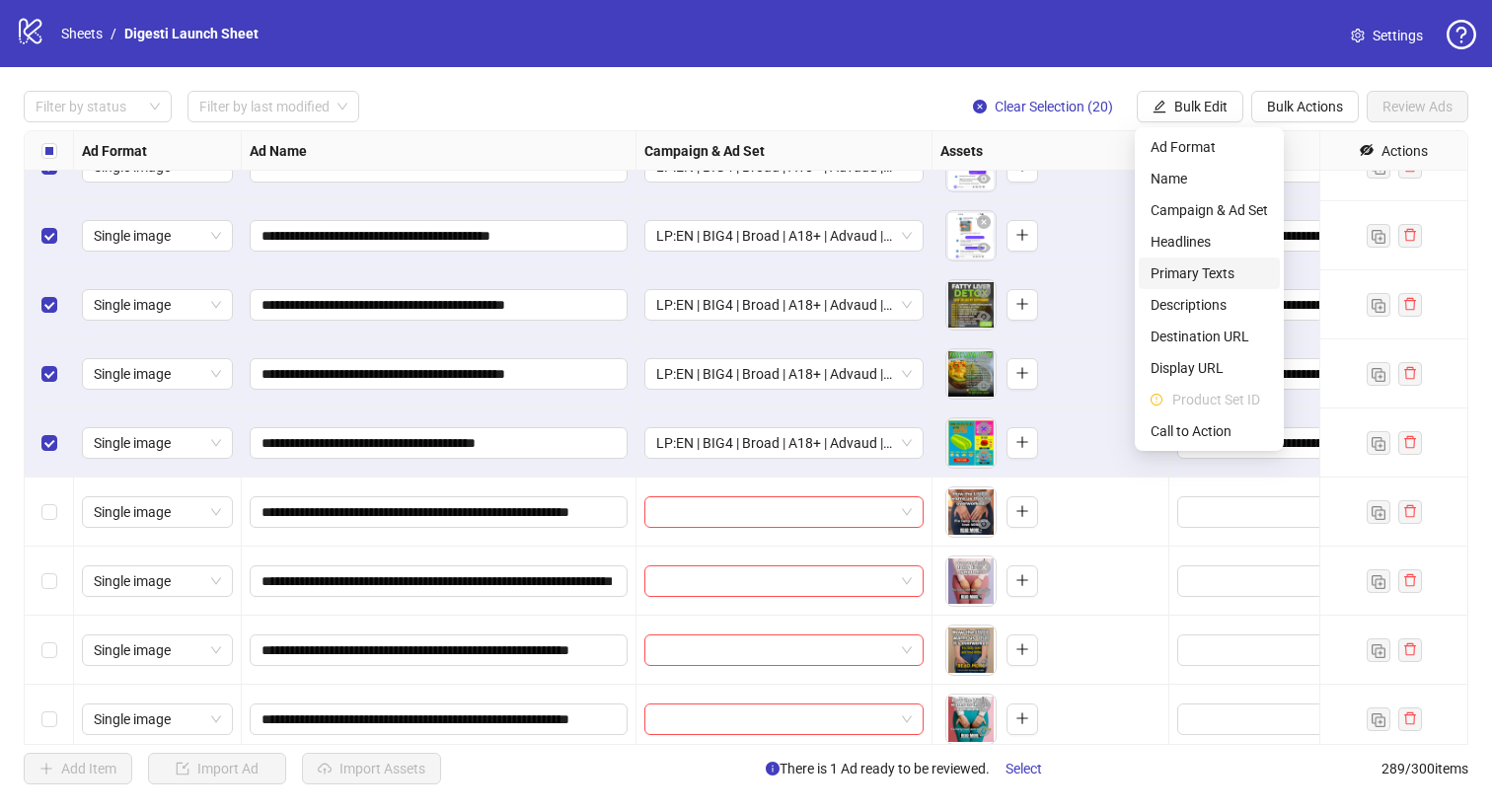 click on "Primary Texts" at bounding box center [1209, 273] 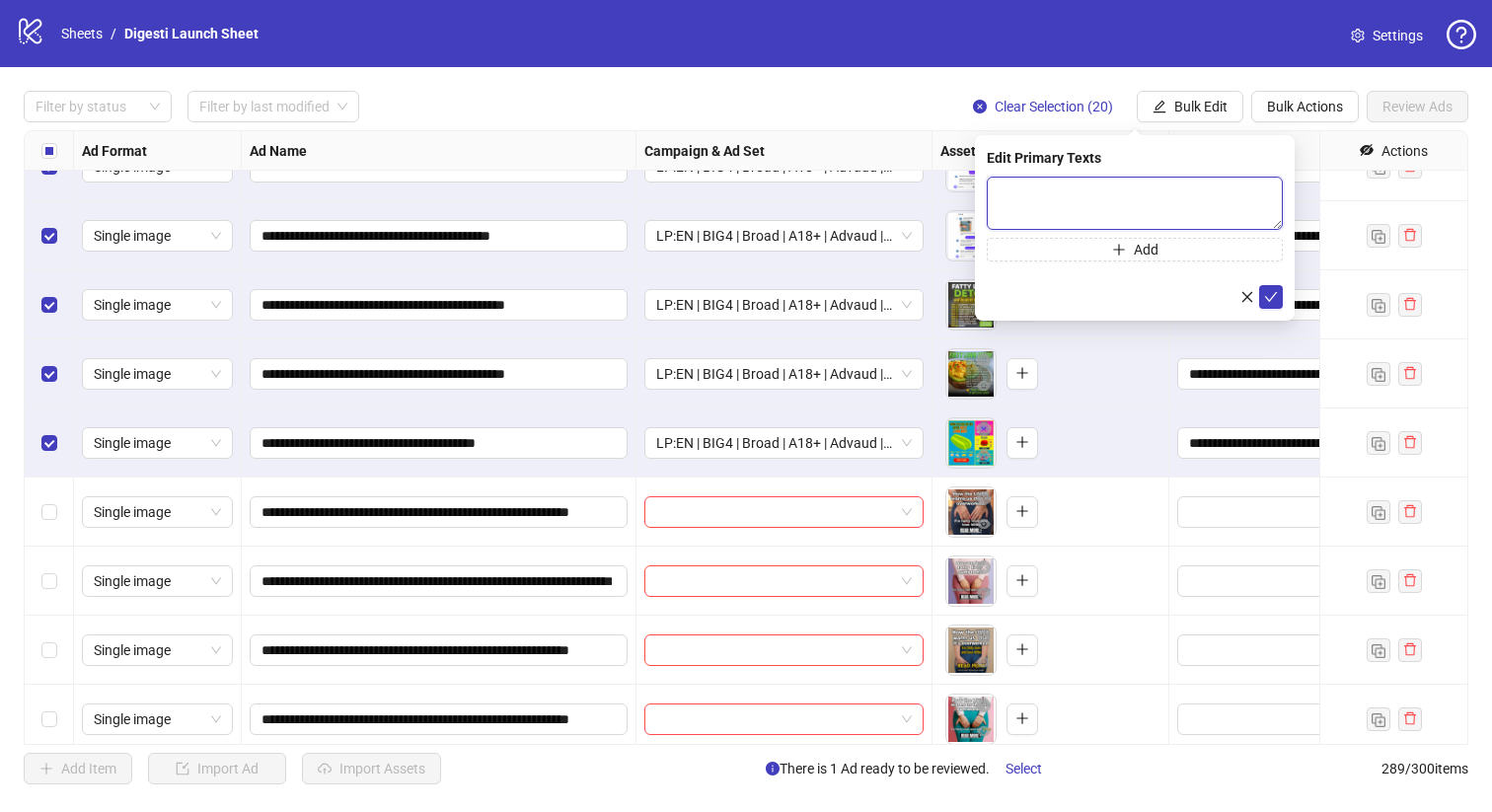 click at bounding box center [1135, 203] 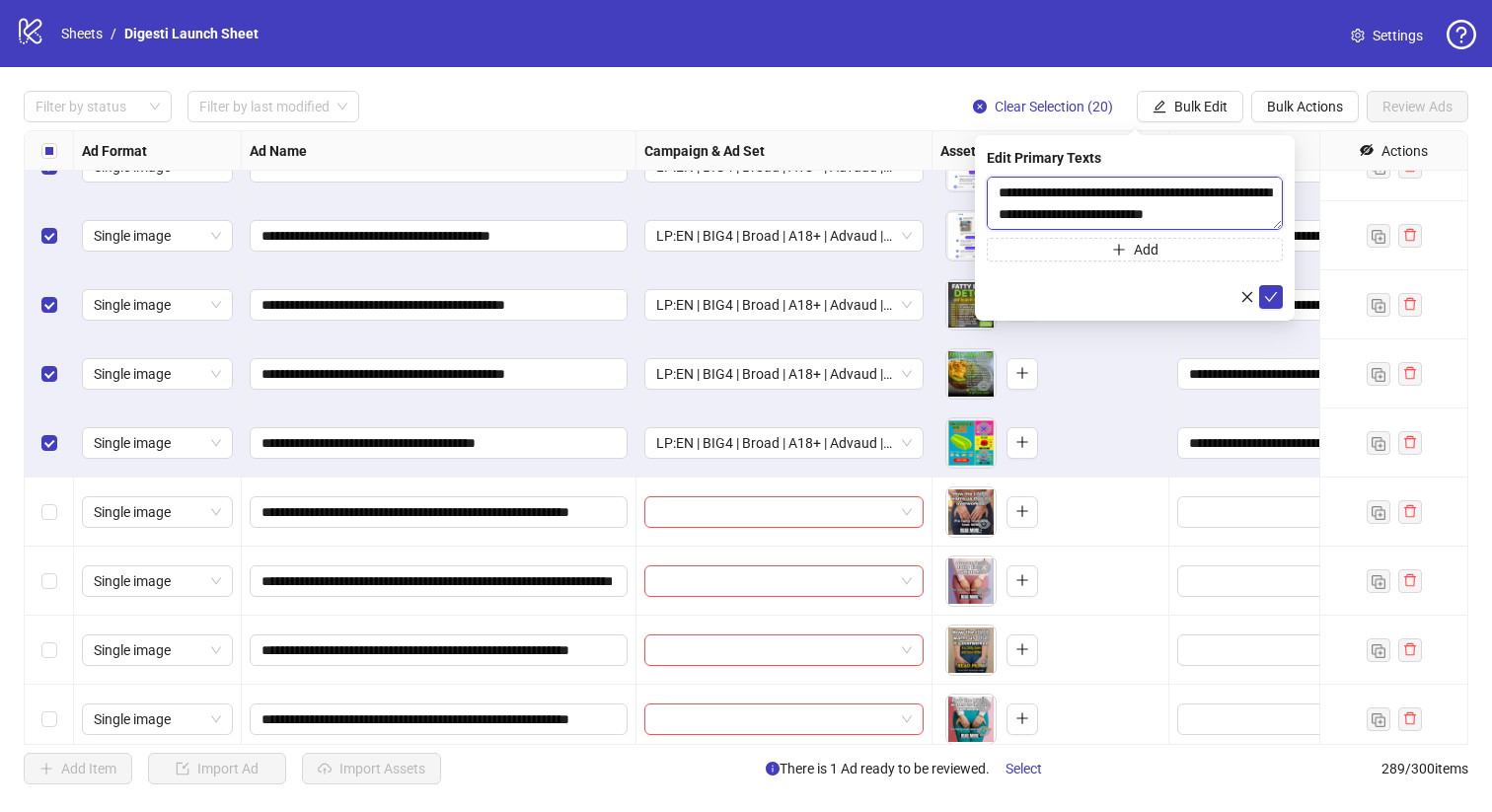 scroll, scrollTop: 80, scrollLeft: 0, axis: vertical 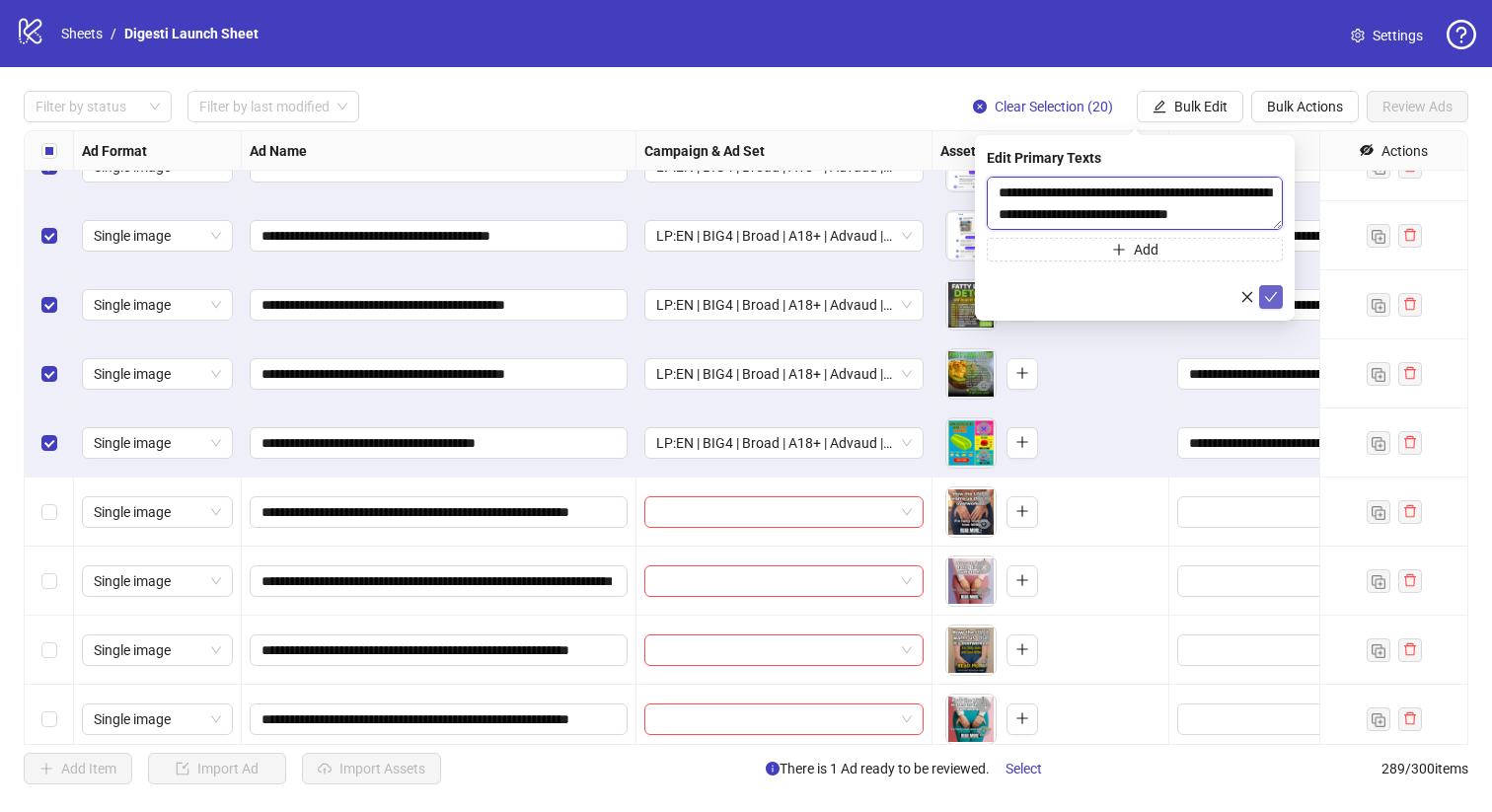 type on "**********" 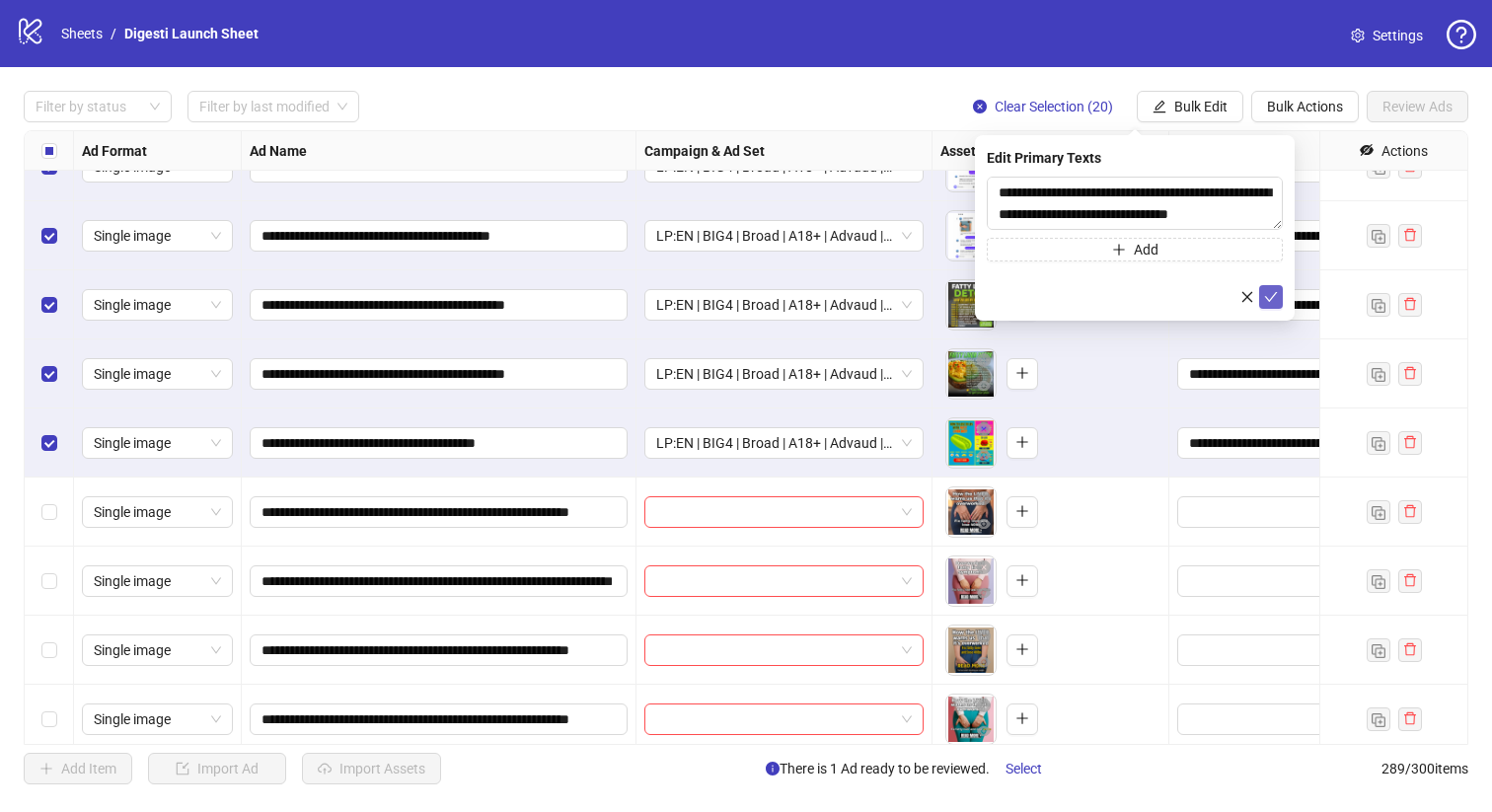 click 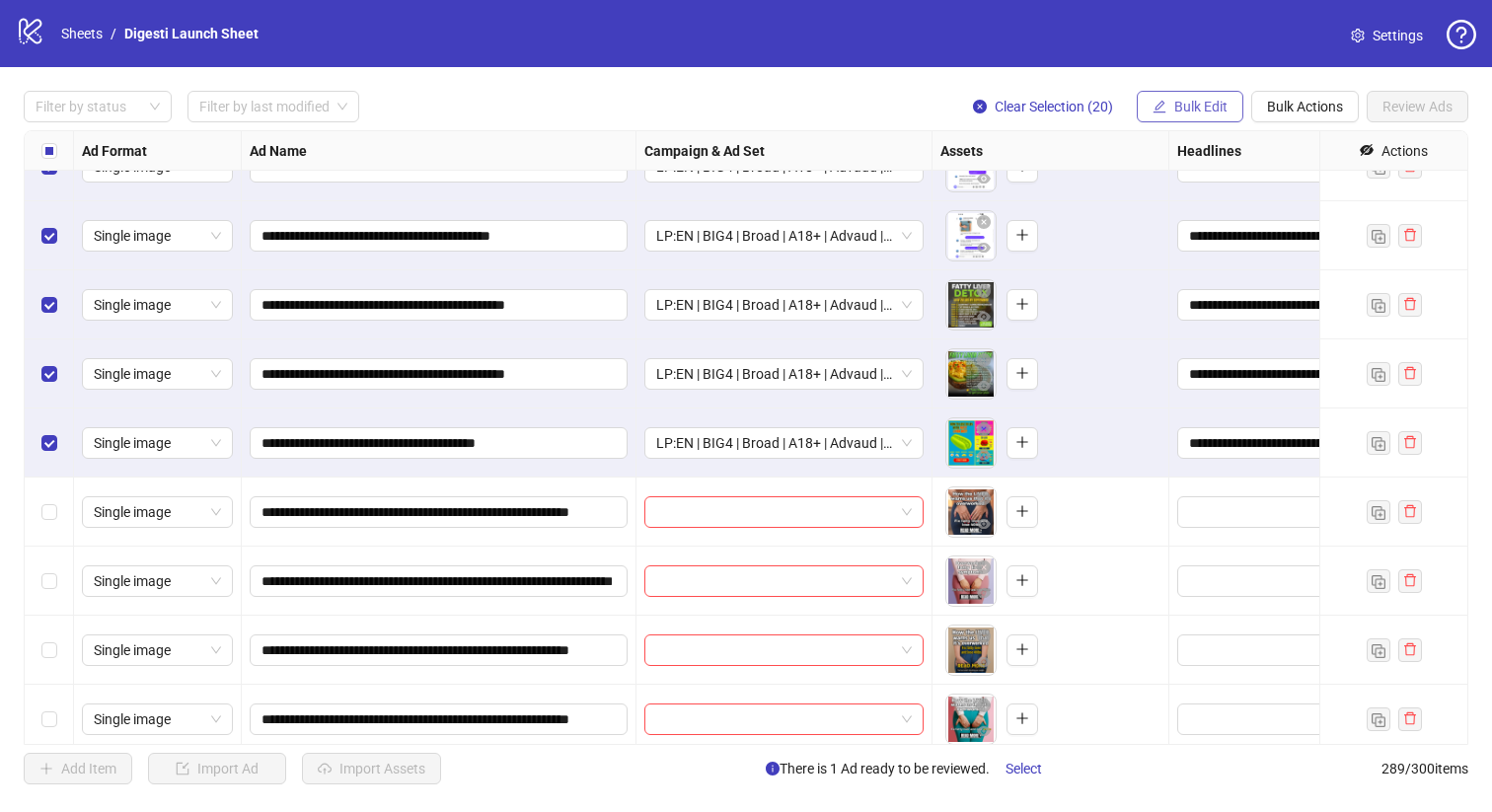 click on "Bulk Edit" at bounding box center [1201, 107] 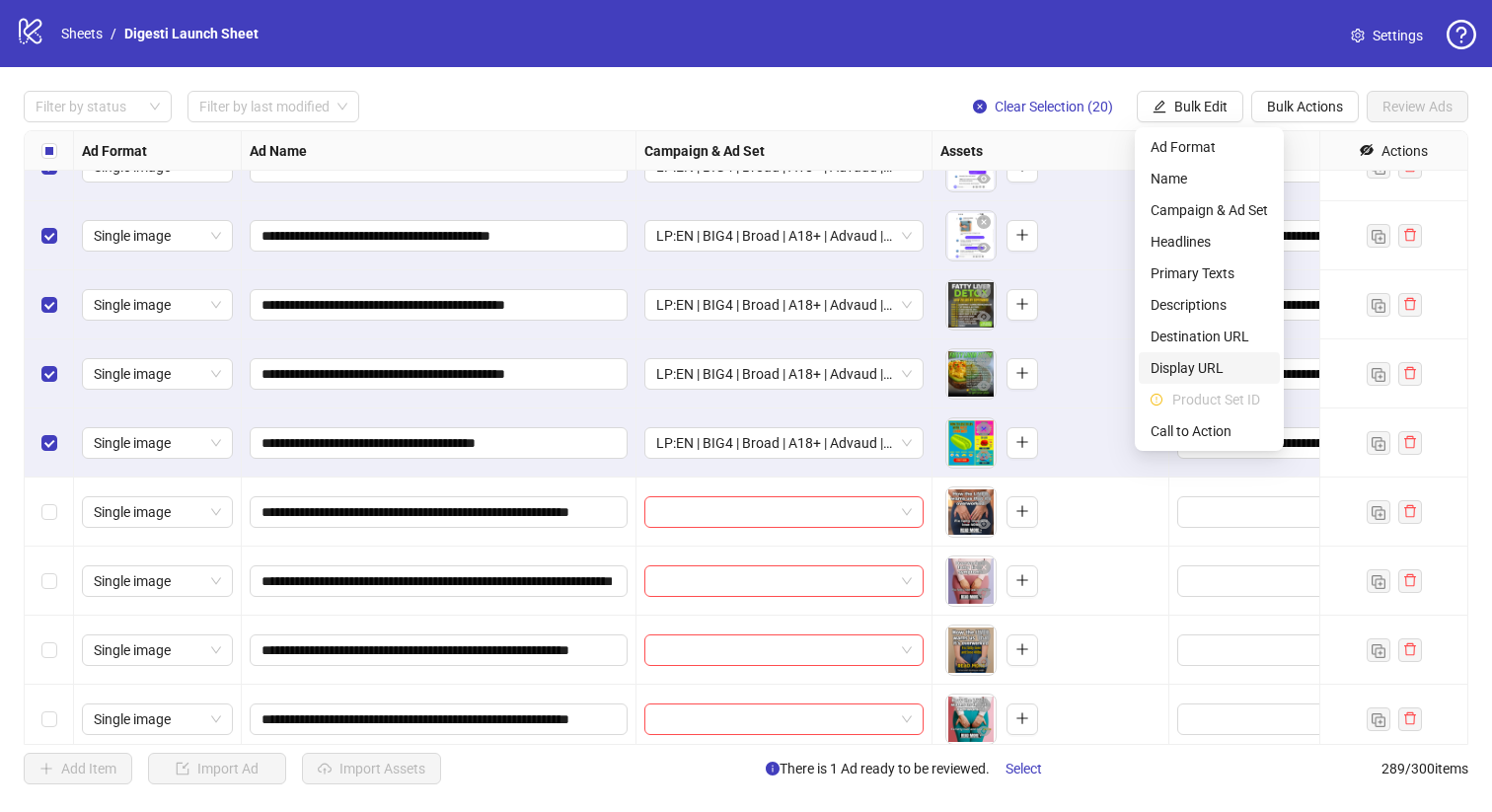 click on "Display URL" at bounding box center [1209, 368] 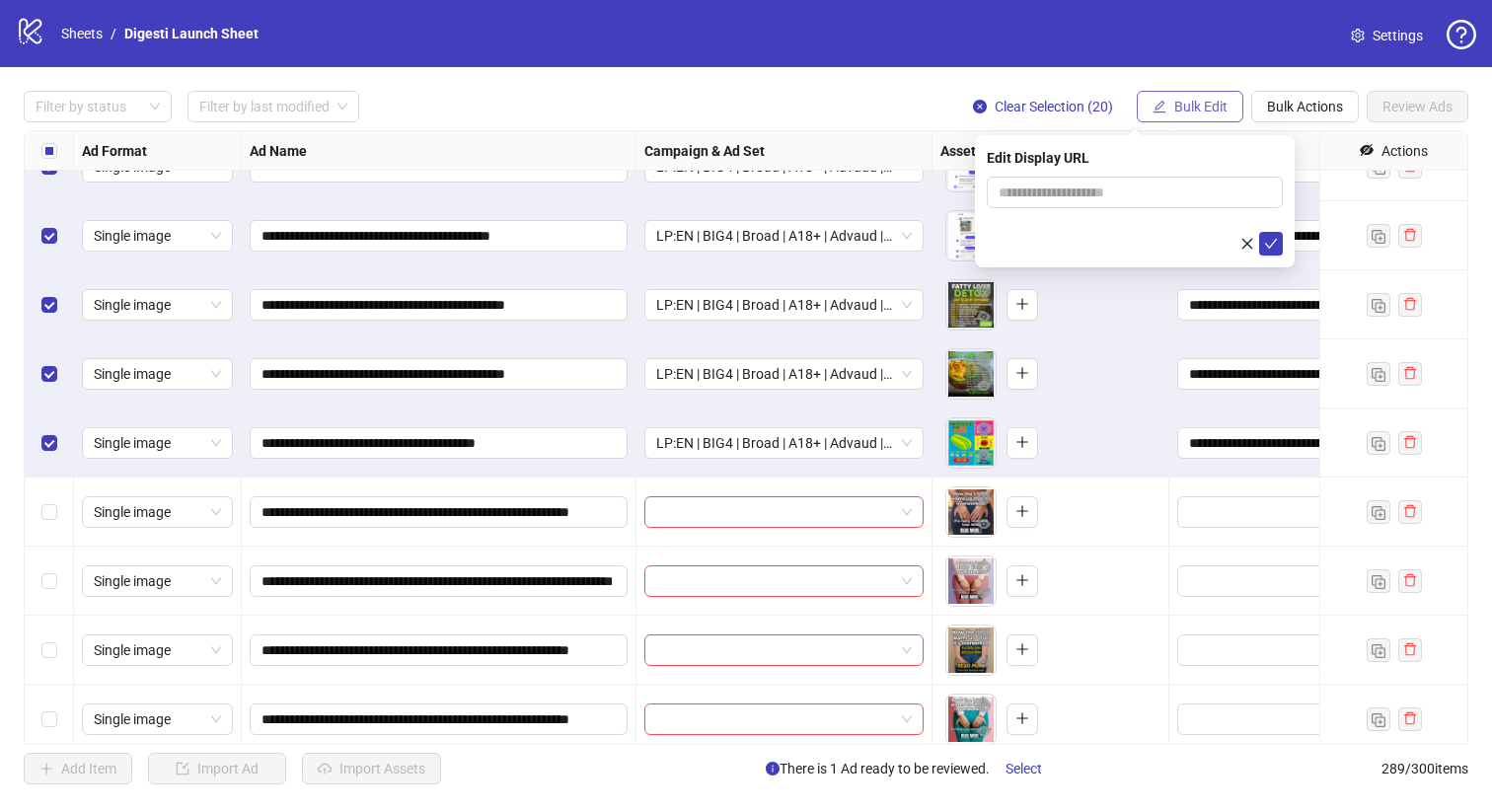 click on "Bulk Edit" at bounding box center (1201, 107) 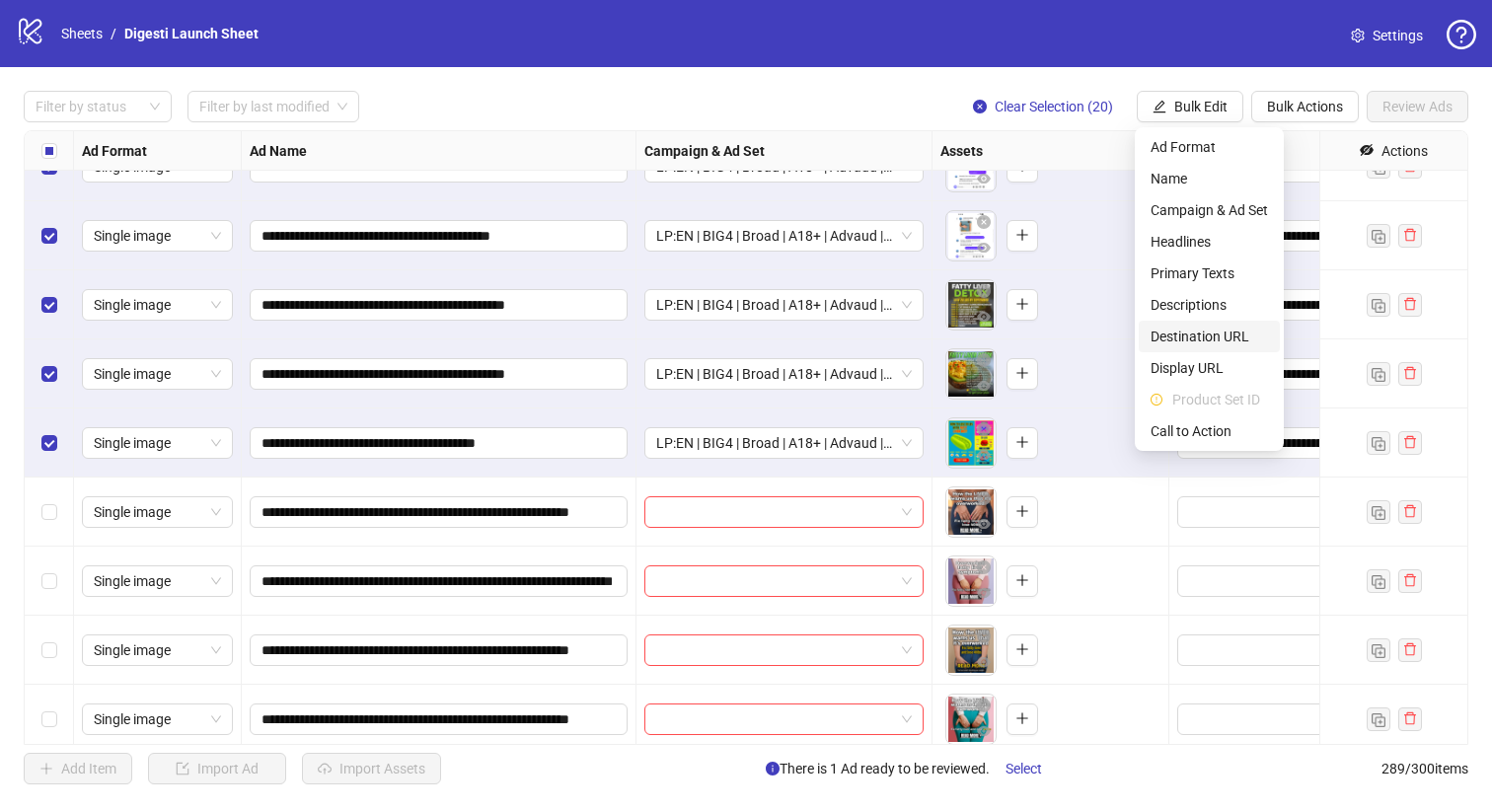 click on "Destination URL" at bounding box center (1209, 336) 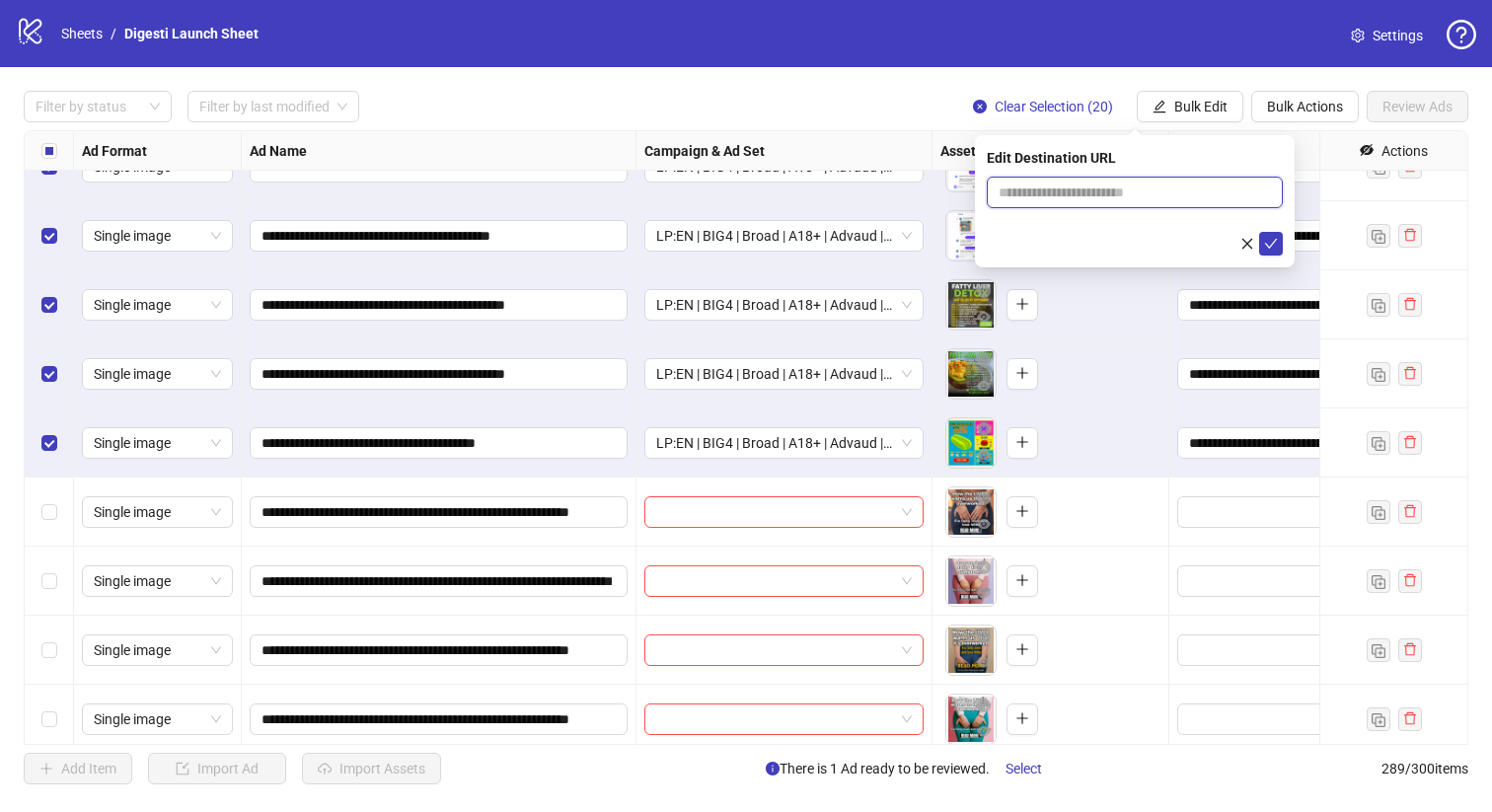 click at bounding box center [1127, 192] 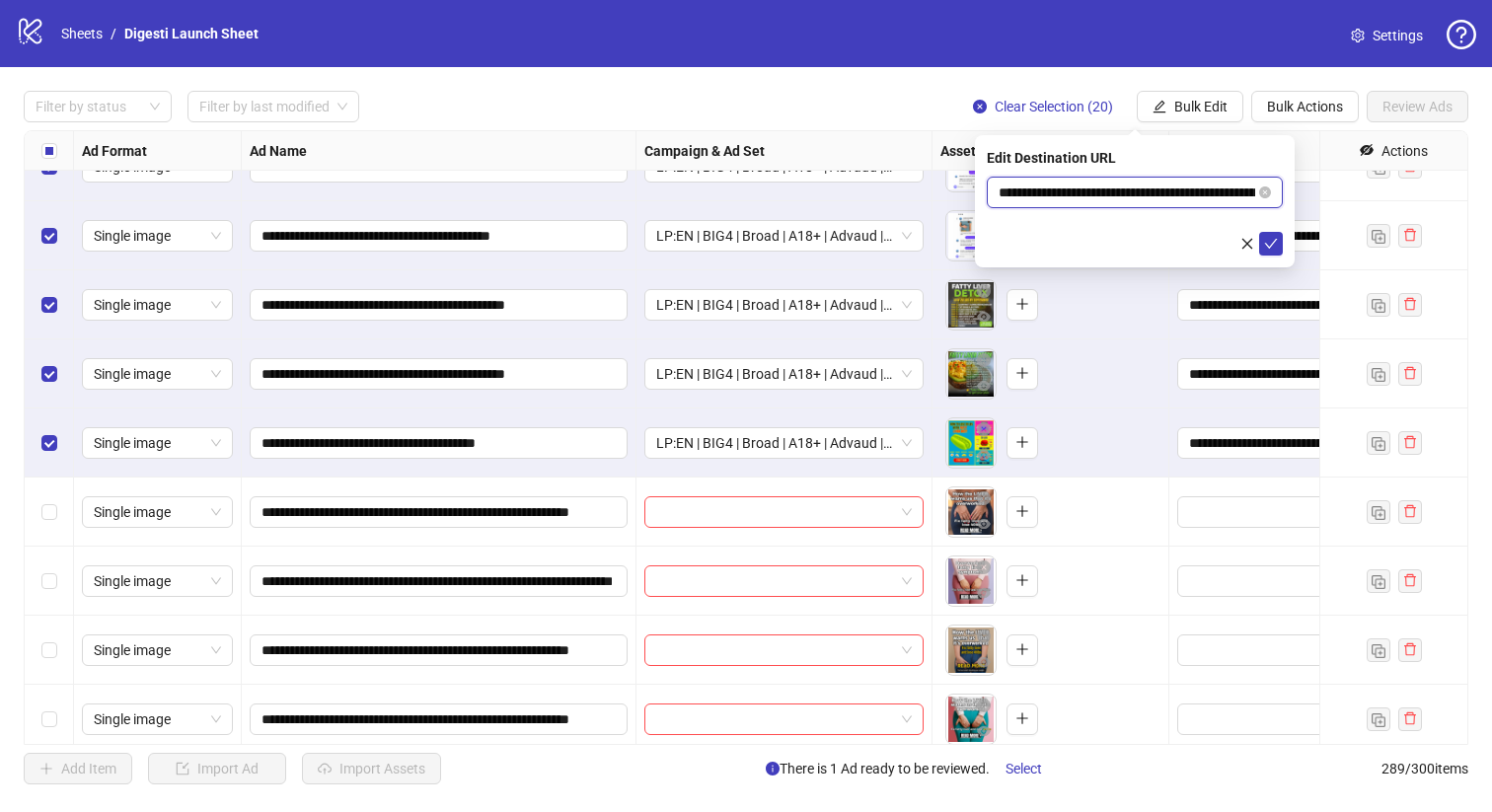 scroll, scrollTop: 0, scrollLeft: 294, axis: horizontal 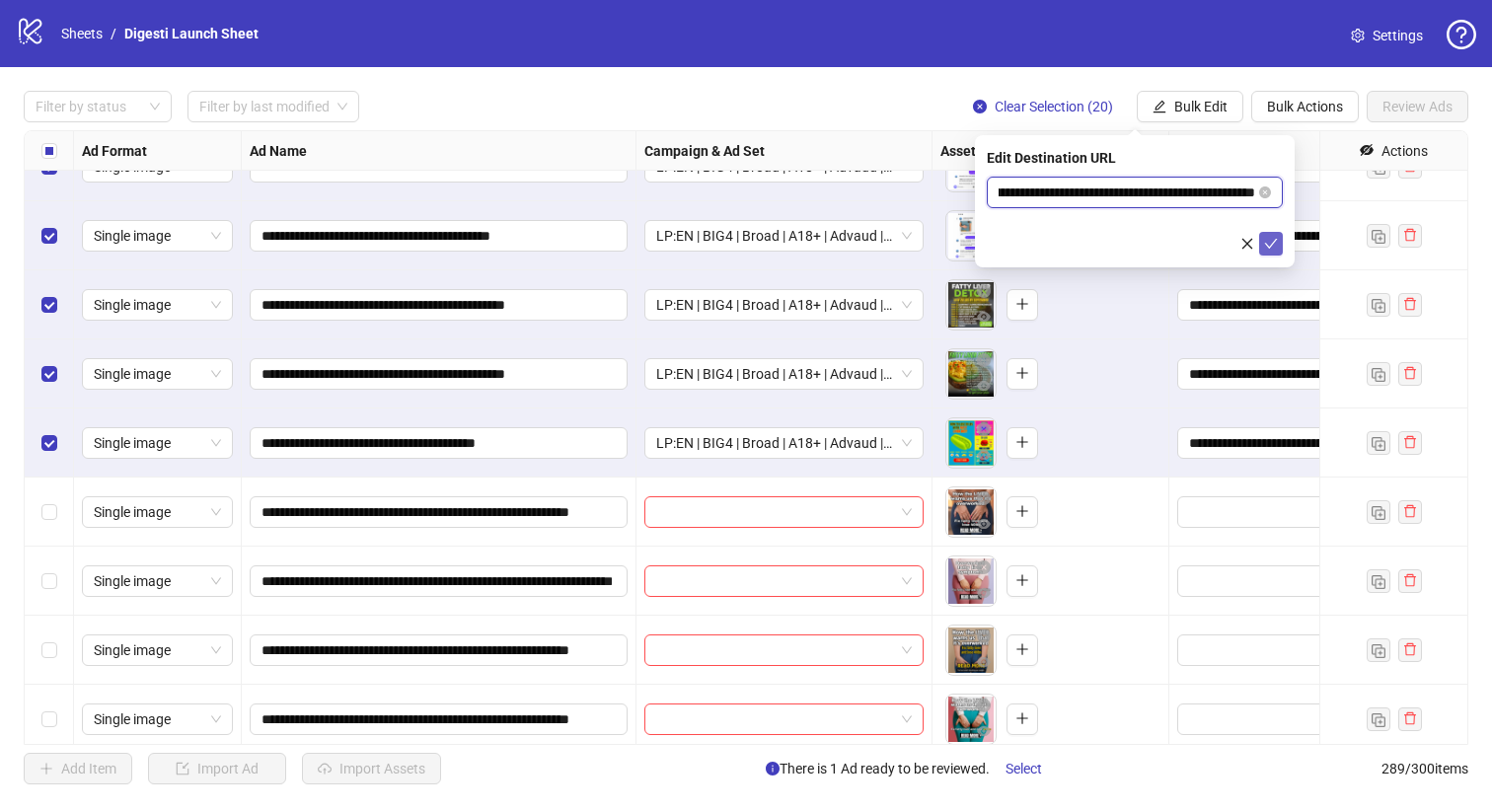 type on "**********" 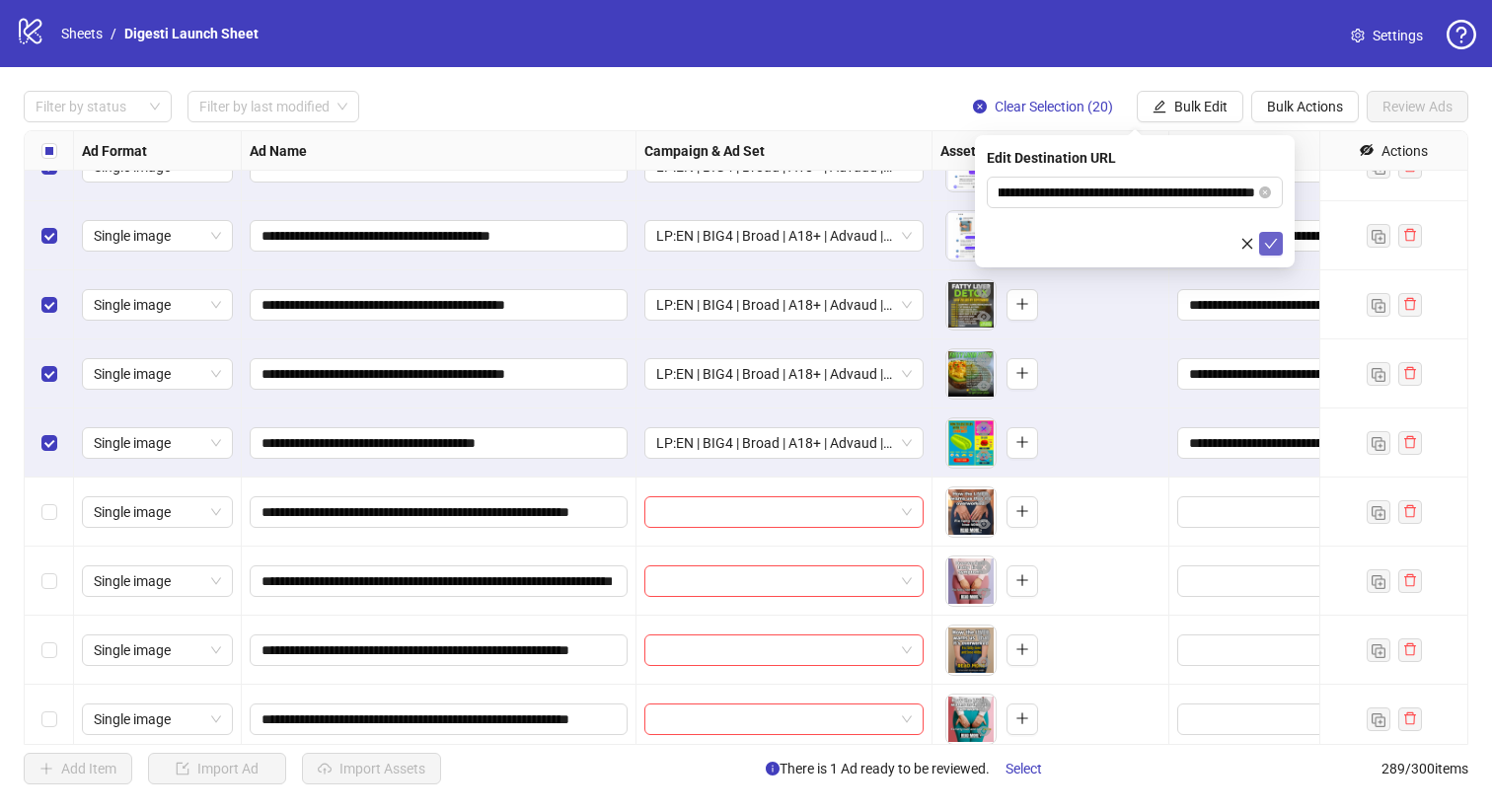 click 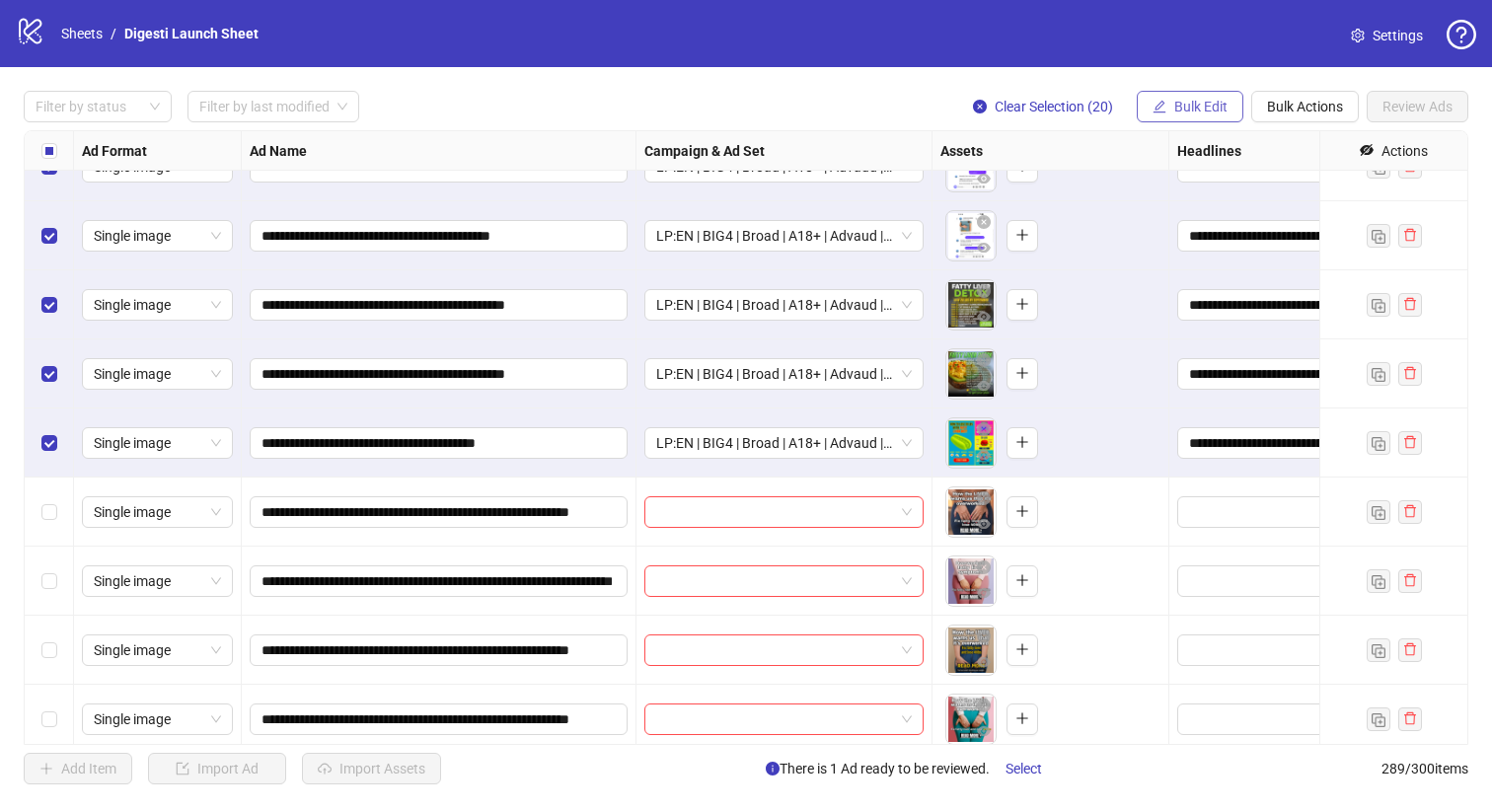 click on "Bulk Edit" at bounding box center (1201, 107) 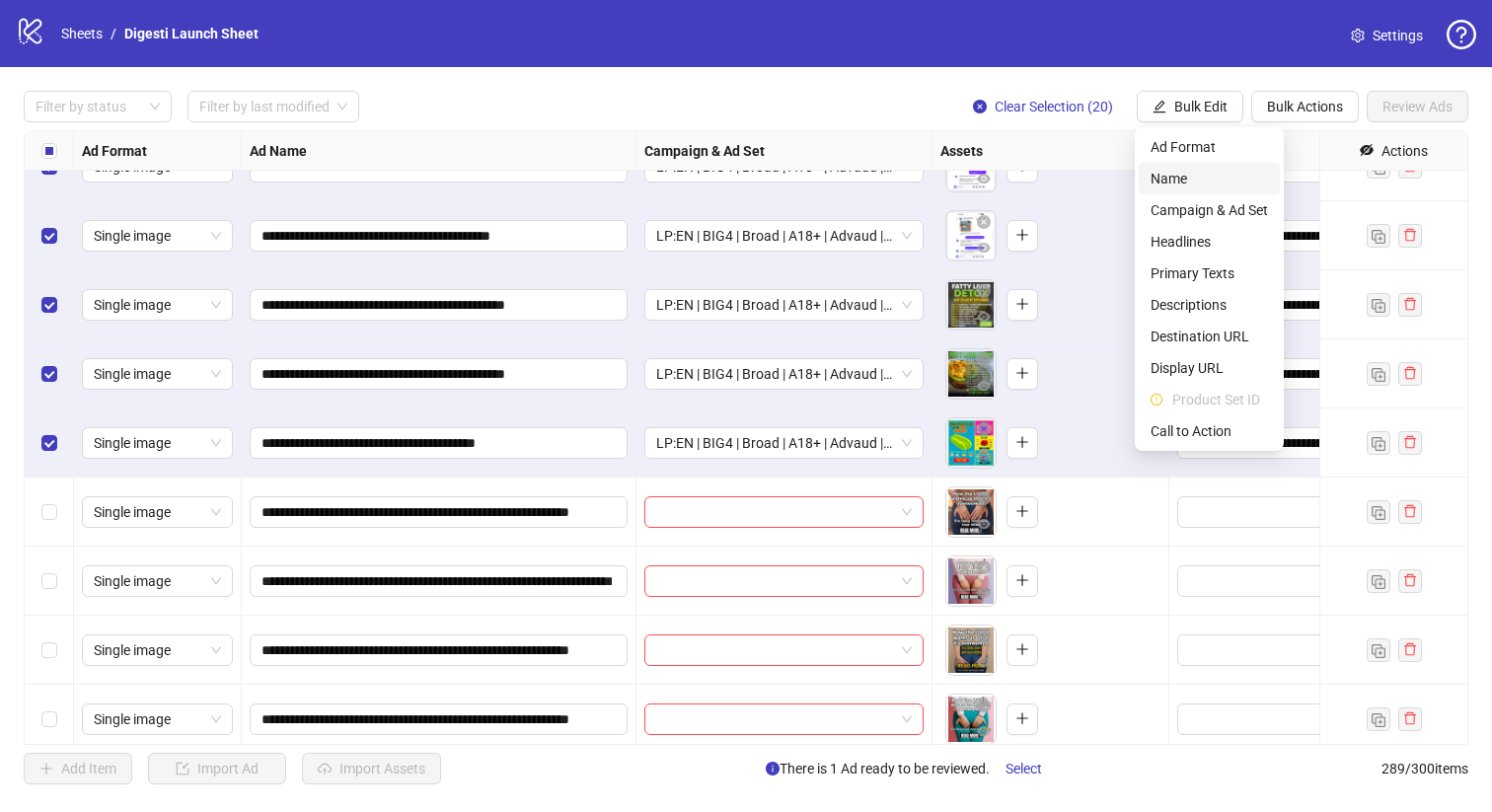 click on "Name" at bounding box center (1209, 179) 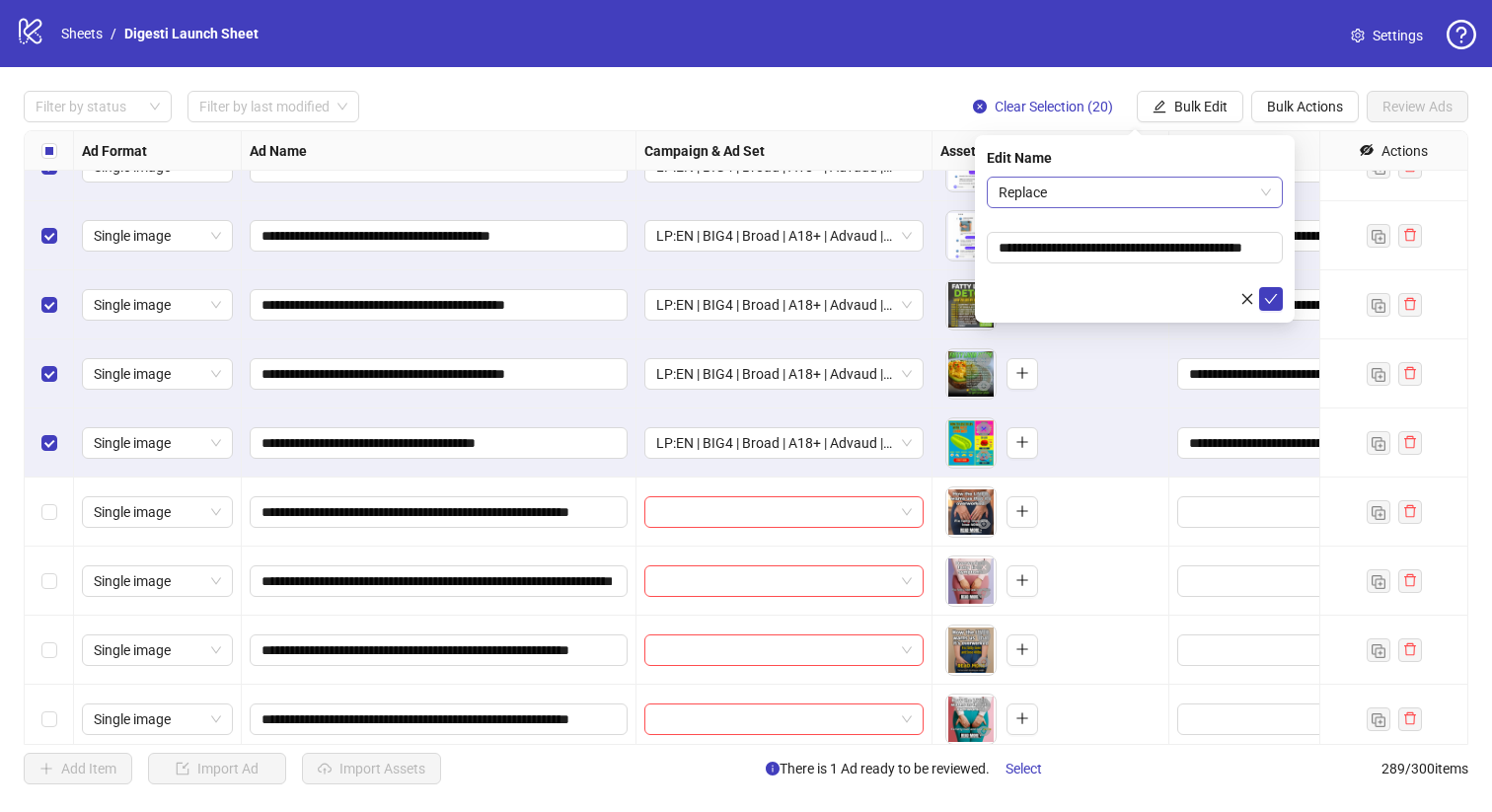 click on "Replace" at bounding box center (1135, 192) 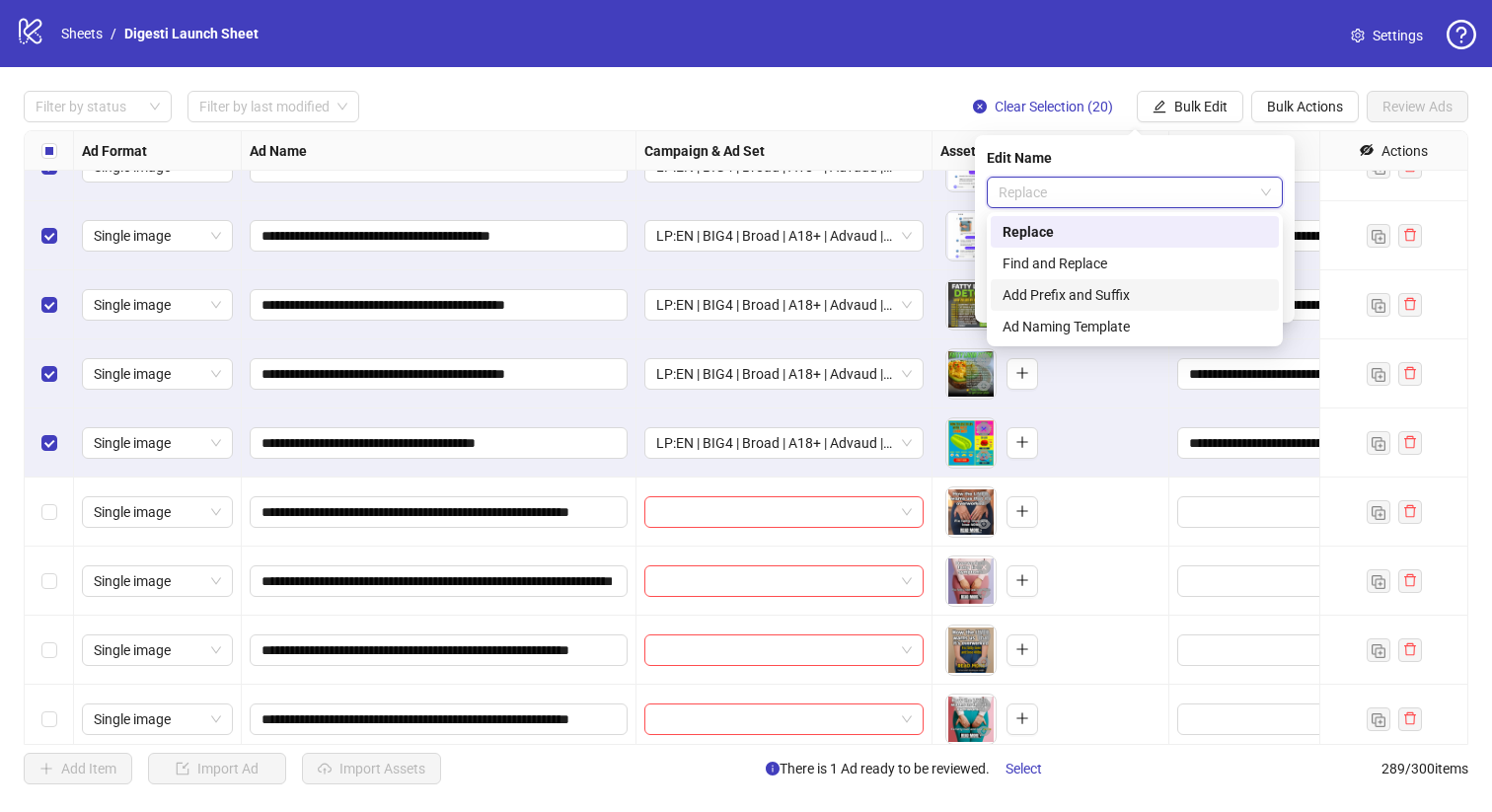 click on "Add Prefix and Suffix" at bounding box center [1135, 295] 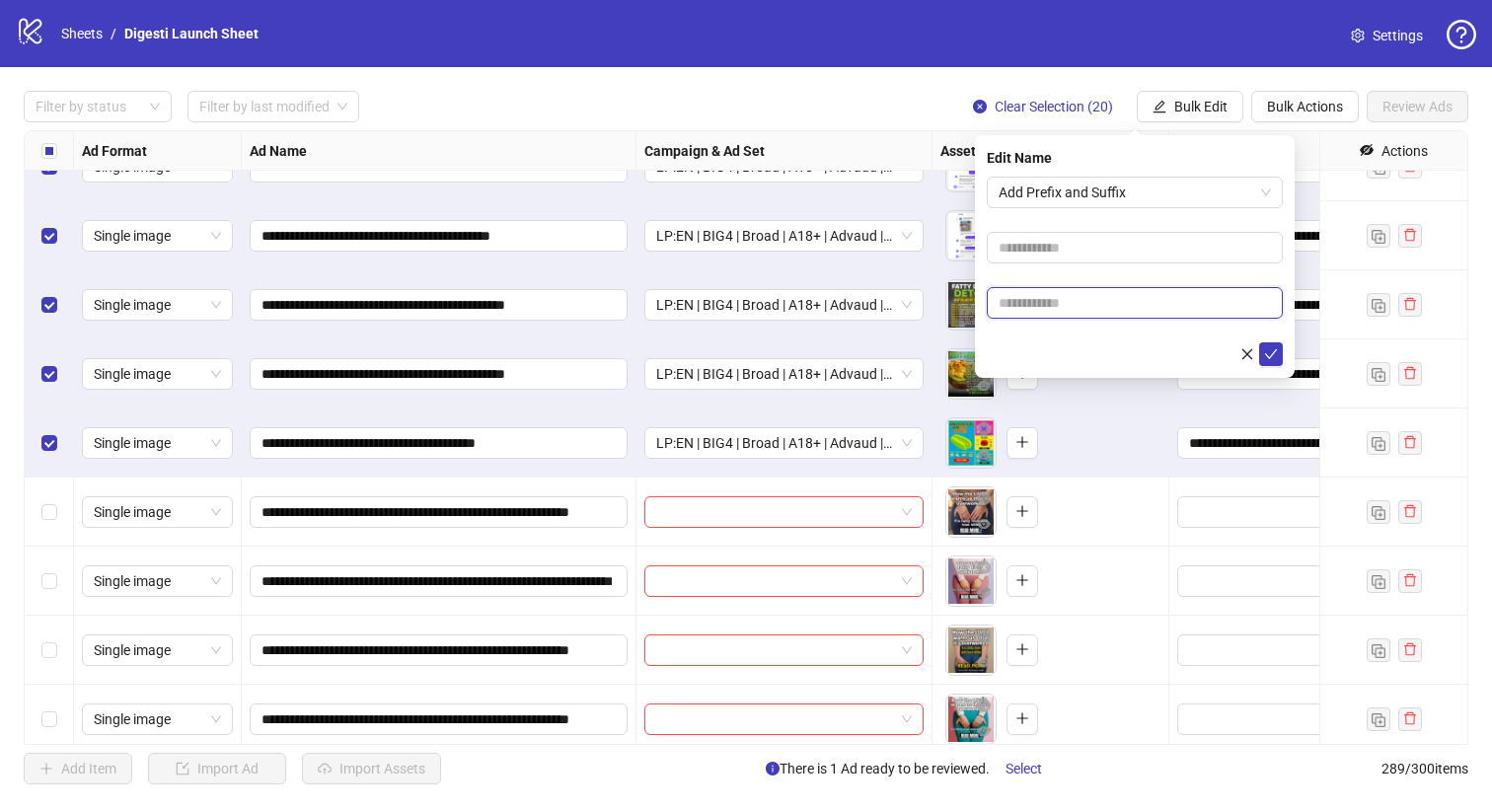 click at bounding box center (1135, 303) 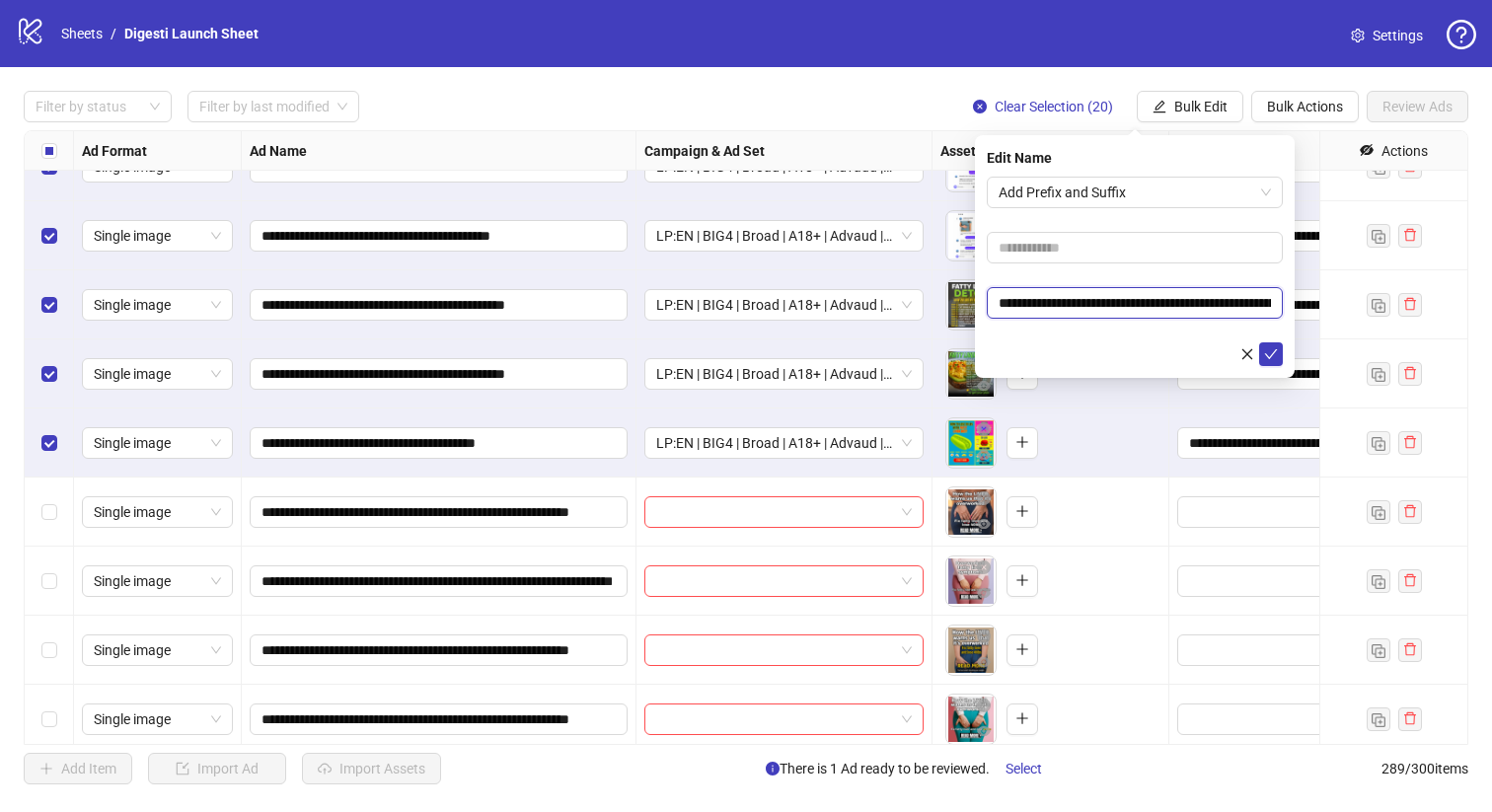 scroll, scrollTop: 0, scrollLeft: 554, axis: horizontal 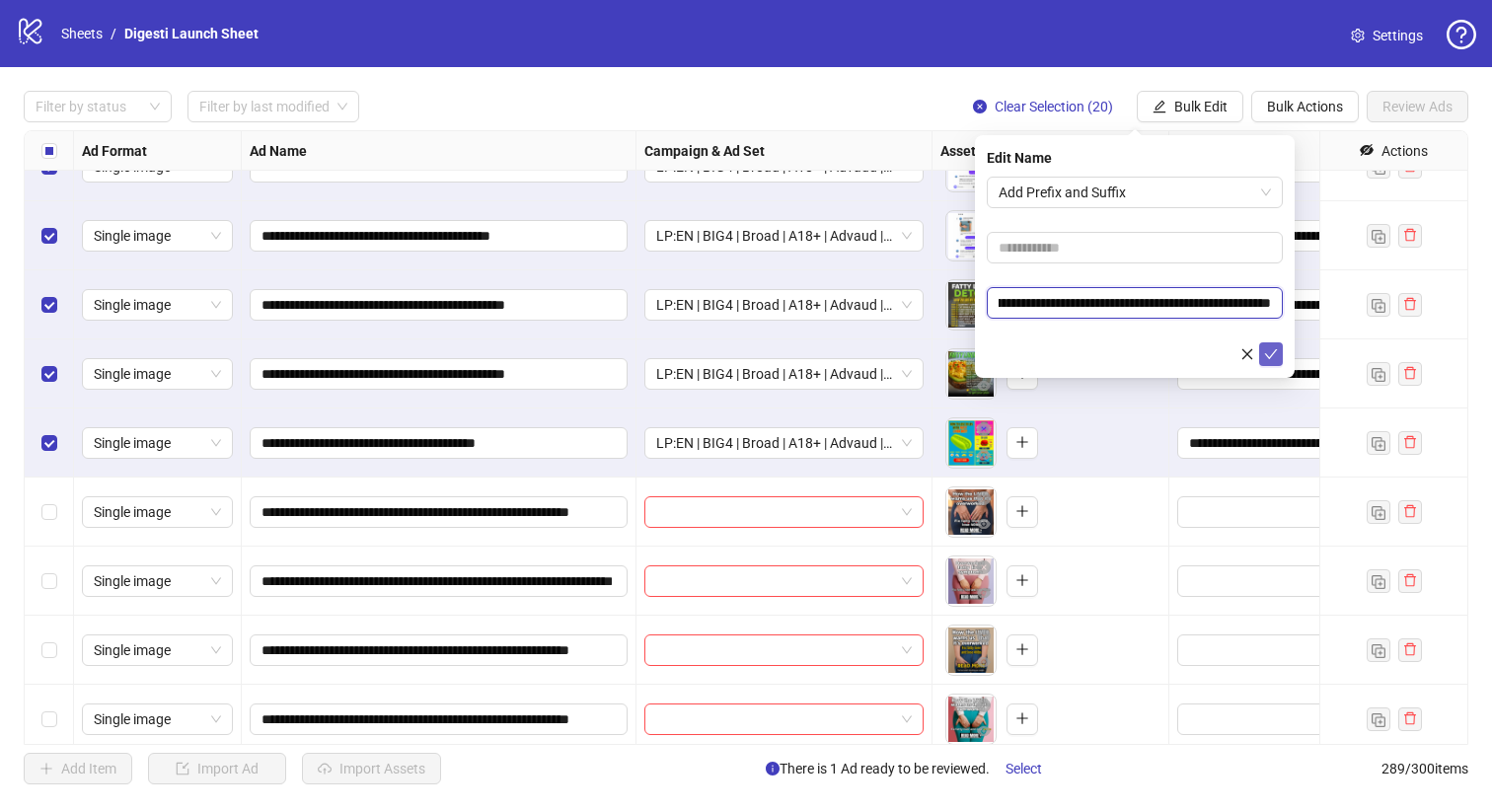 type on "**********" 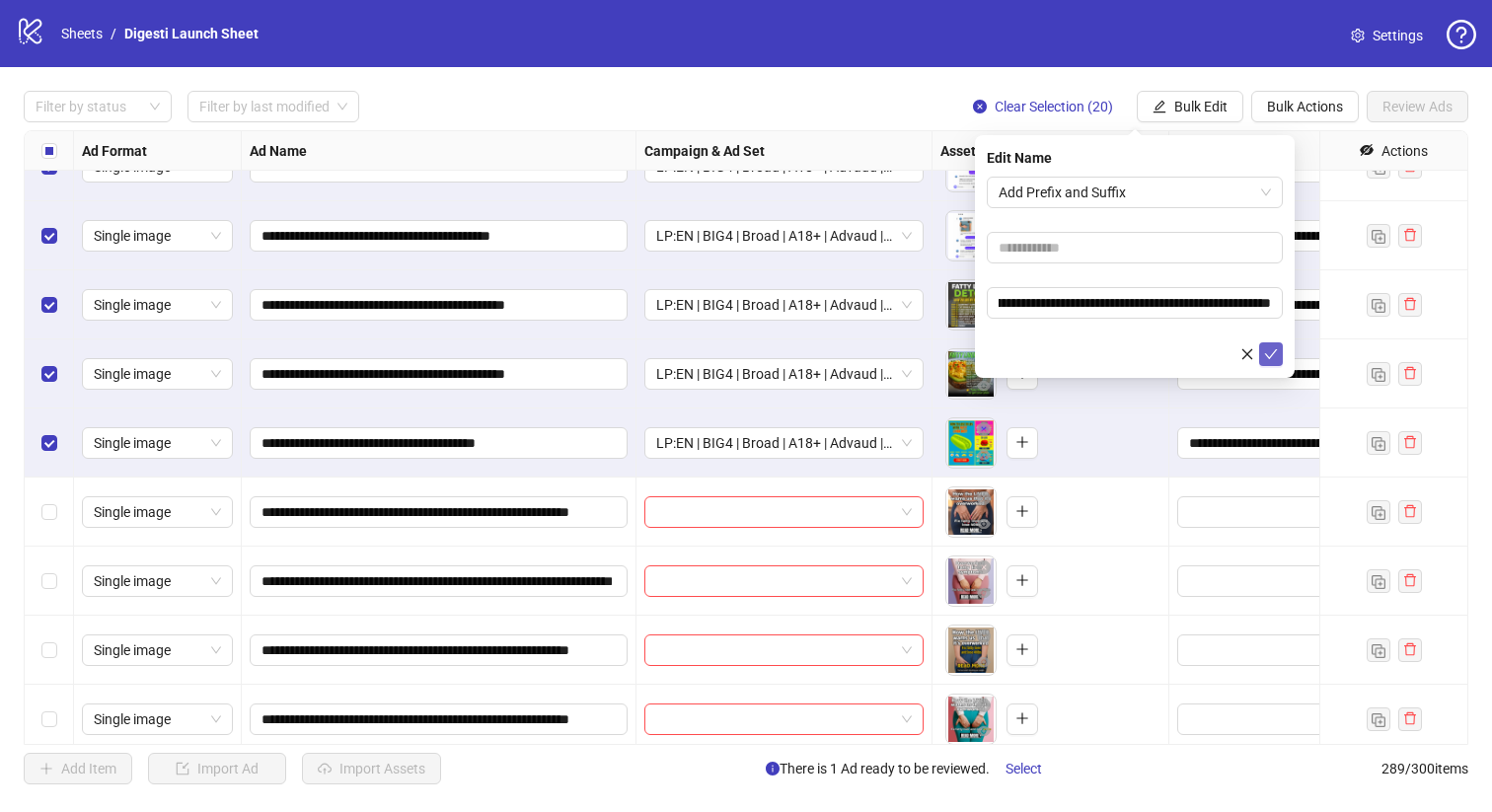 click 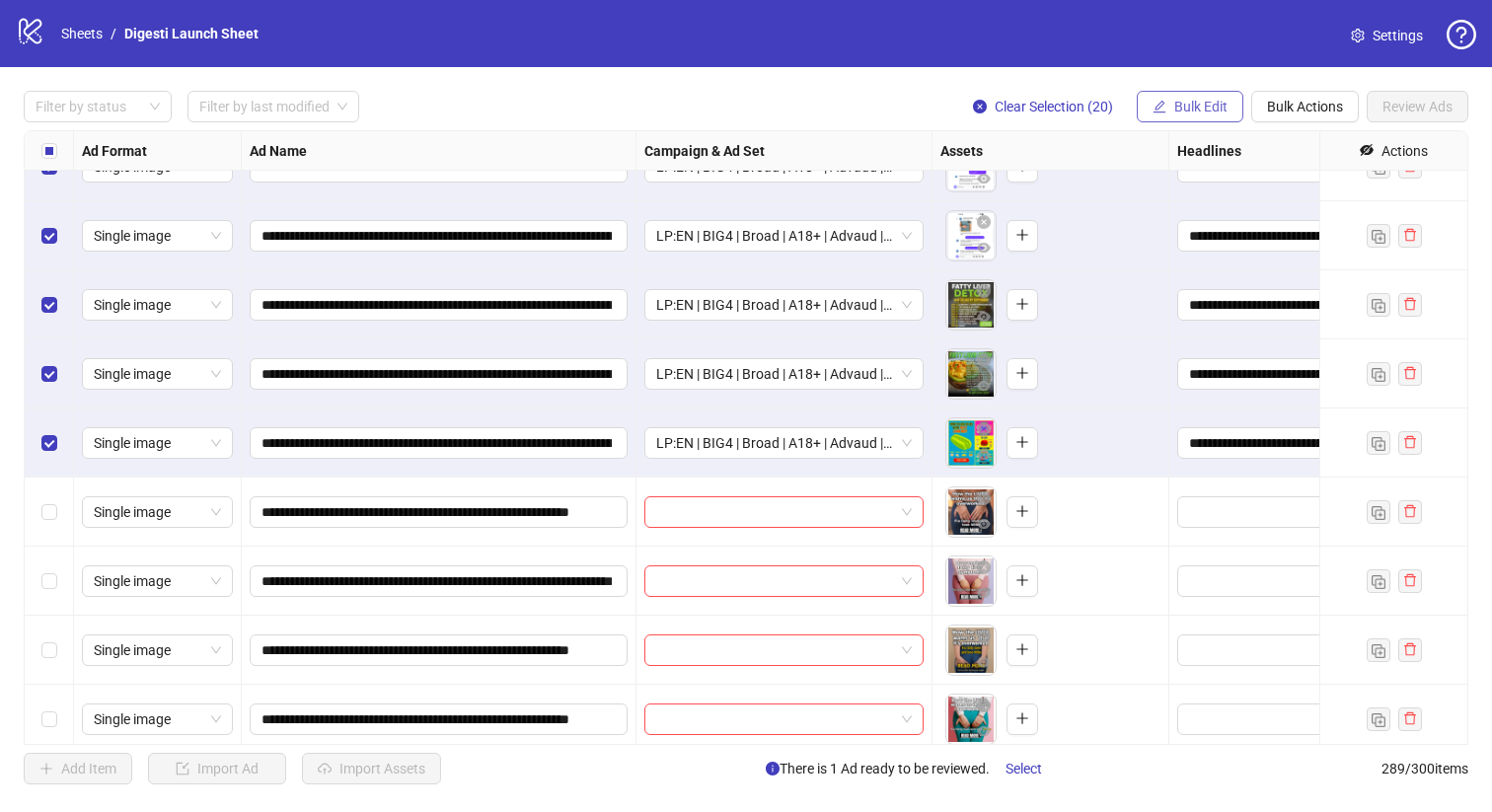 click on "Bulk Edit" at bounding box center (1201, 107) 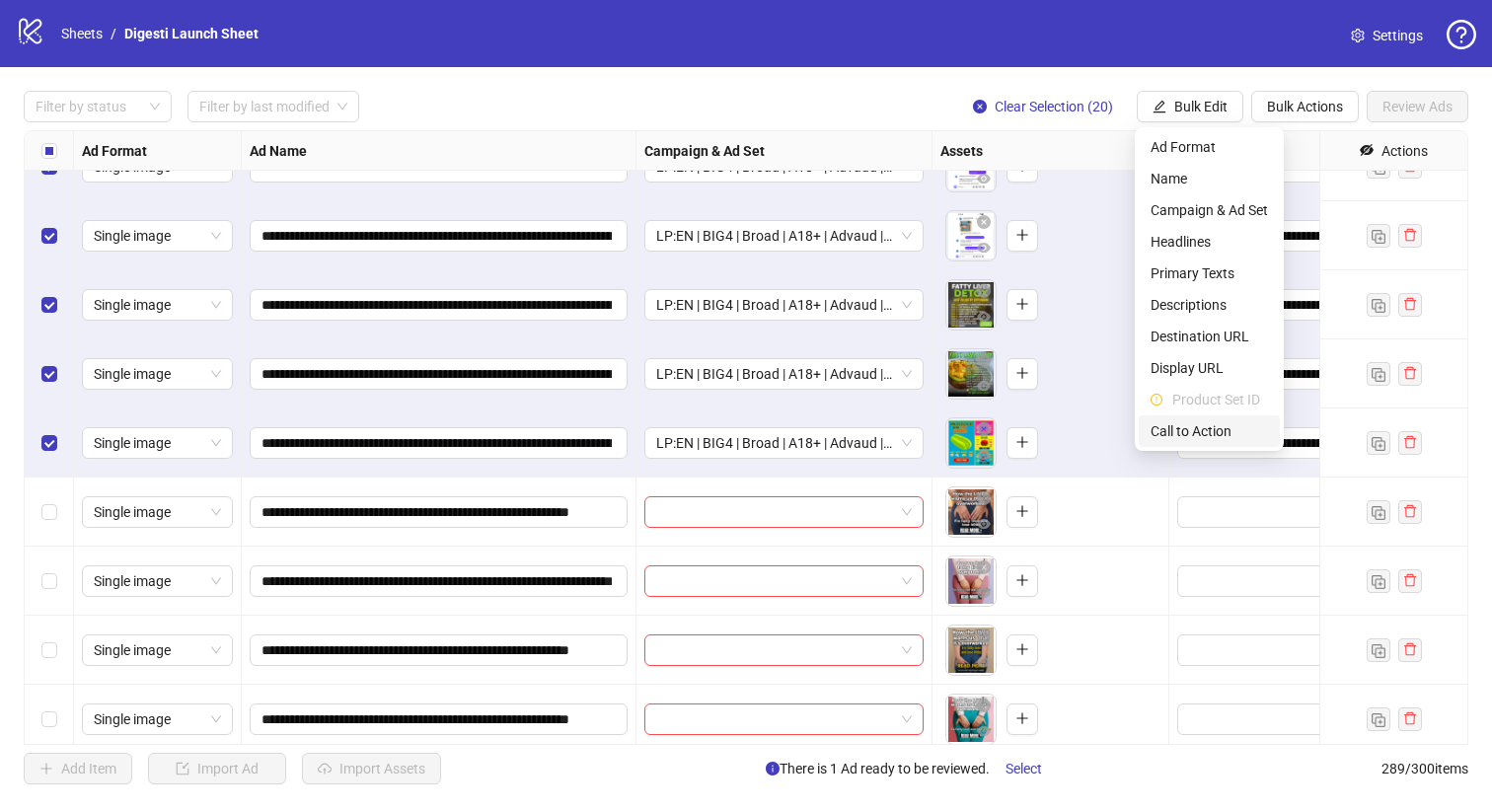 click on "Call to Action" at bounding box center (1209, 431) 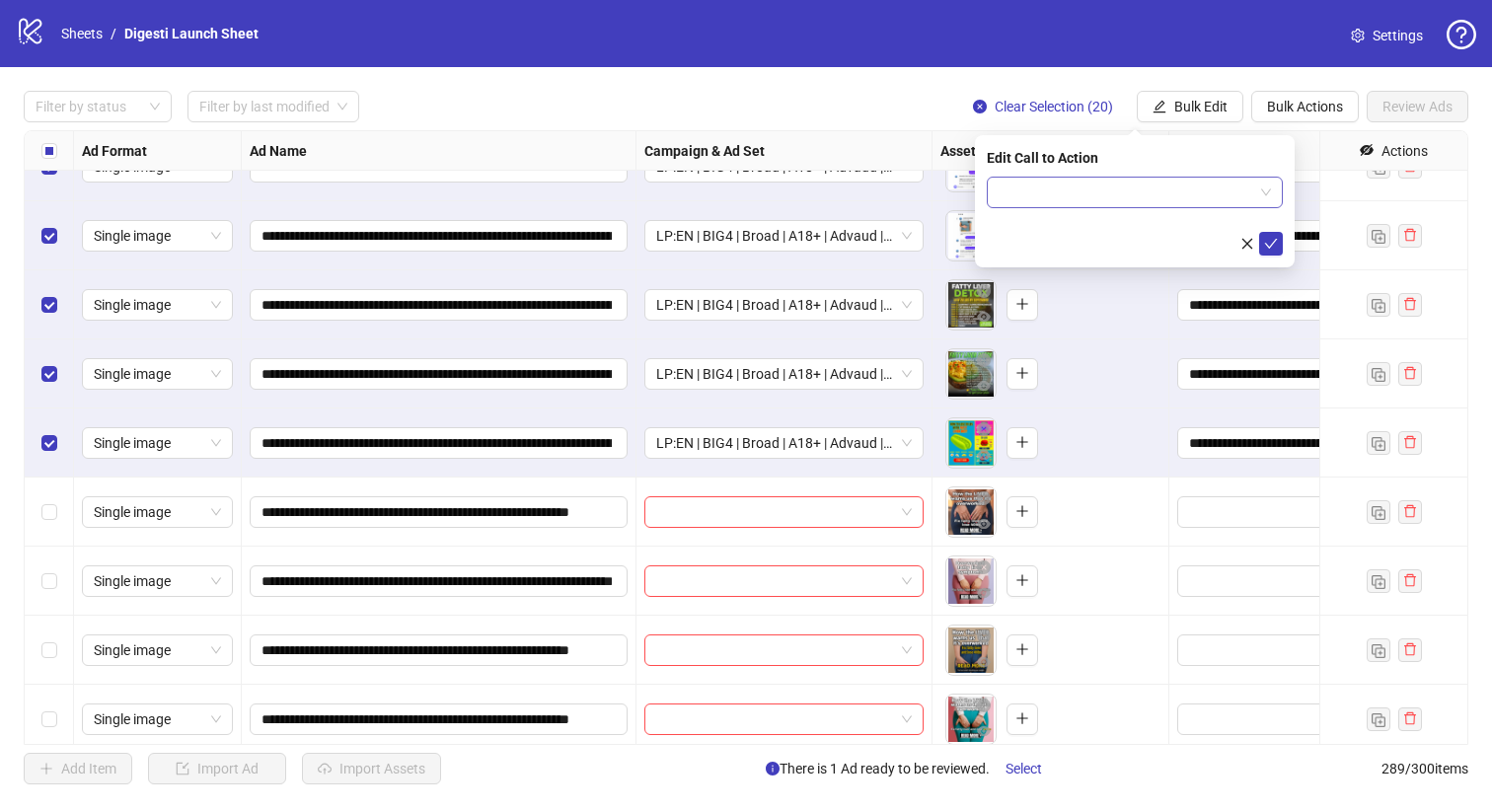 click at bounding box center (1126, 192) 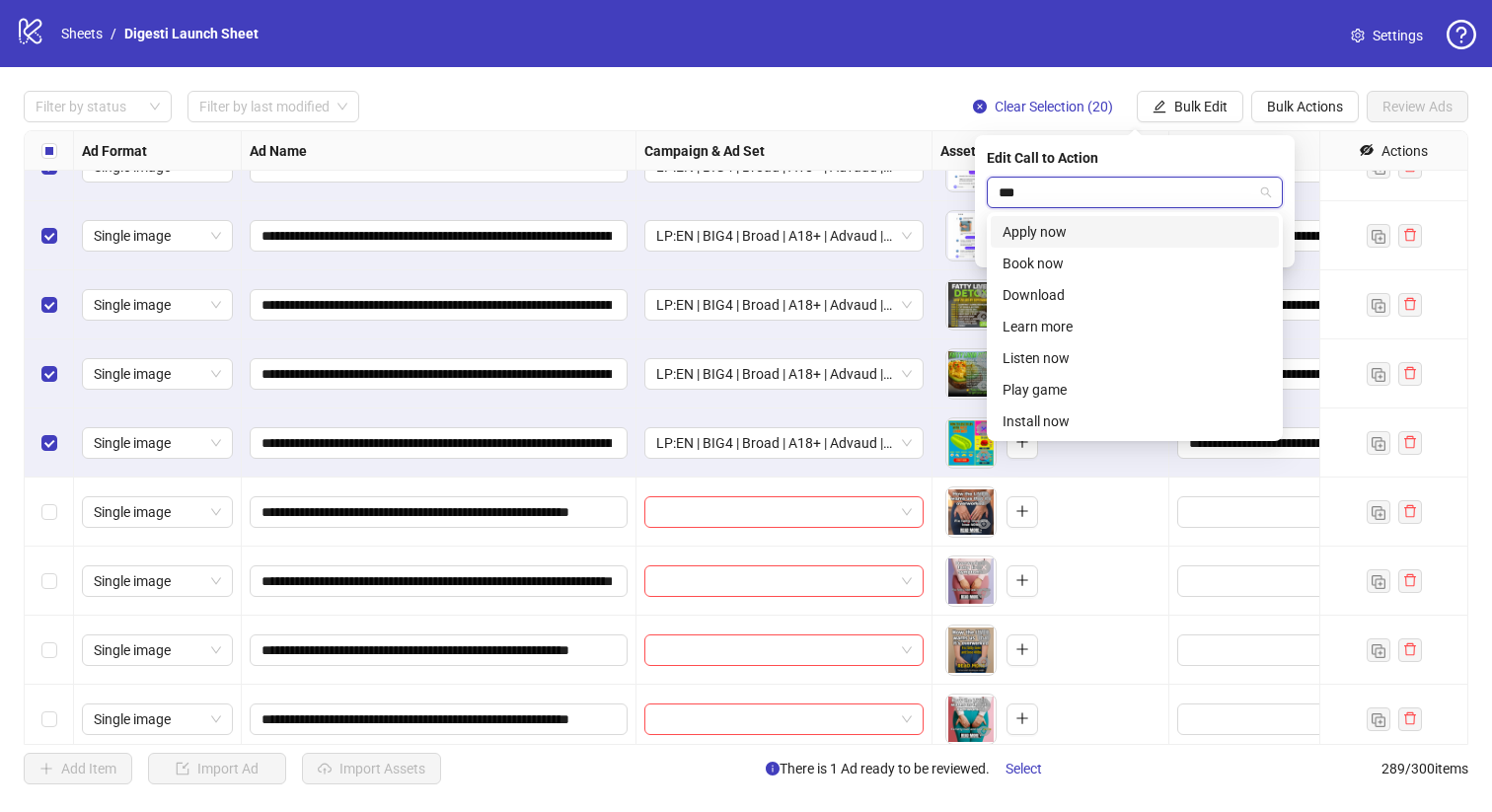 type on "****" 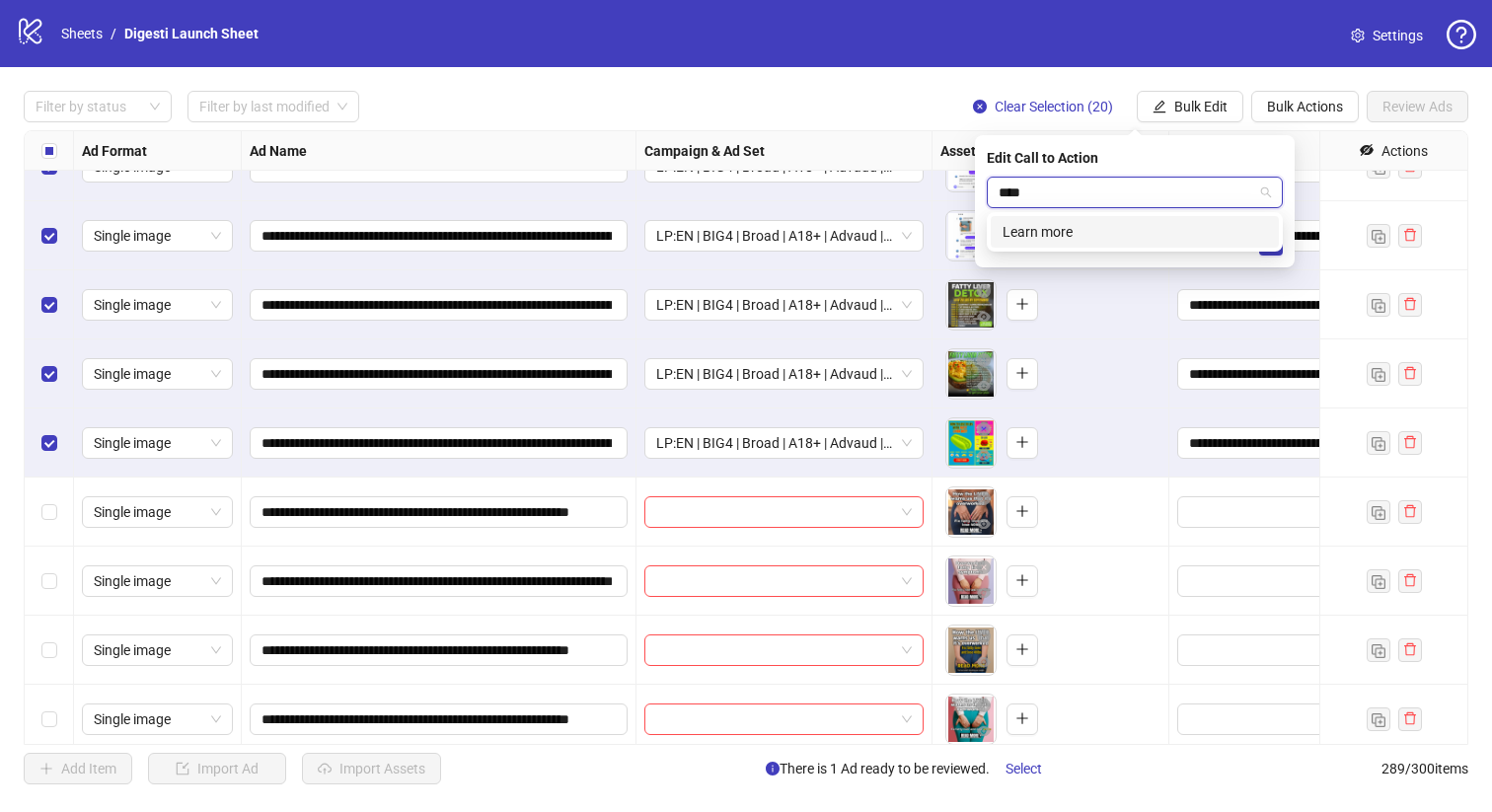 click on "Learn more" at bounding box center (1135, 232) 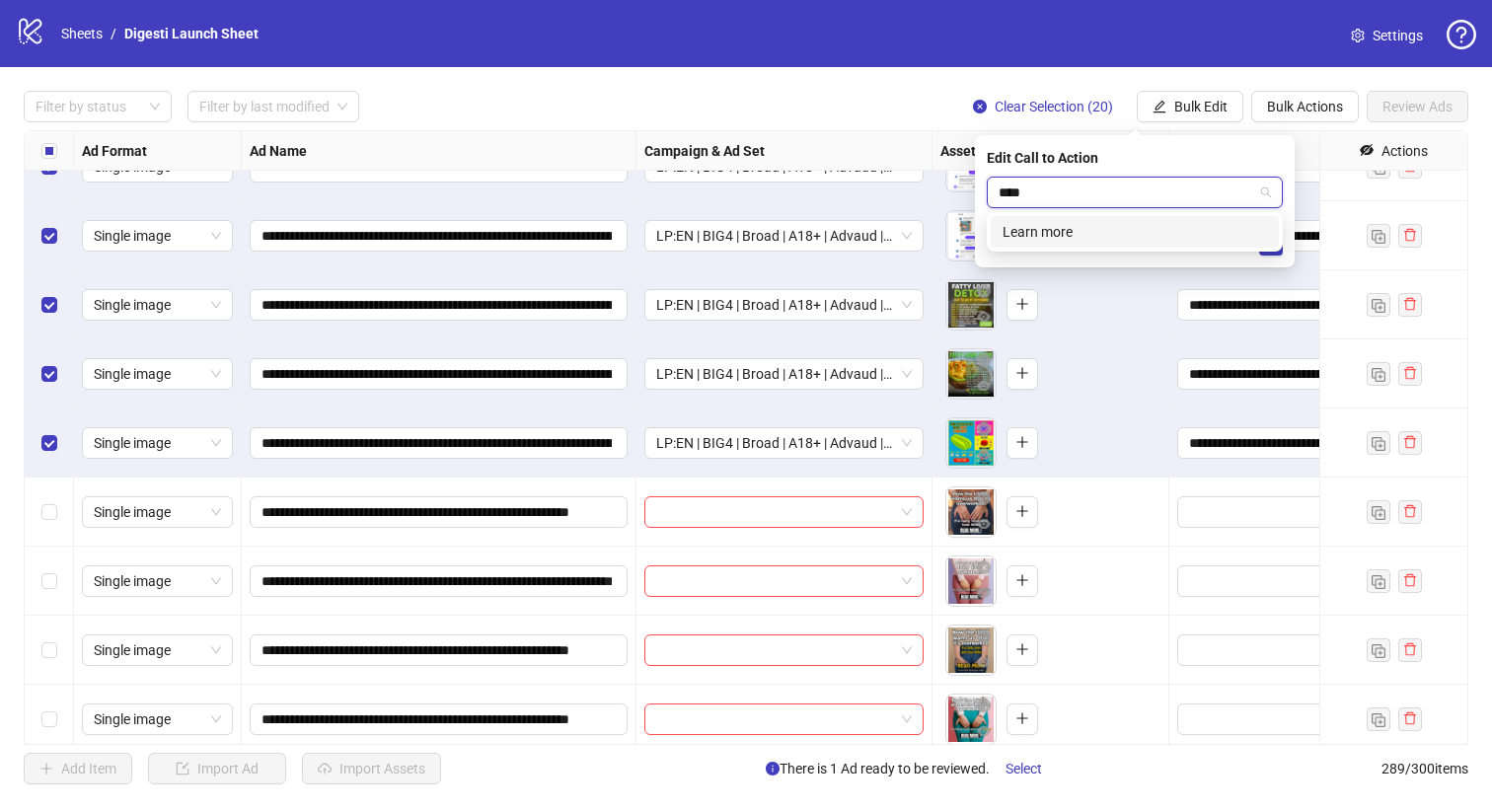 type 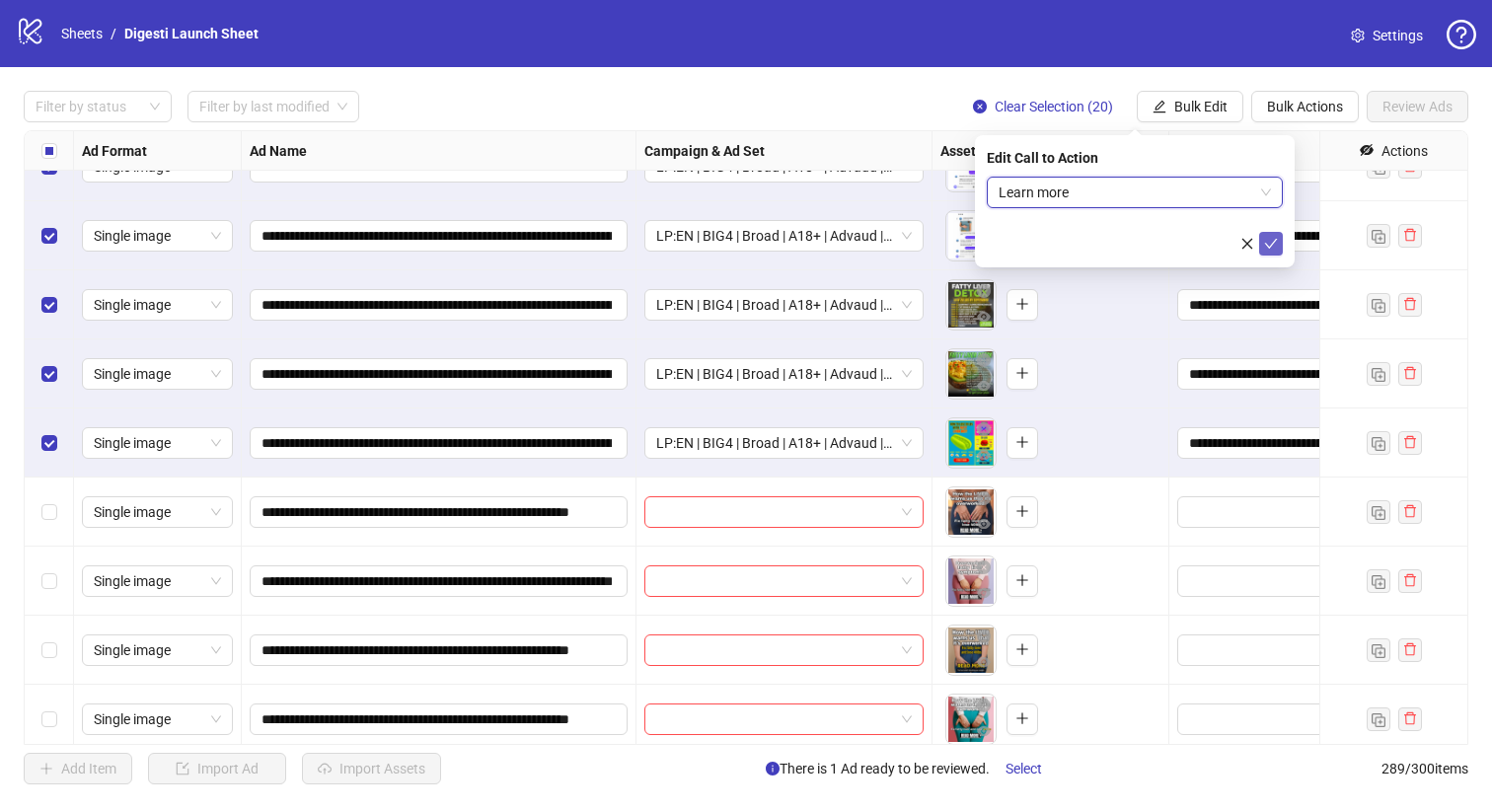 click at bounding box center (1271, 244) 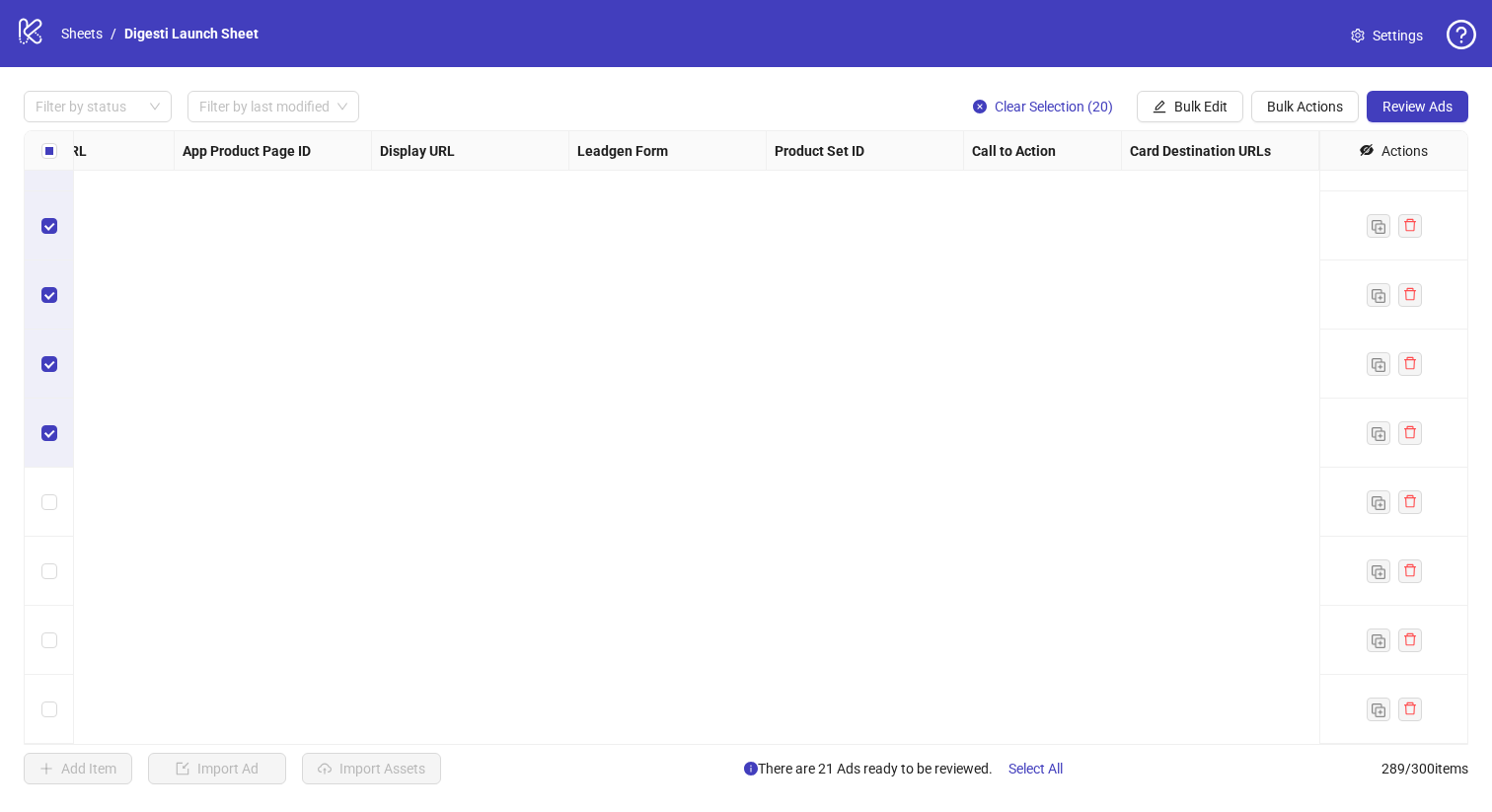 scroll, scrollTop: 19386, scrollLeft: 0, axis: vertical 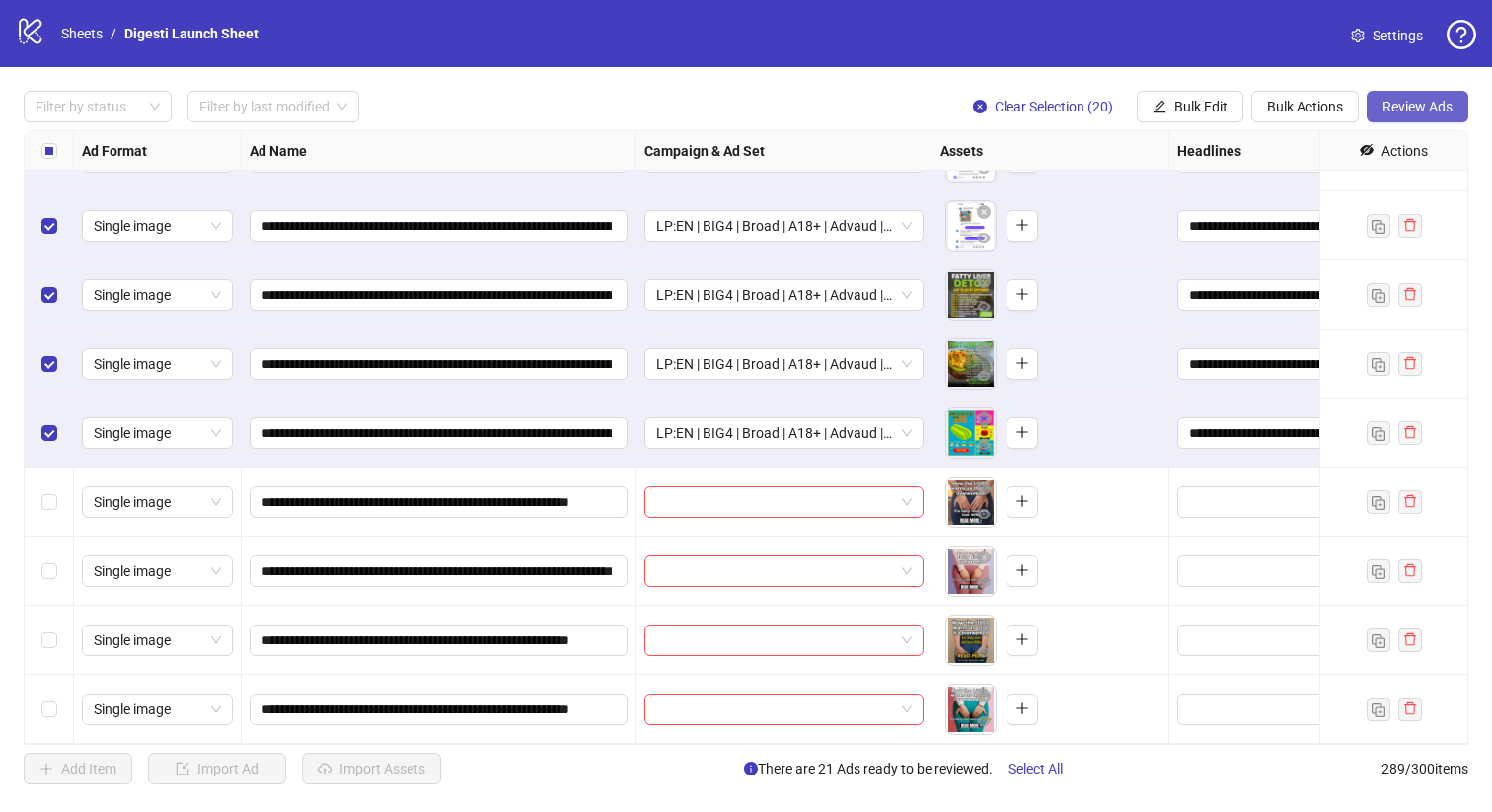 click on "Review Ads" at bounding box center [1417, 107] 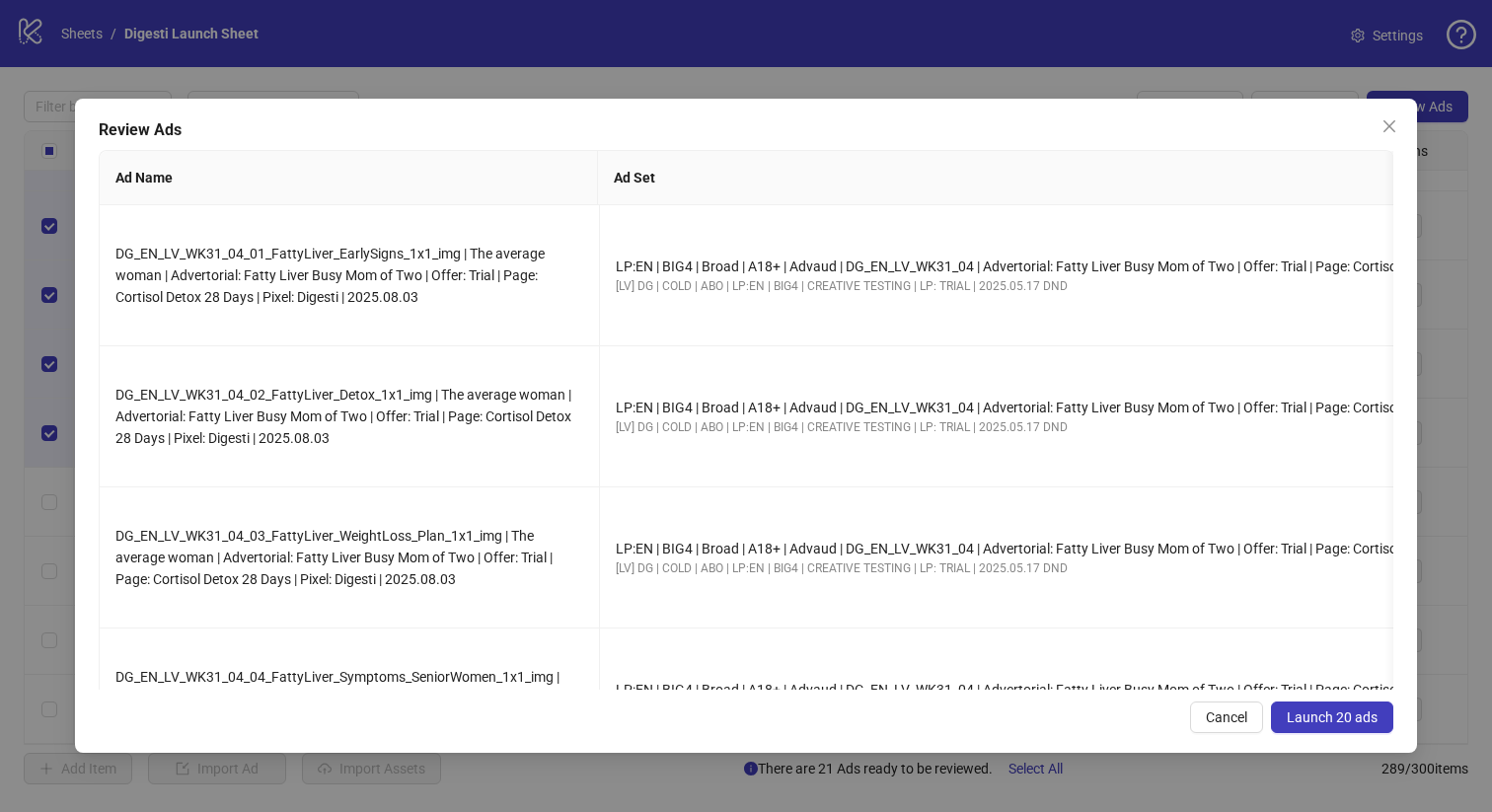 click on "Launch 20 ads" at bounding box center (1332, 717) 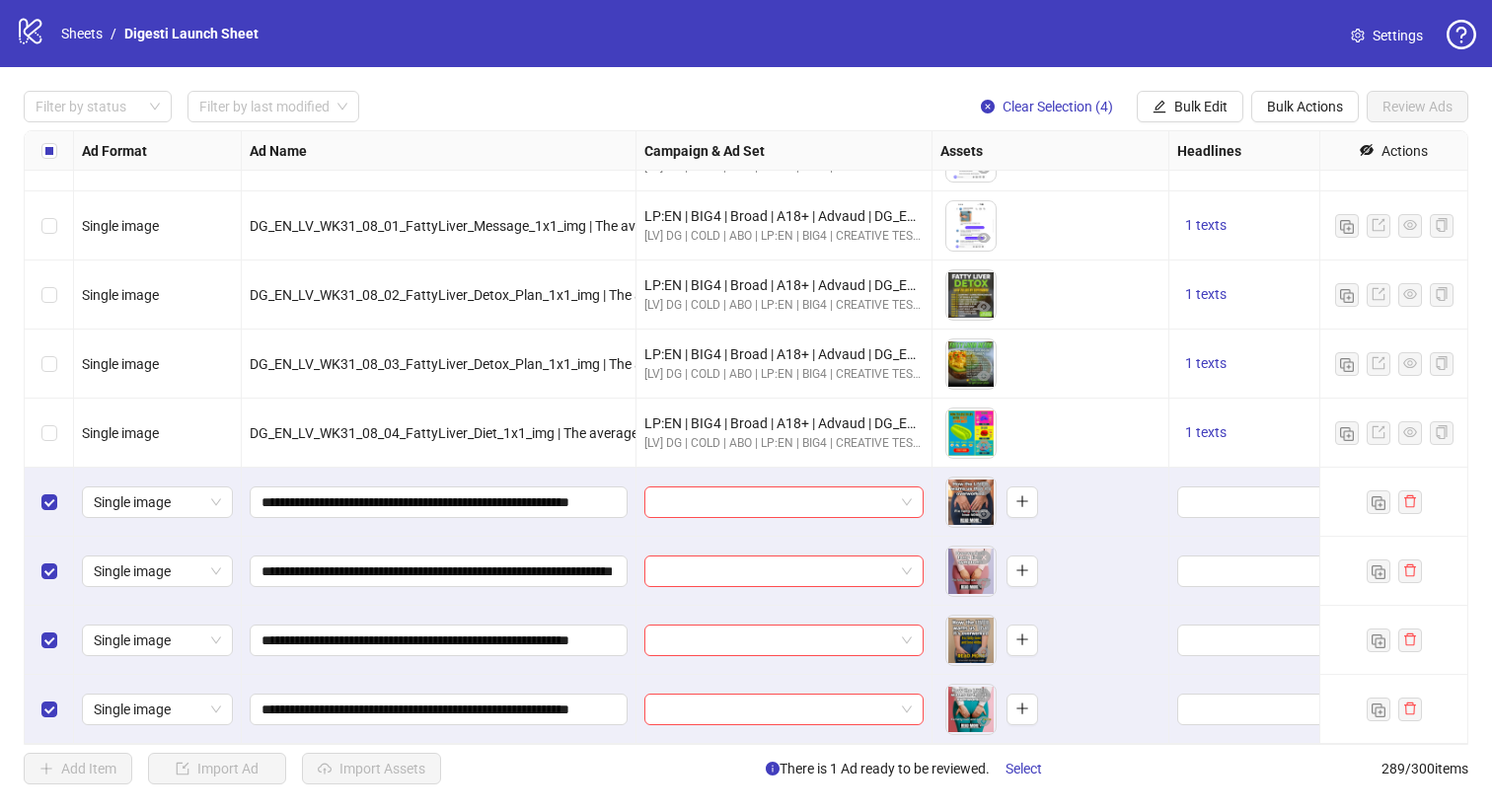 click at bounding box center (1393, 709) 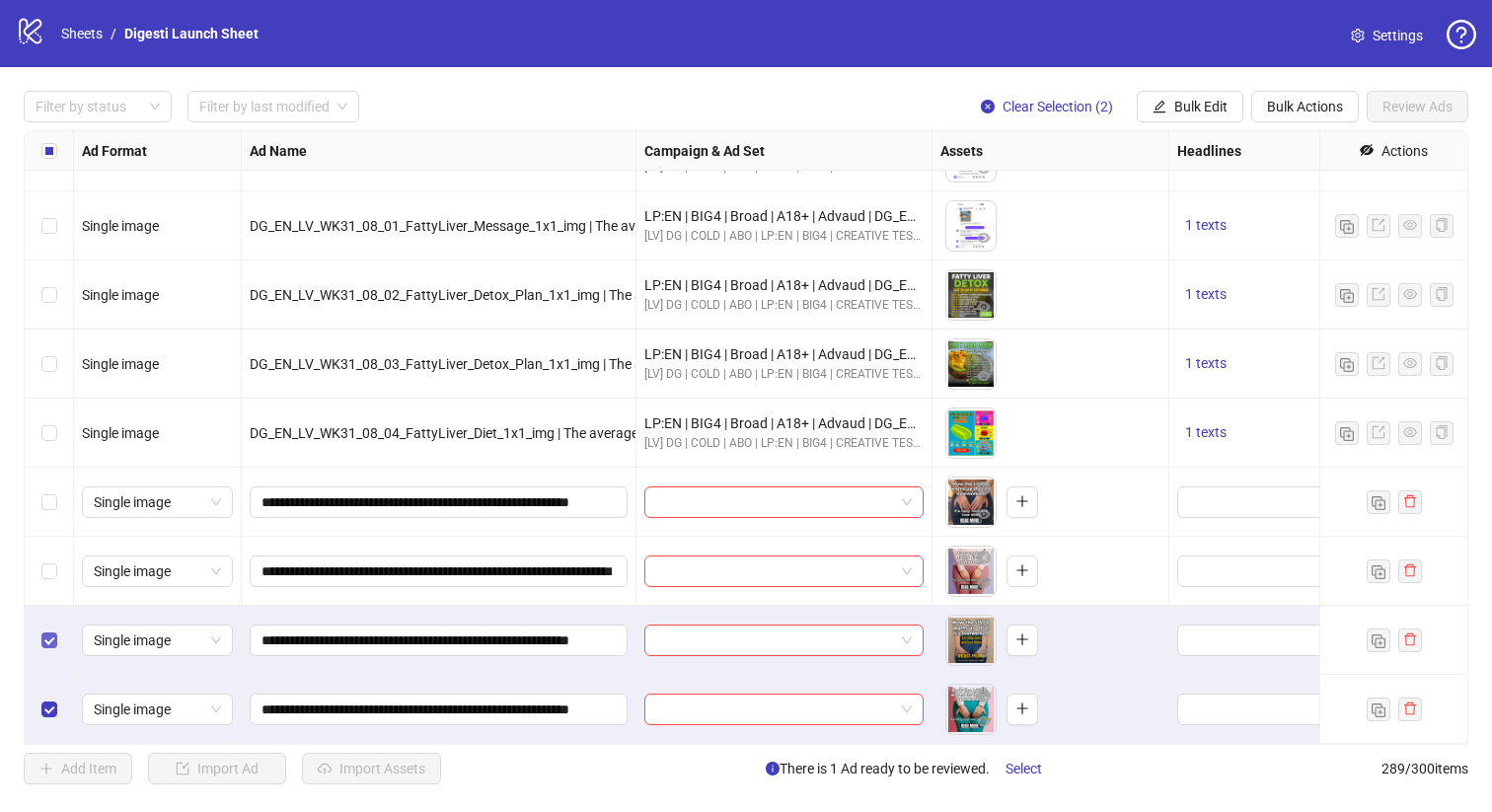 click at bounding box center [49, 640] 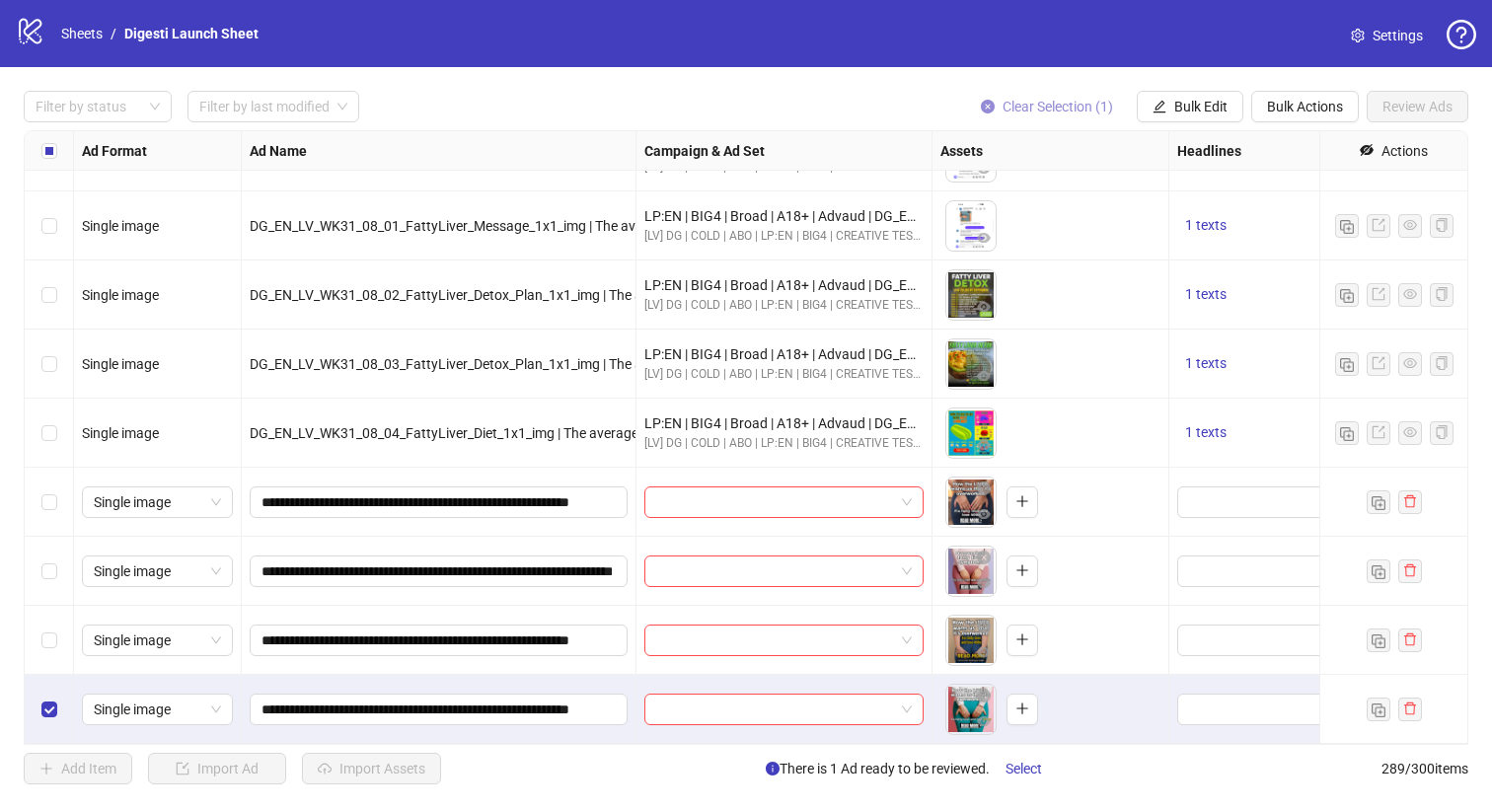 click on "Clear Selection (1)" at bounding box center (1047, 107) 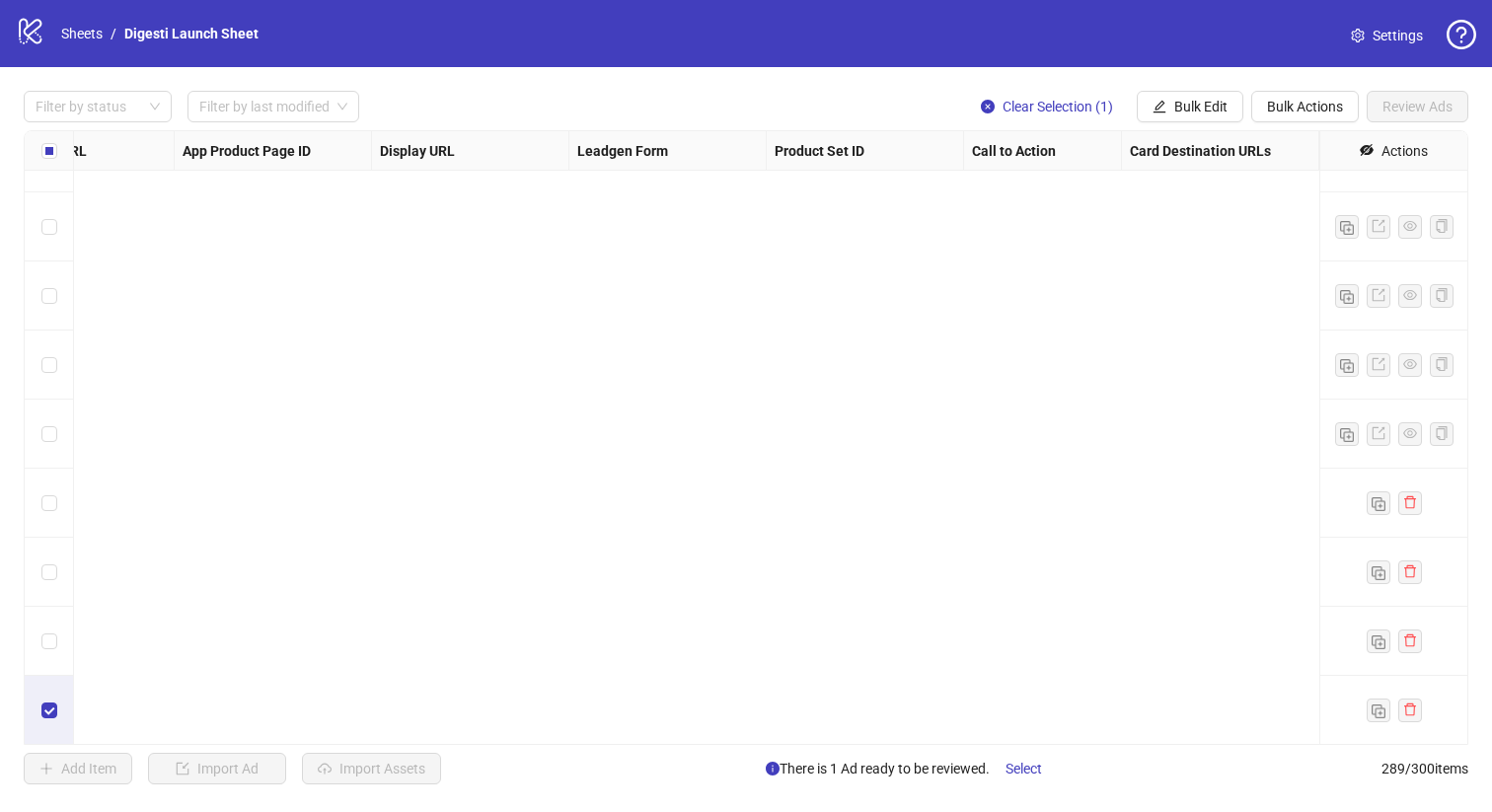 scroll, scrollTop: 19385, scrollLeft: 0, axis: vertical 